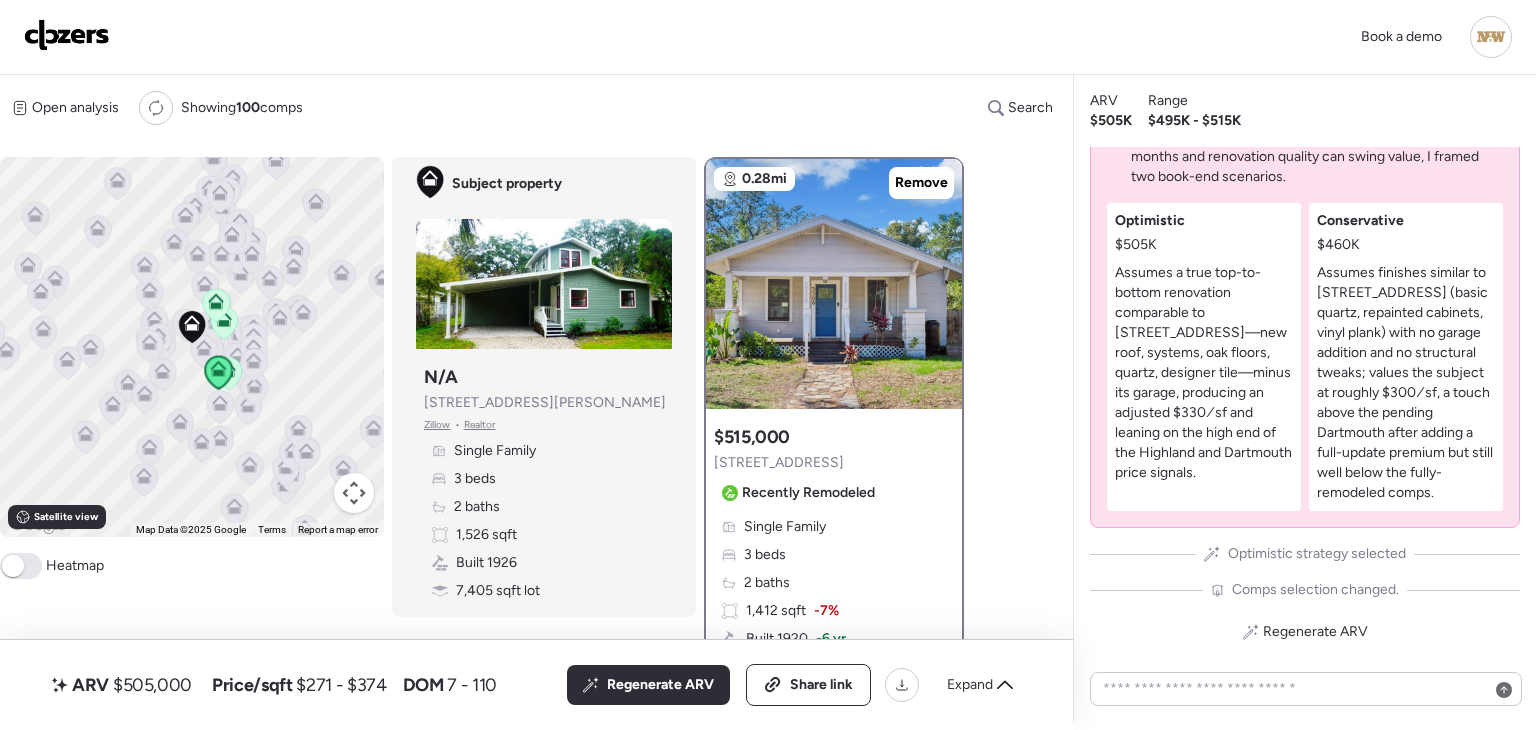 scroll, scrollTop: 0, scrollLeft: 0, axis: both 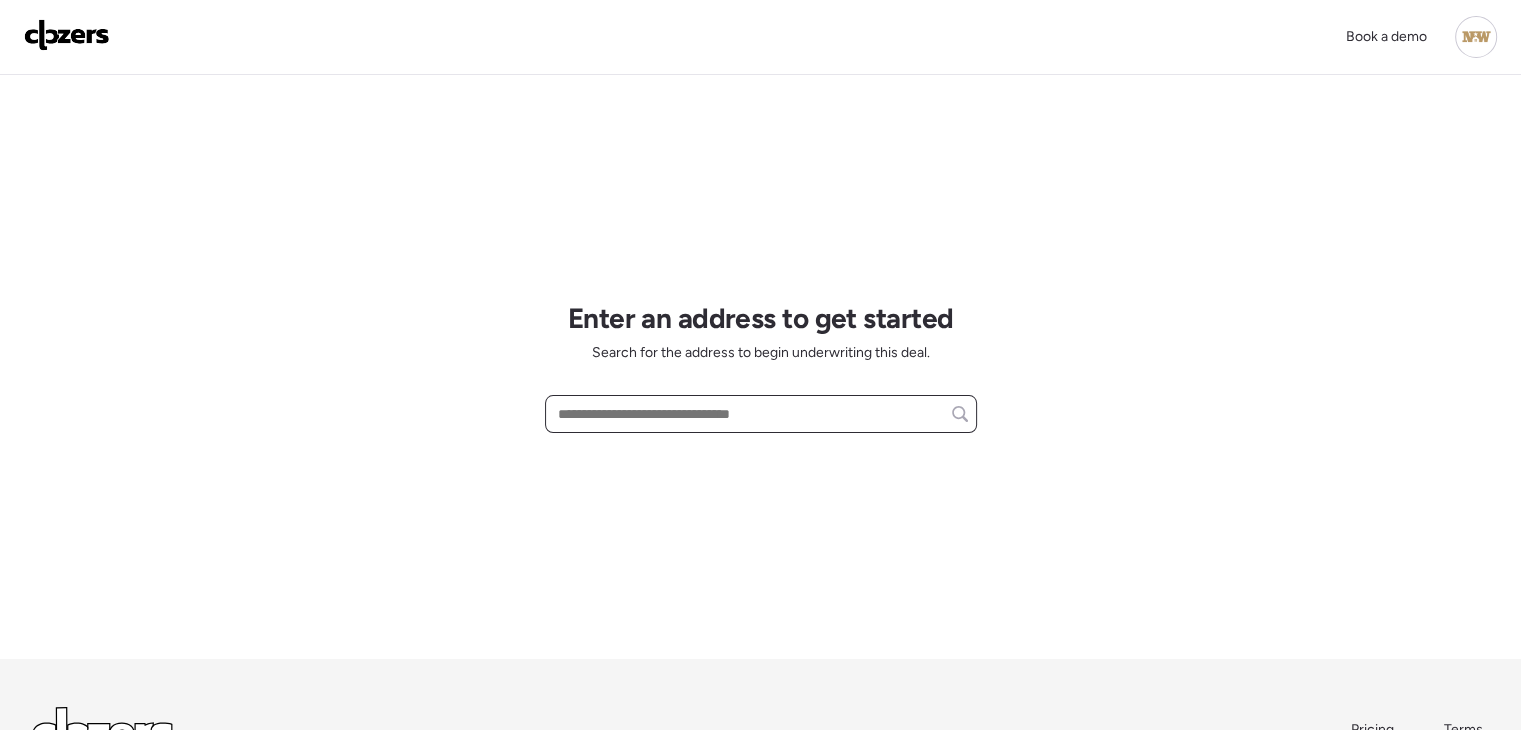click at bounding box center [761, 414] 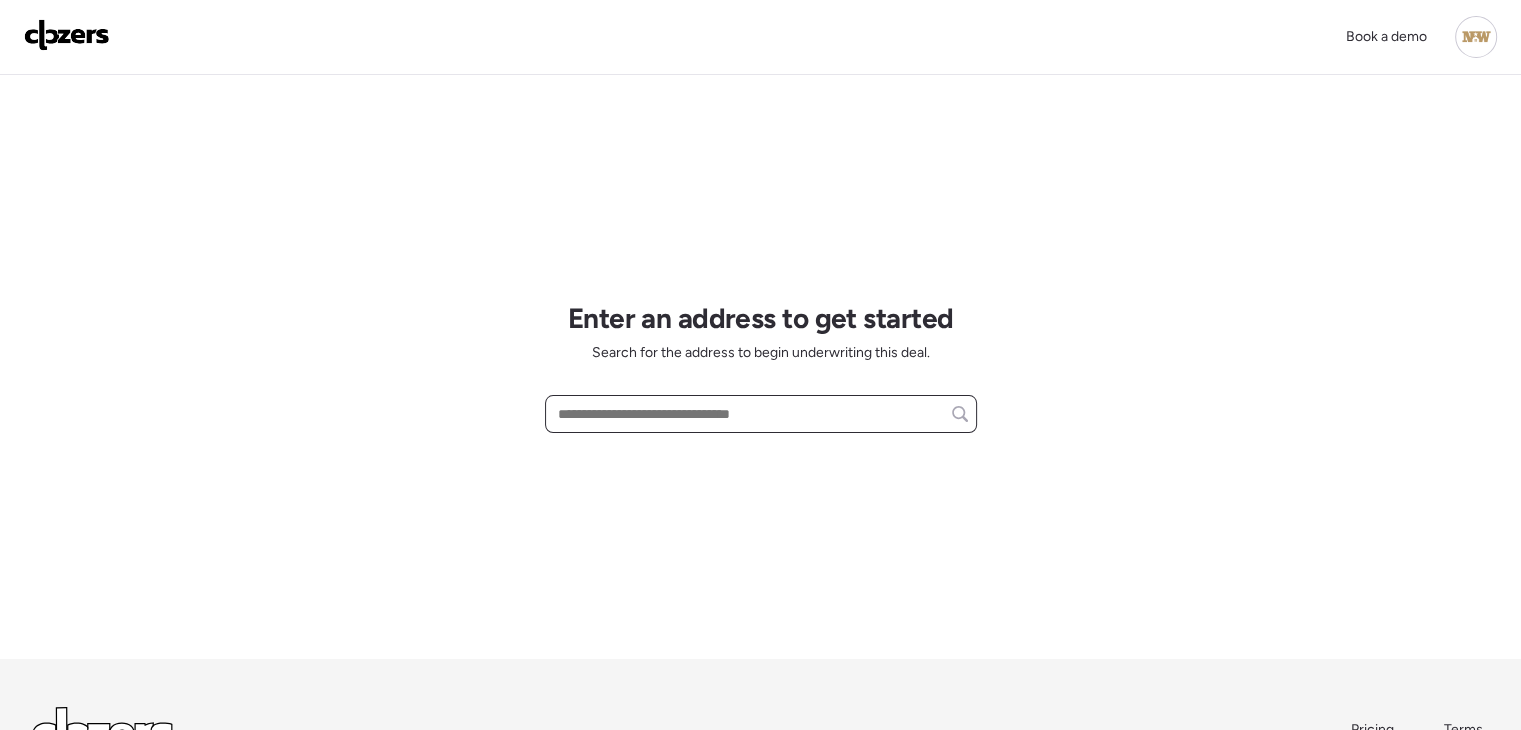 click at bounding box center (761, 414) 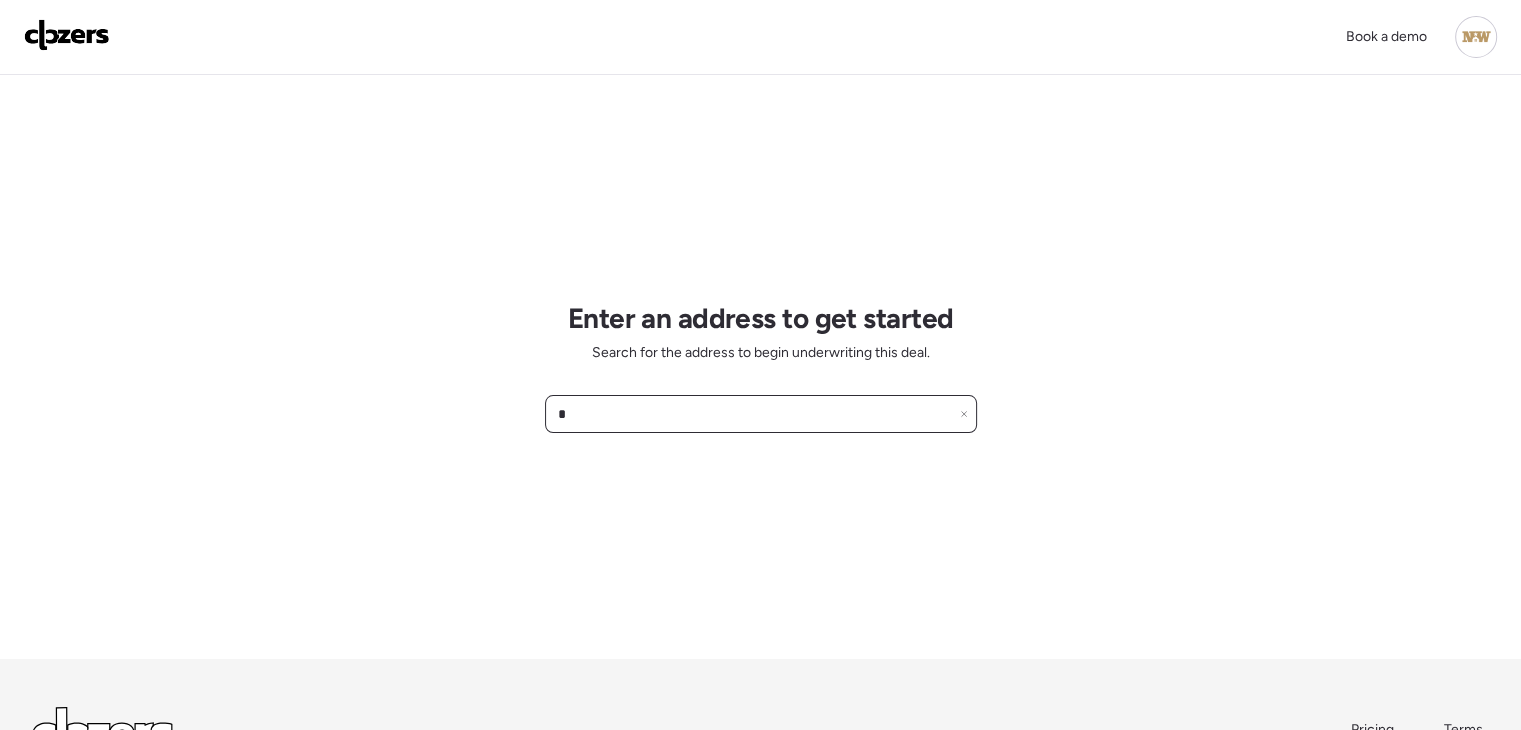click on "*" at bounding box center [761, 414] 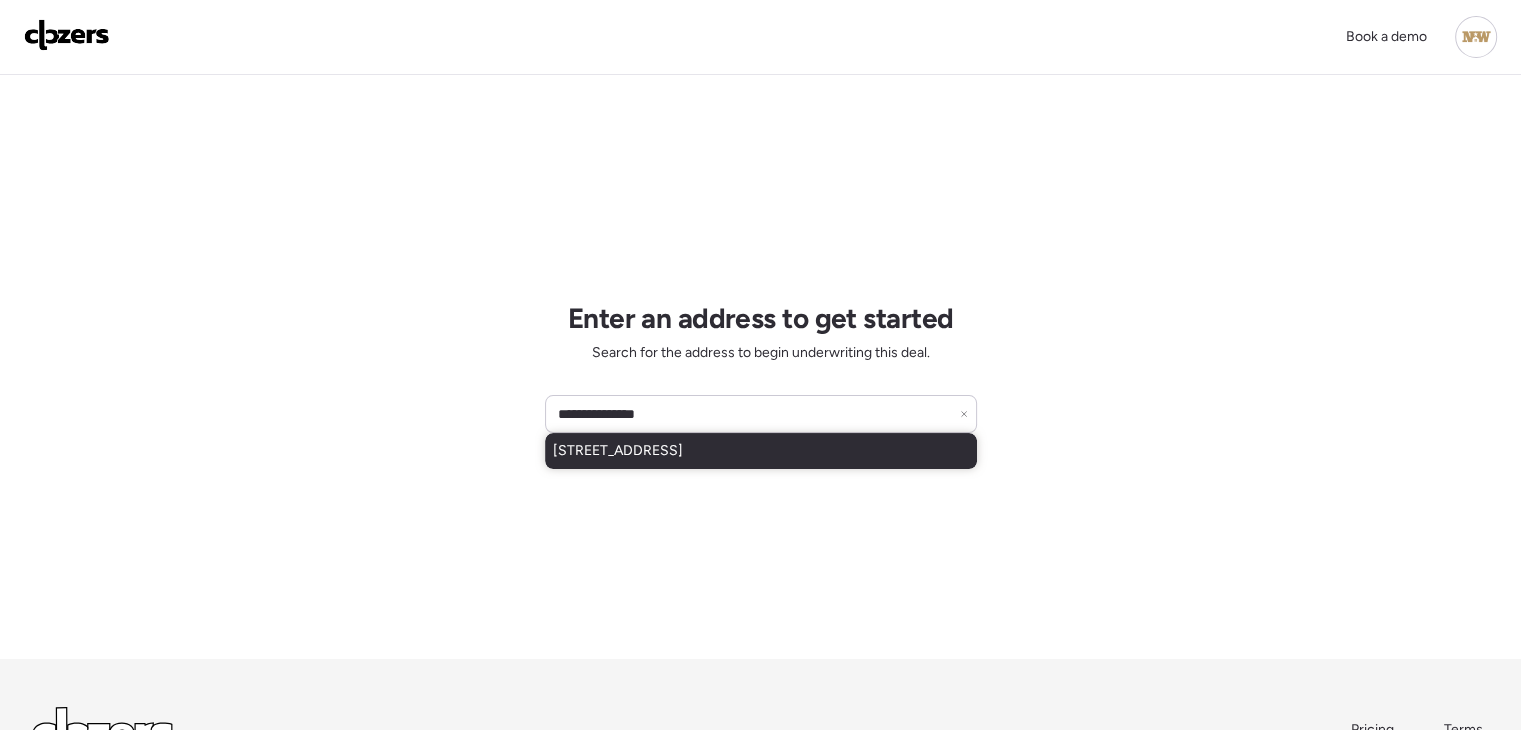 click on "[STREET_ADDRESS]" at bounding box center (618, 451) 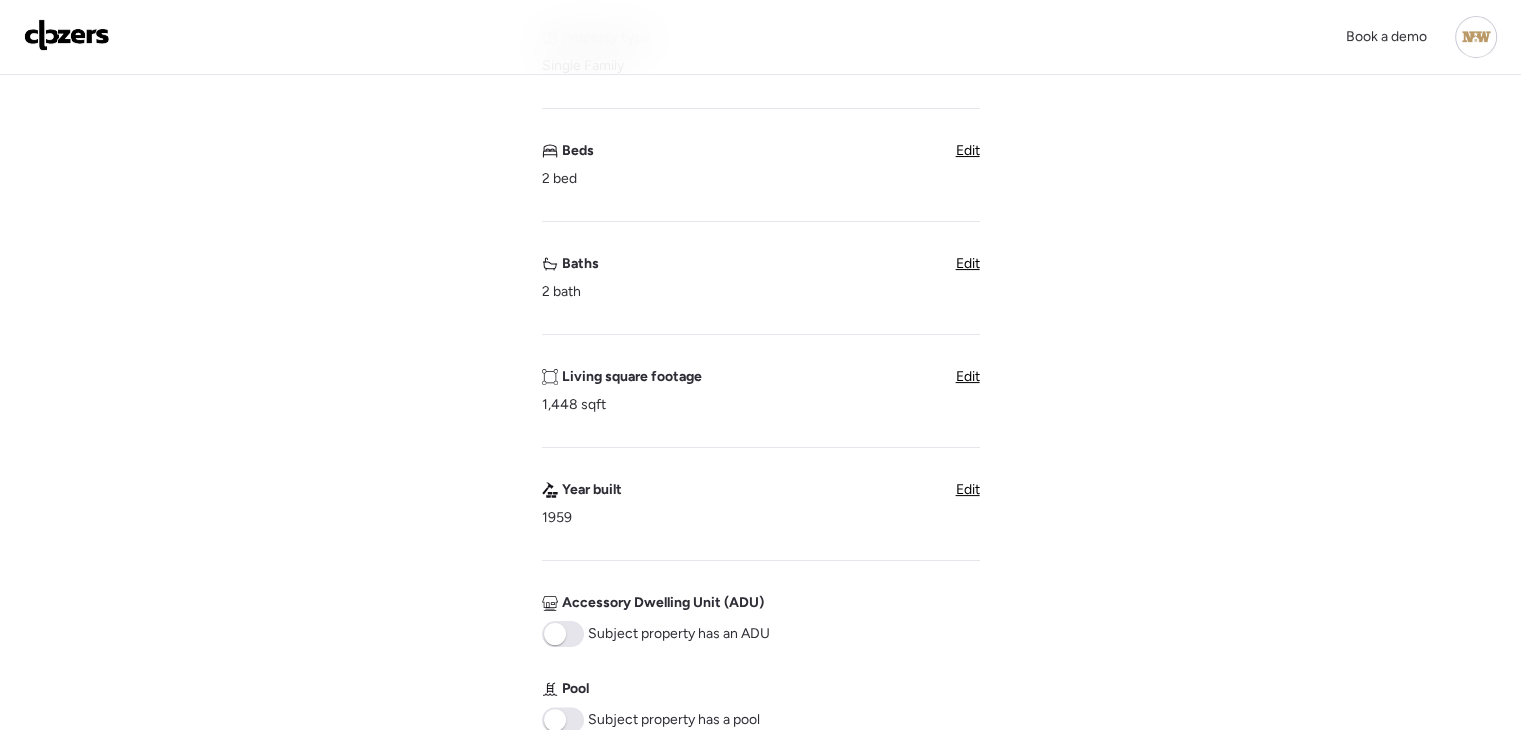 scroll, scrollTop: 600, scrollLeft: 0, axis: vertical 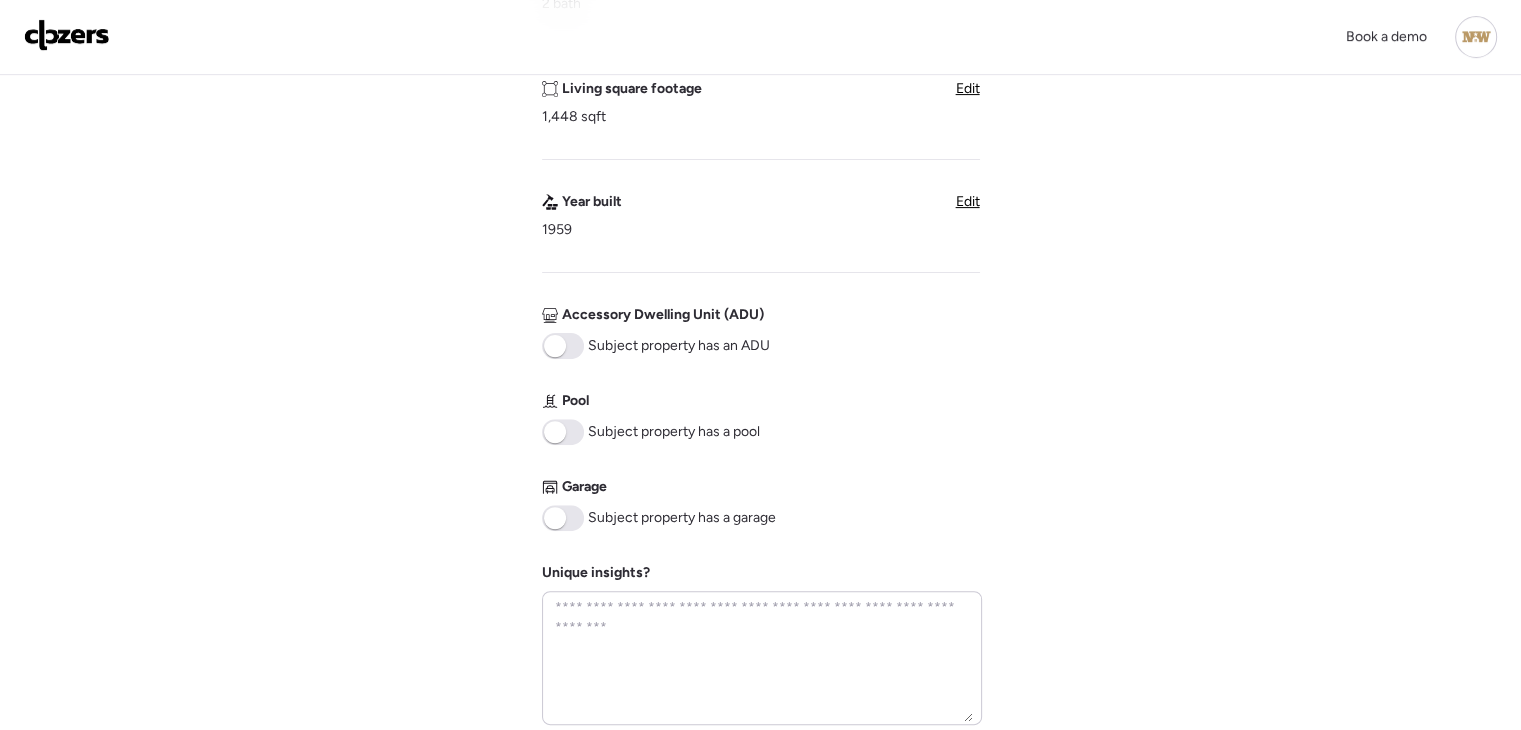 click at bounding box center (555, 432) 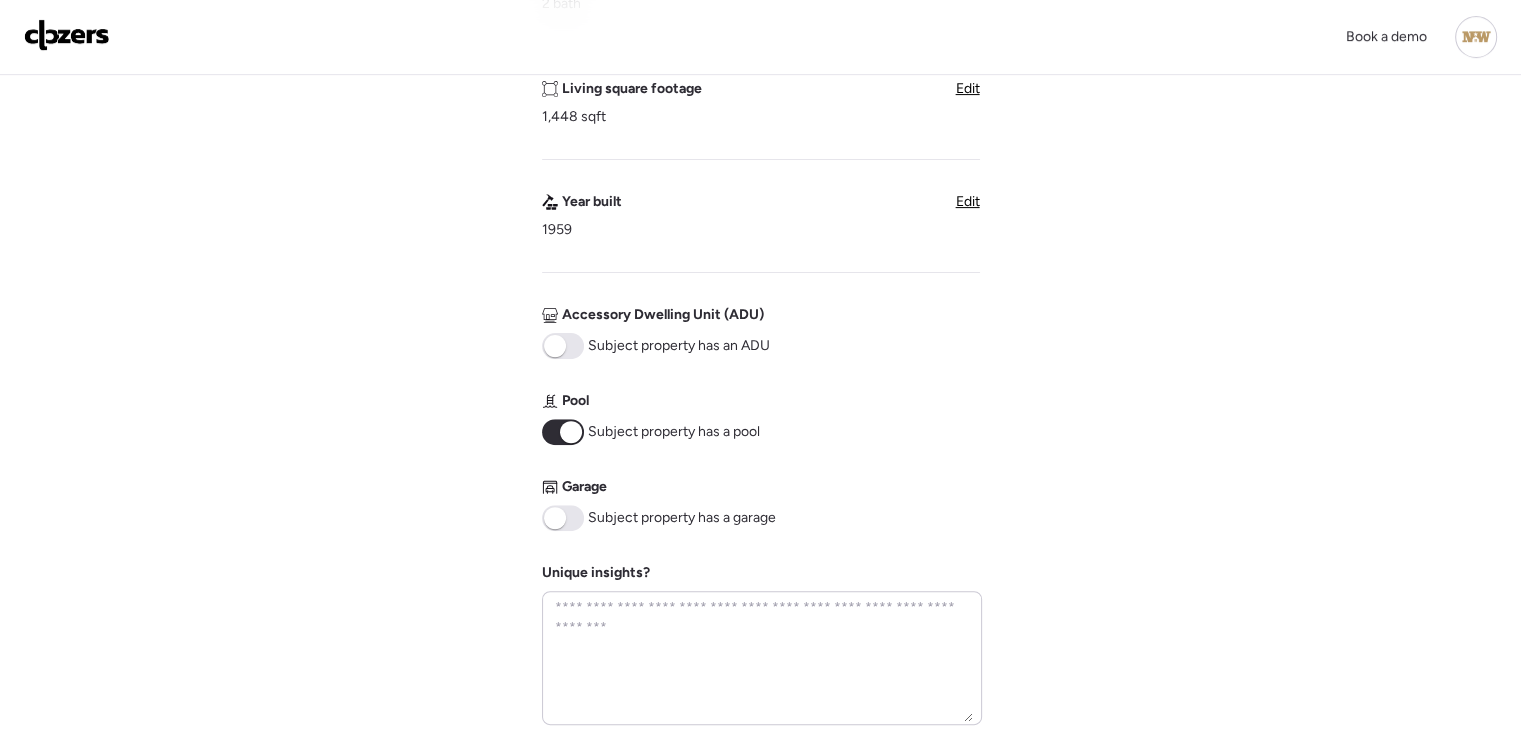 click at bounding box center (555, 518) 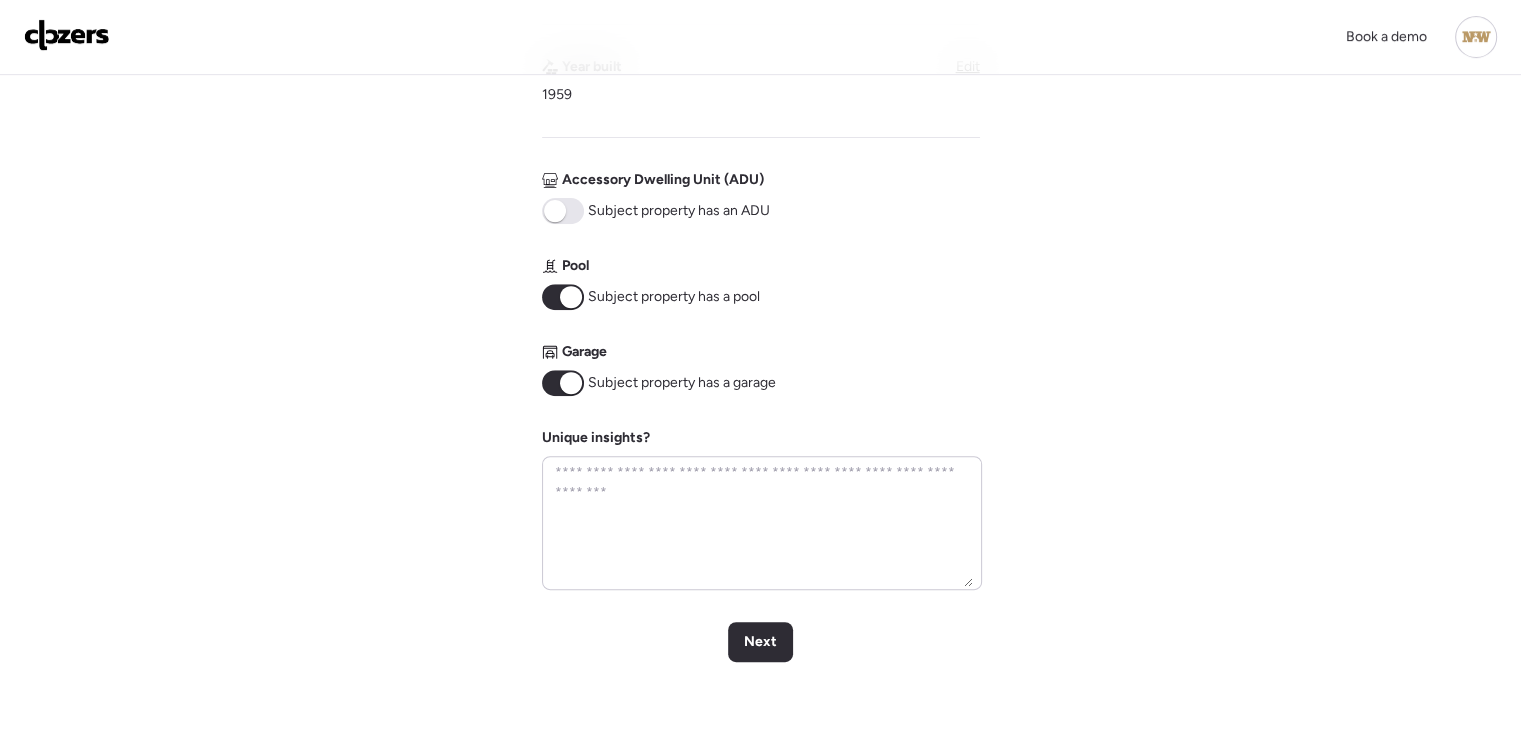 scroll, scrollTop: 900, scrollLeft: 0, axis: vertical 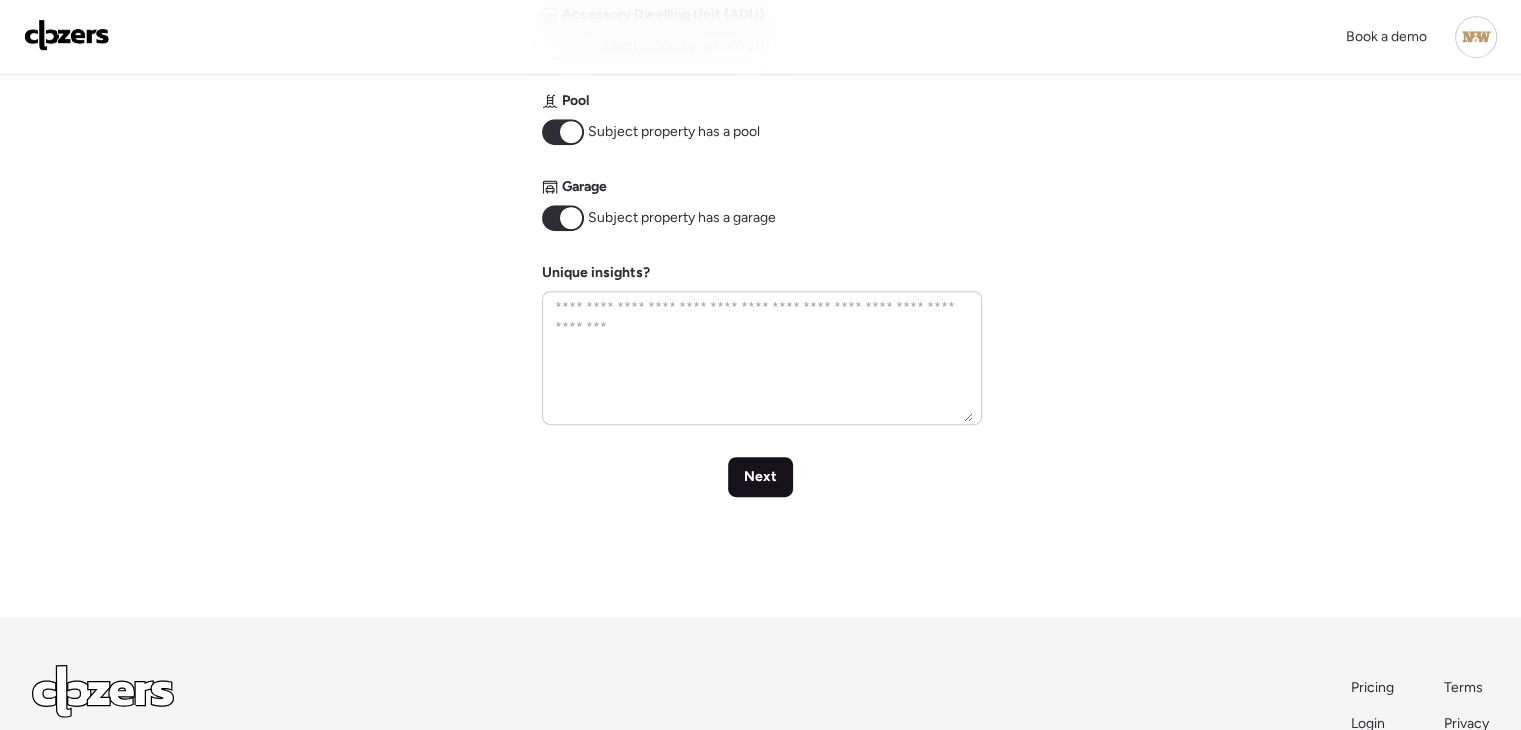 click on "Next" at bounding box center [760, 477] 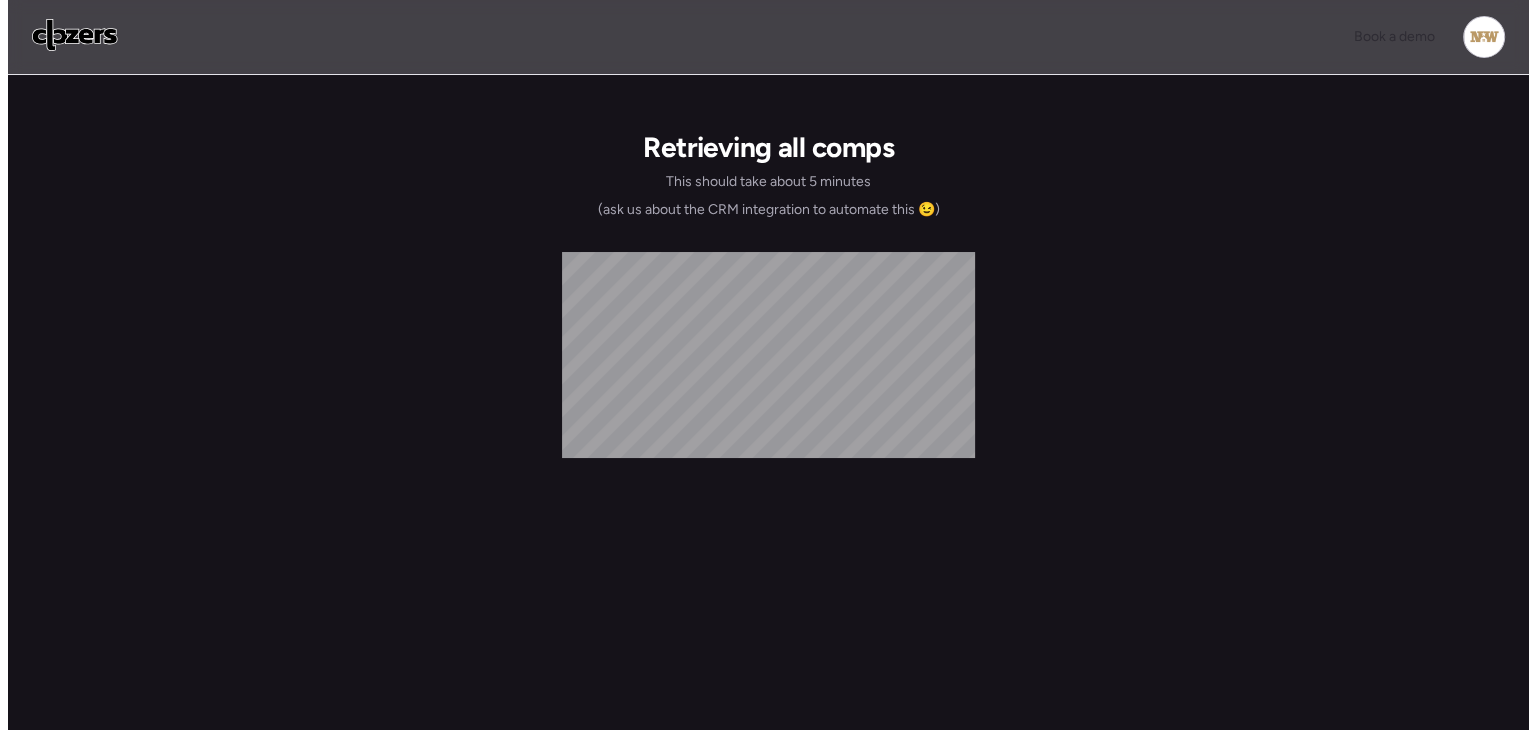 scroll, scrollTop: 0, scrollLeft: 0, axis: both 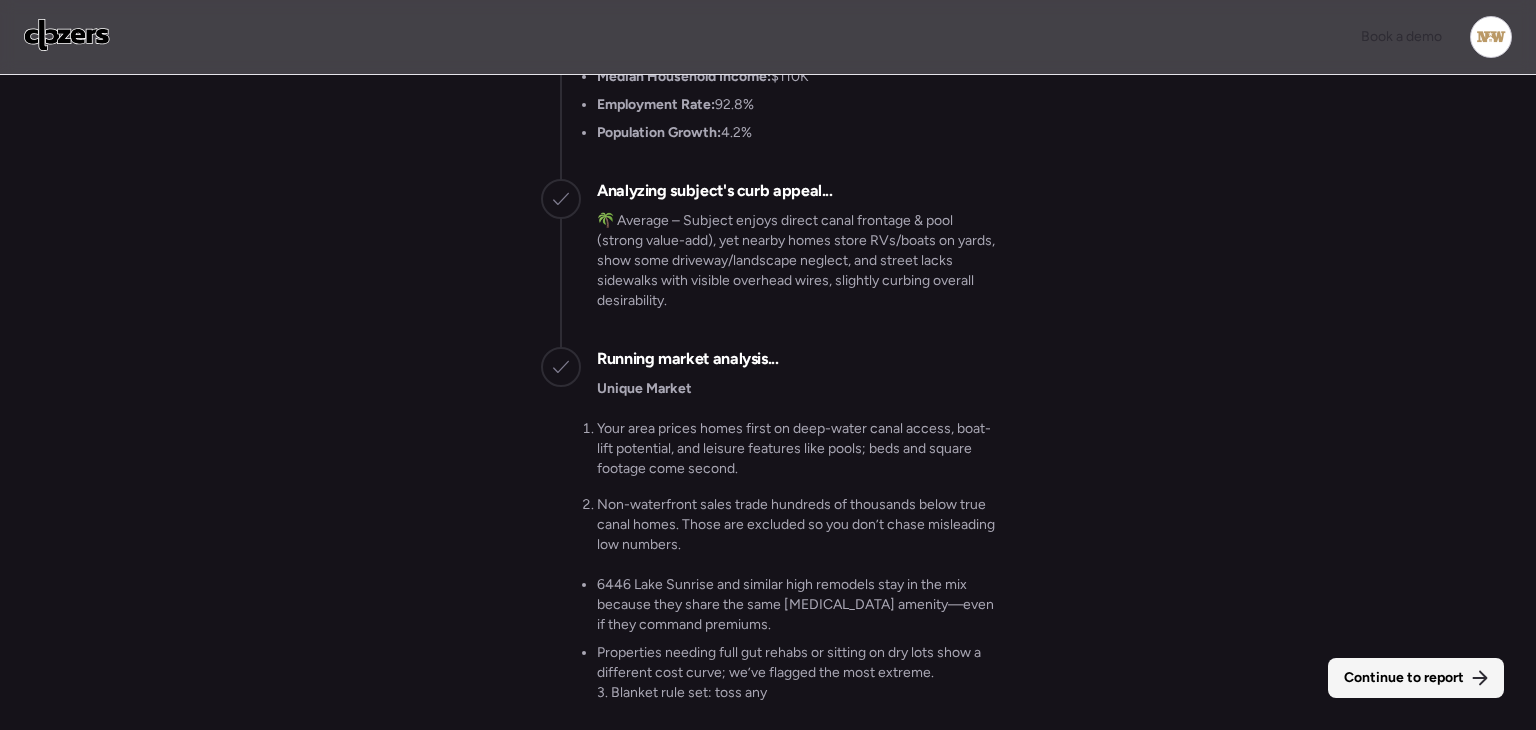 click on "Continue to report" at bounding box center [1416, 678] 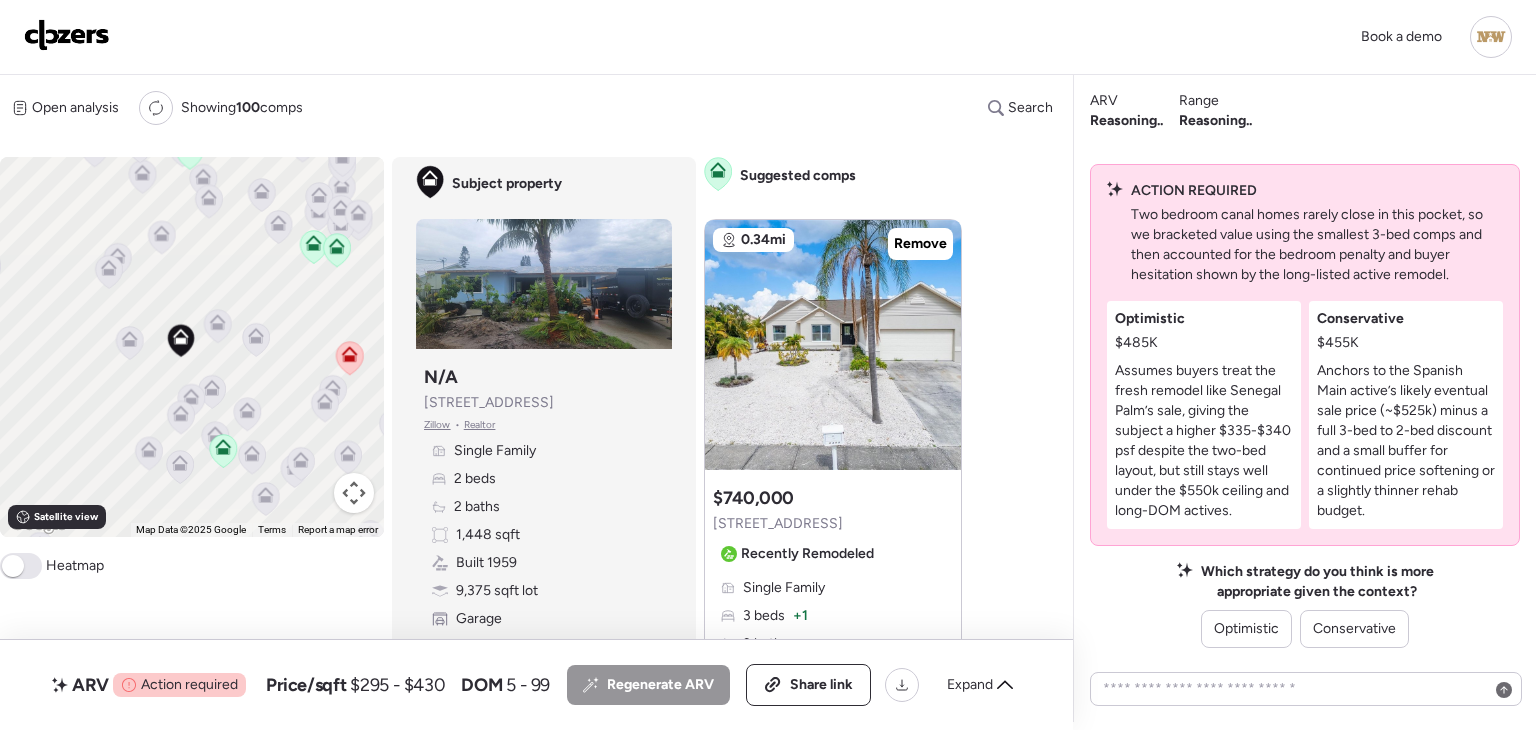 click 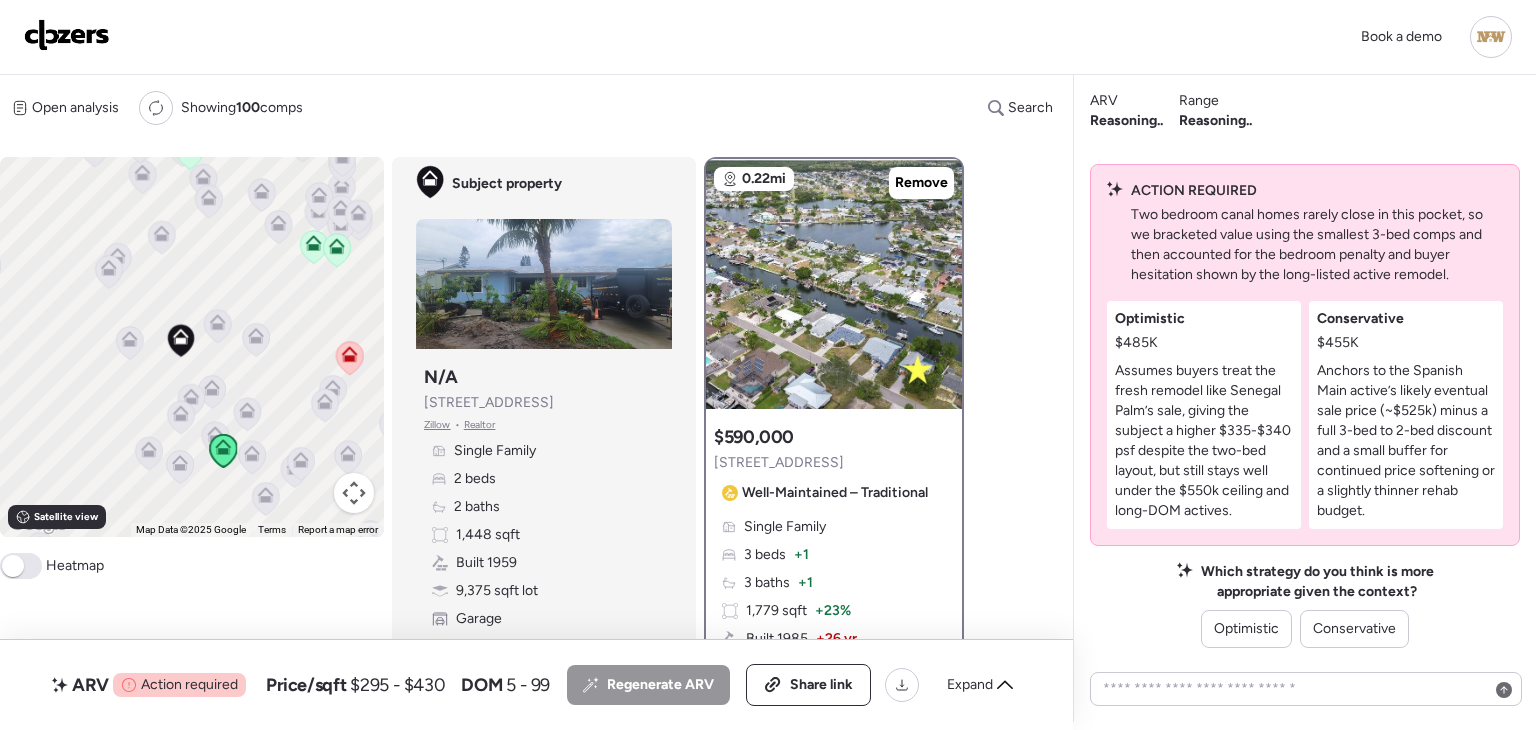 click 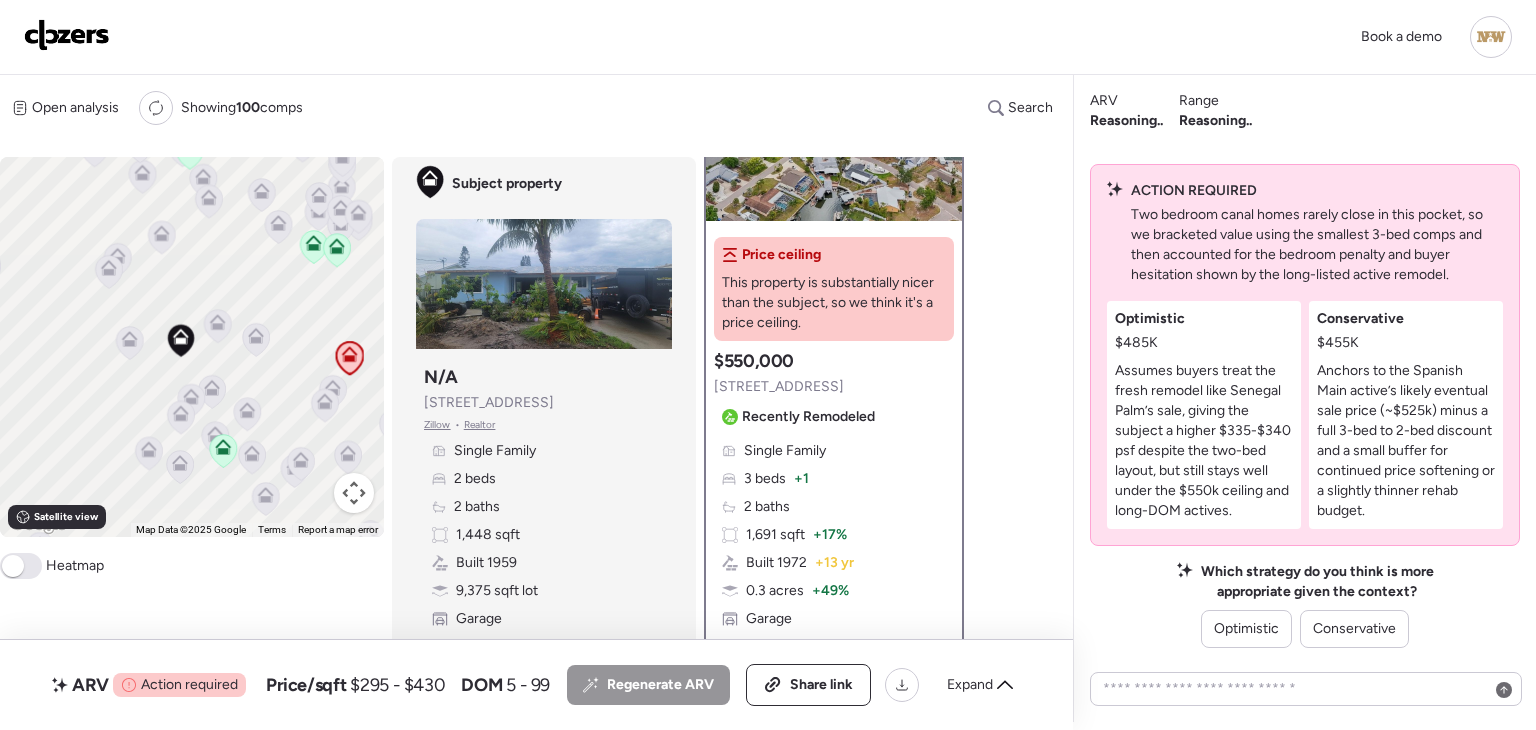 scroll, scrollTop: 300, scrollLeft: 0, axis: vertical 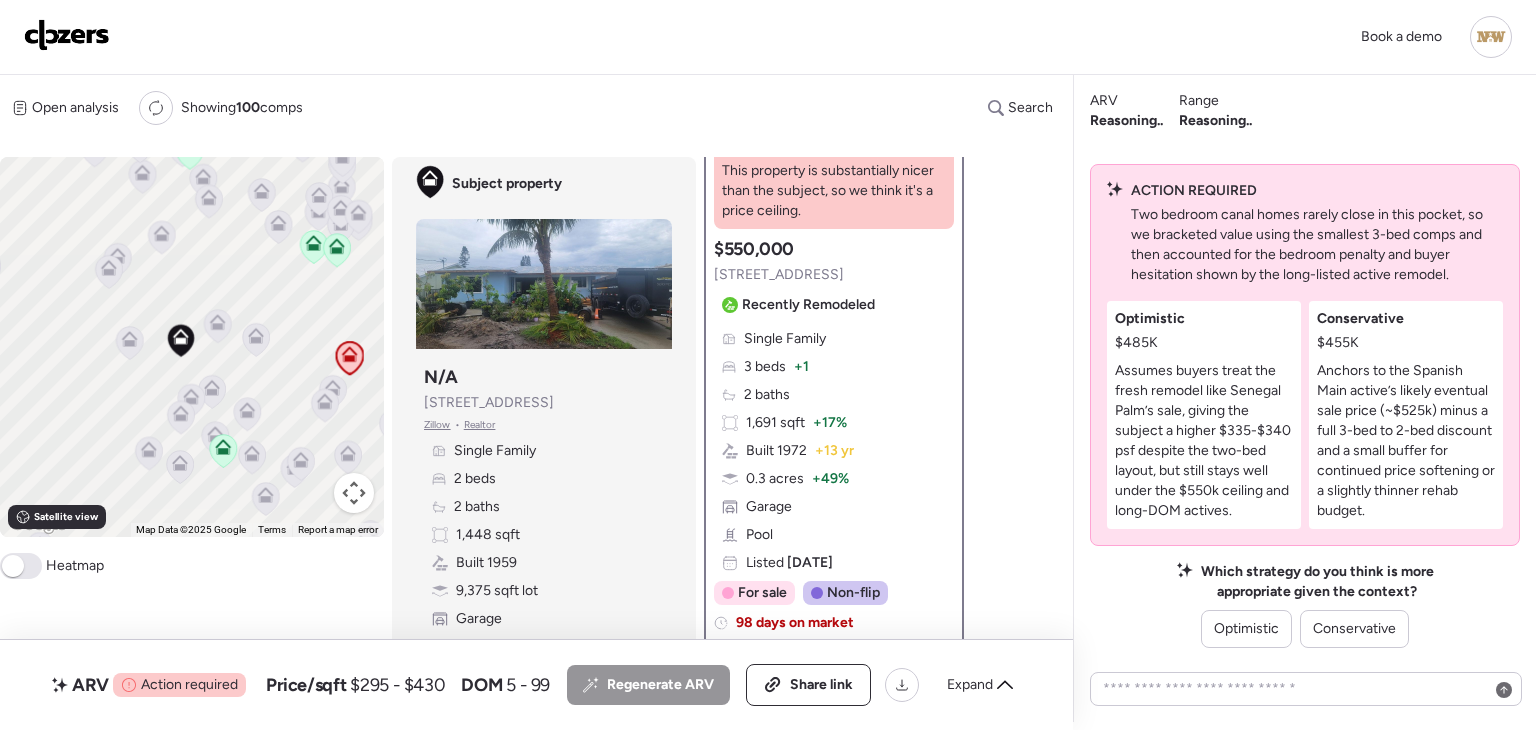 click 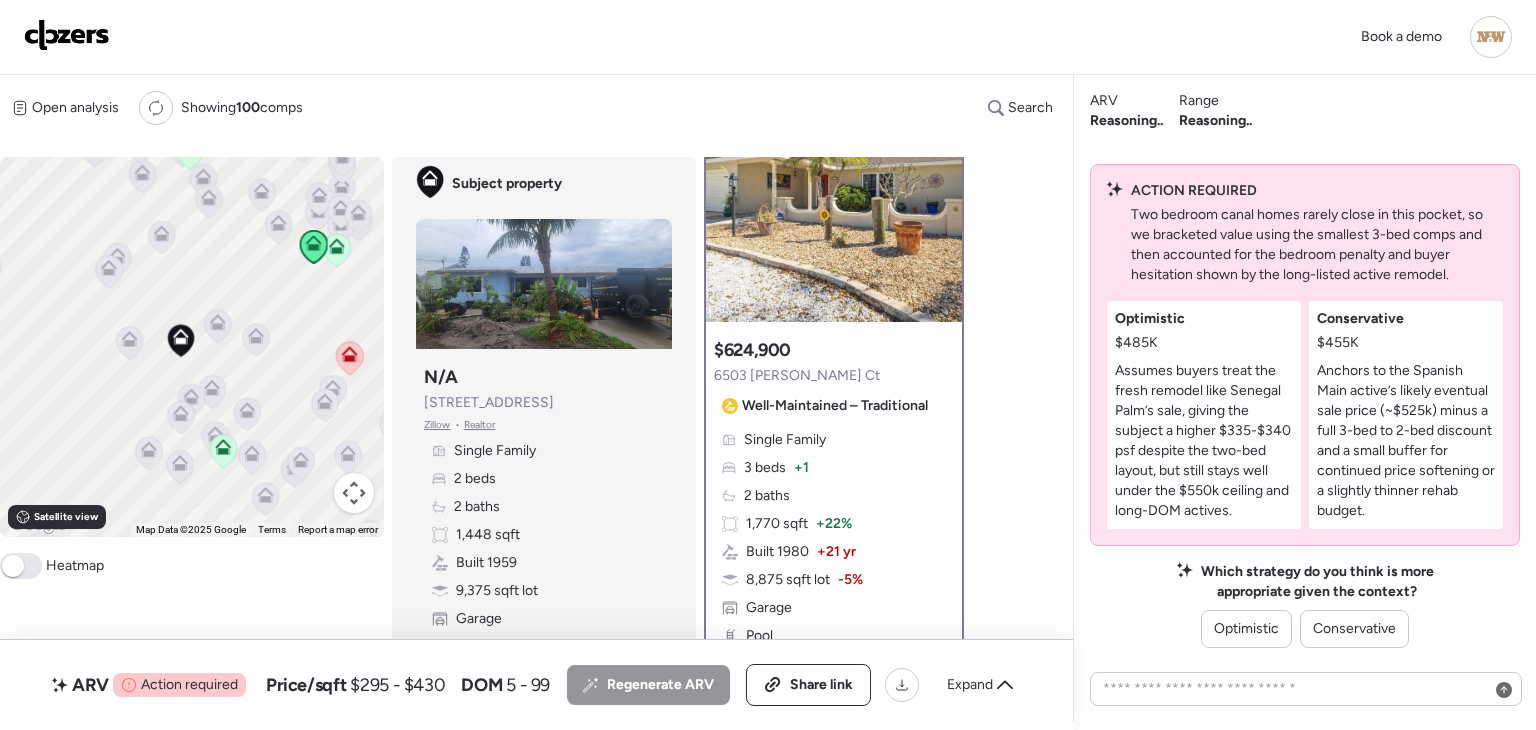 scroll, scrollTop: 0, scrollLeft: 0, axis: both 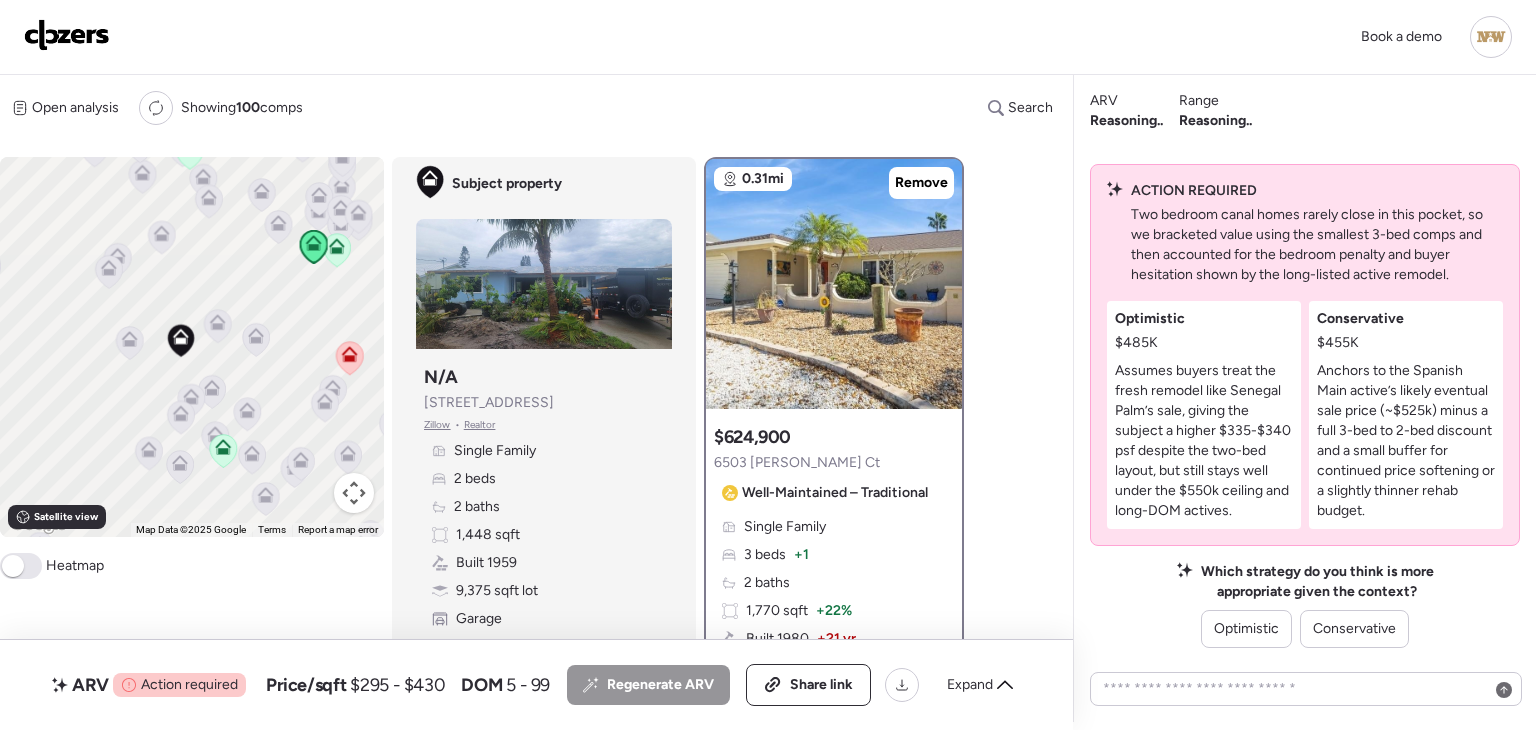 click 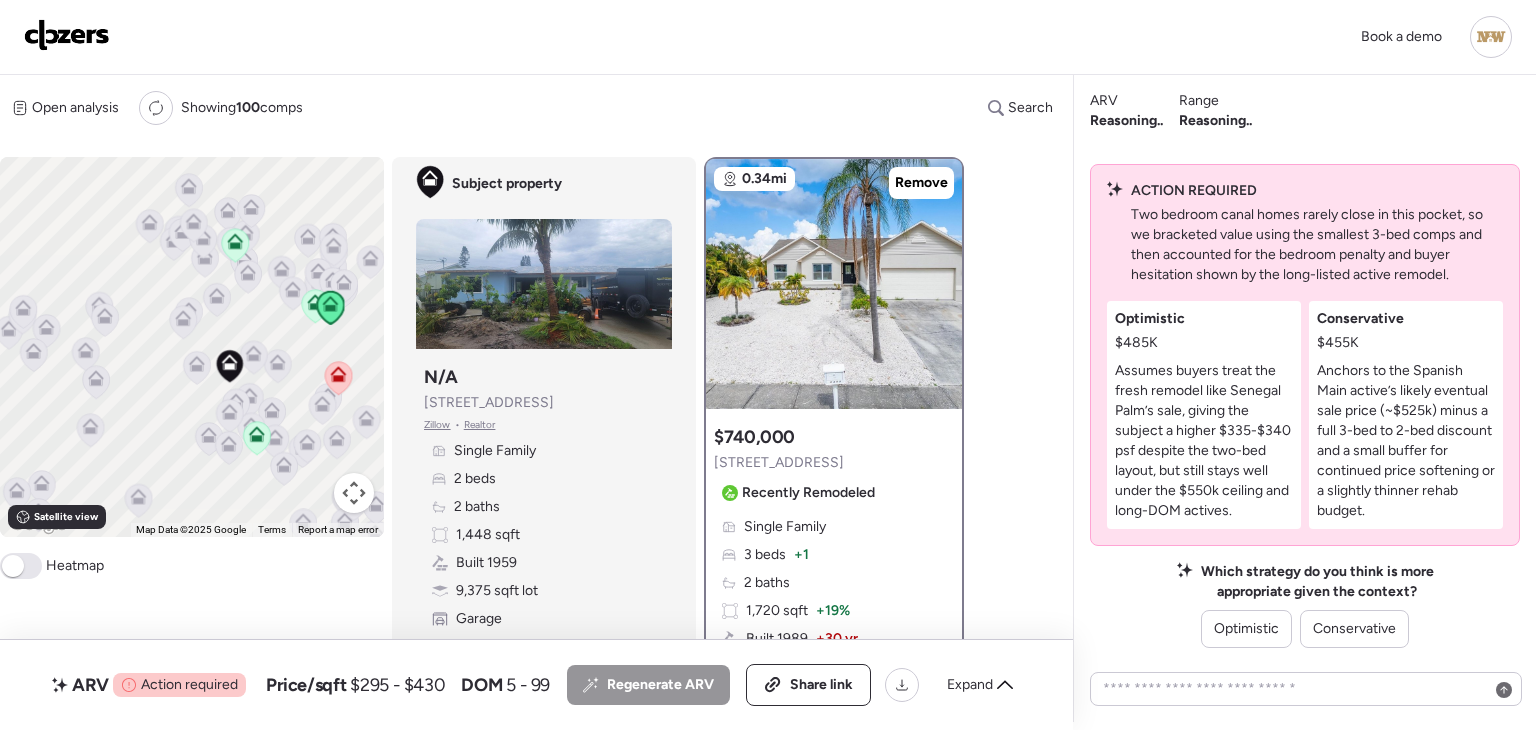 click 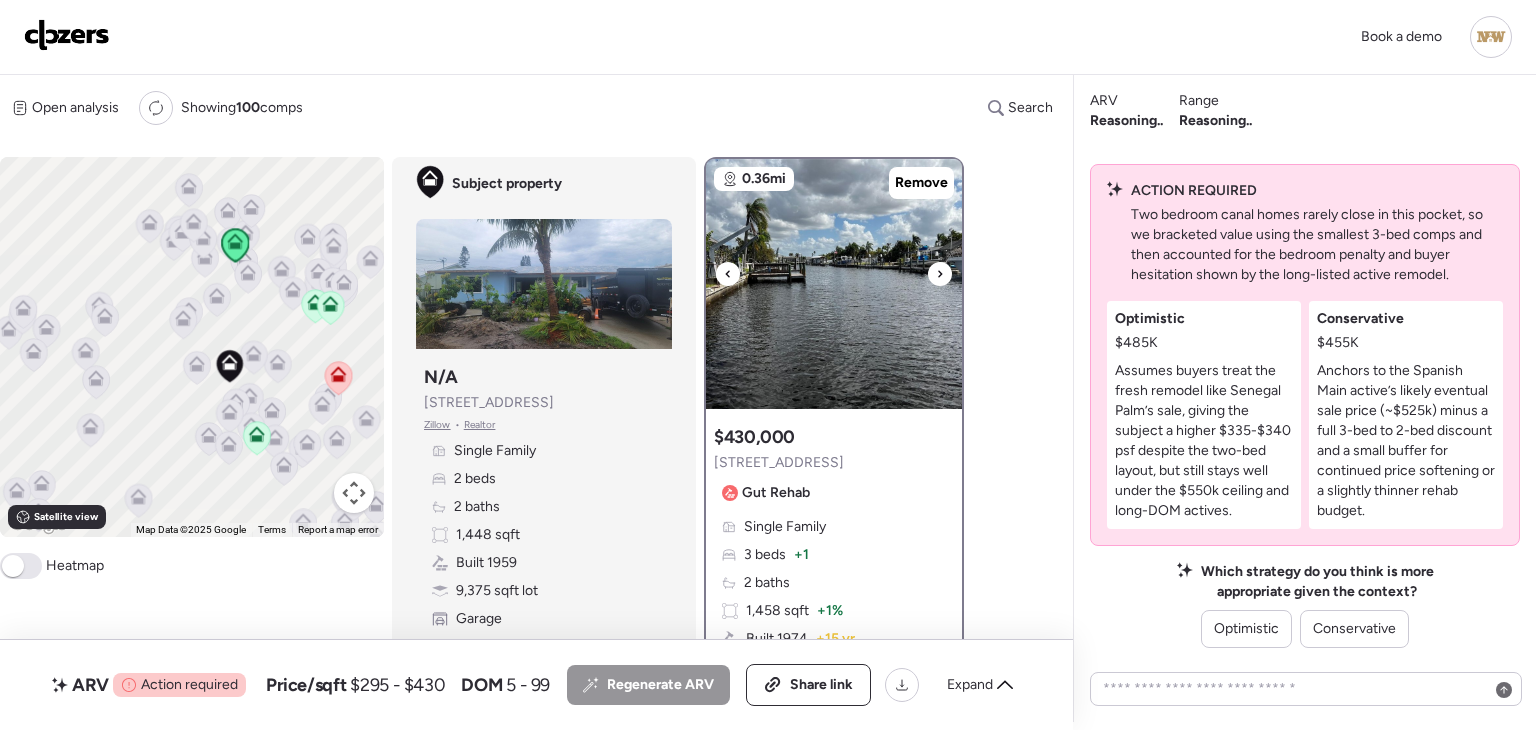 click at bounding box center (834, 284) 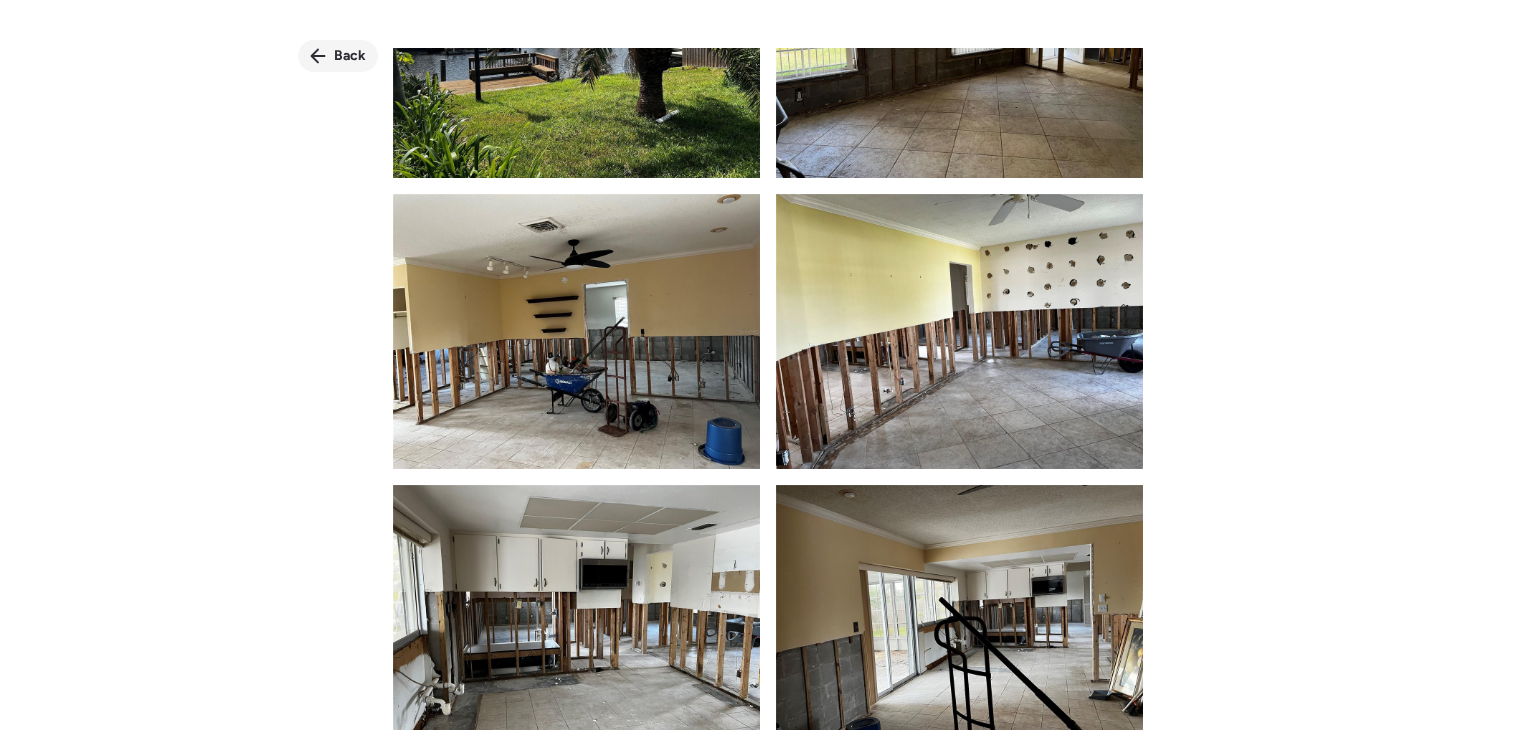 scroll, scrollTop: 900, scrollLeft: 0, axis: vertical 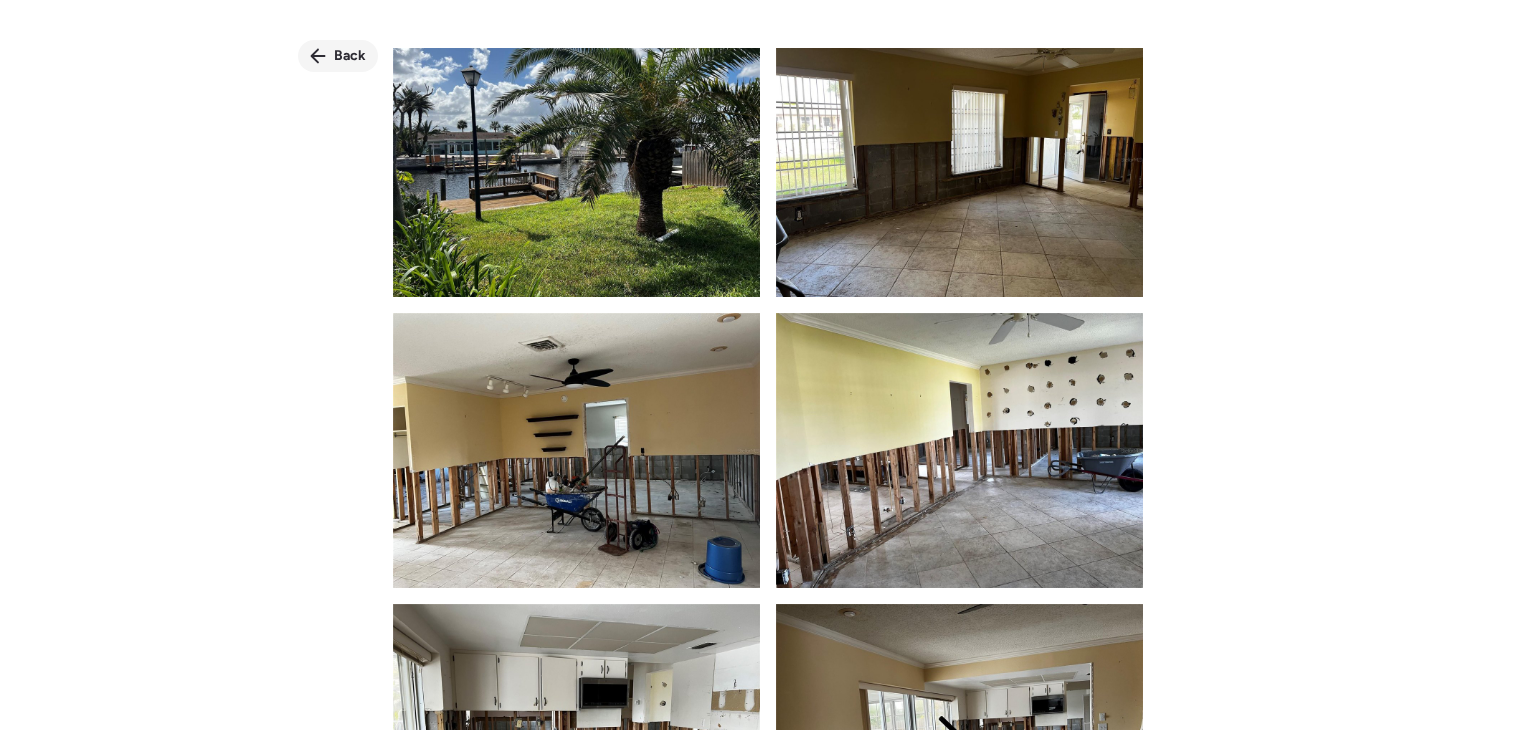 click on "Back" at bounding box center [350, 56] 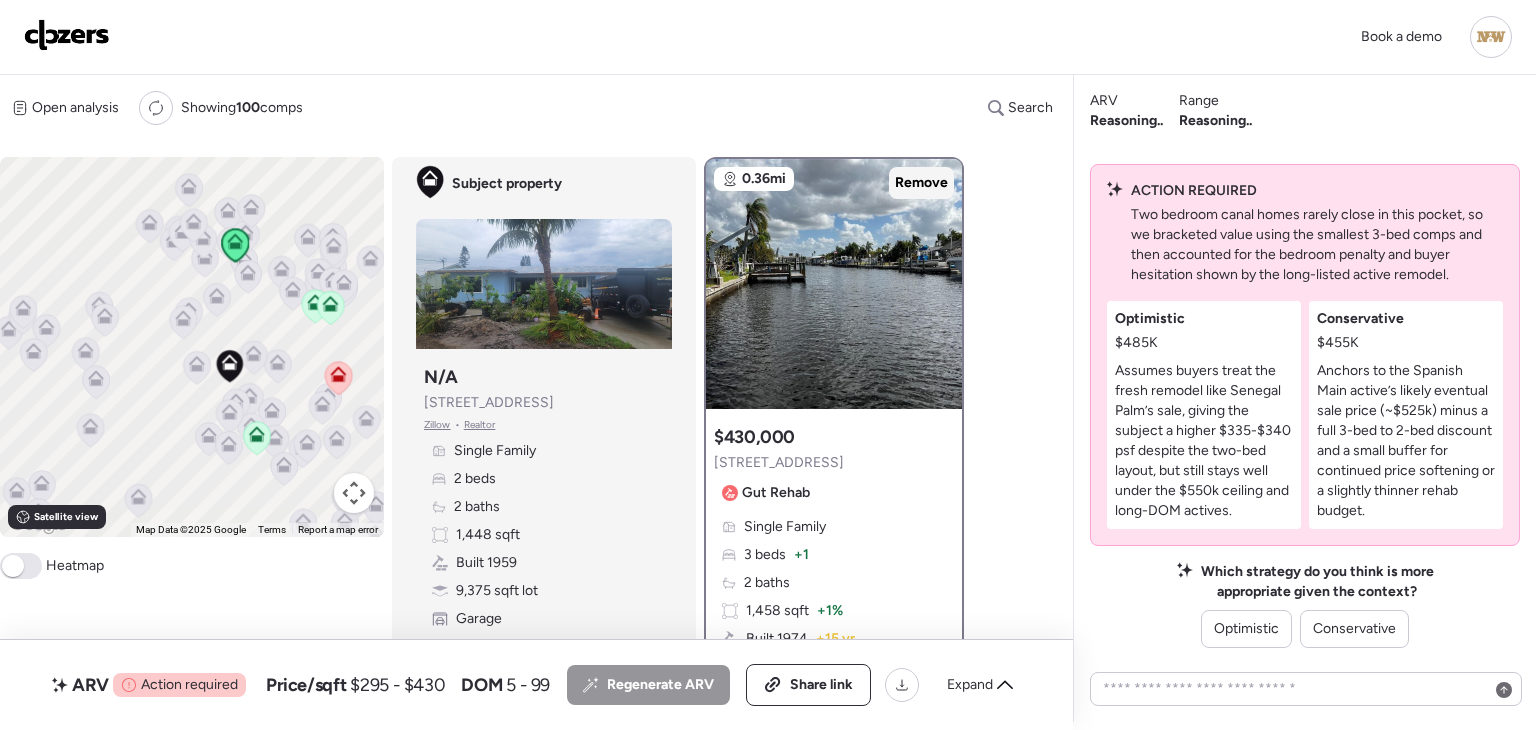 click on "Remove" at bounding box center (921, 183) 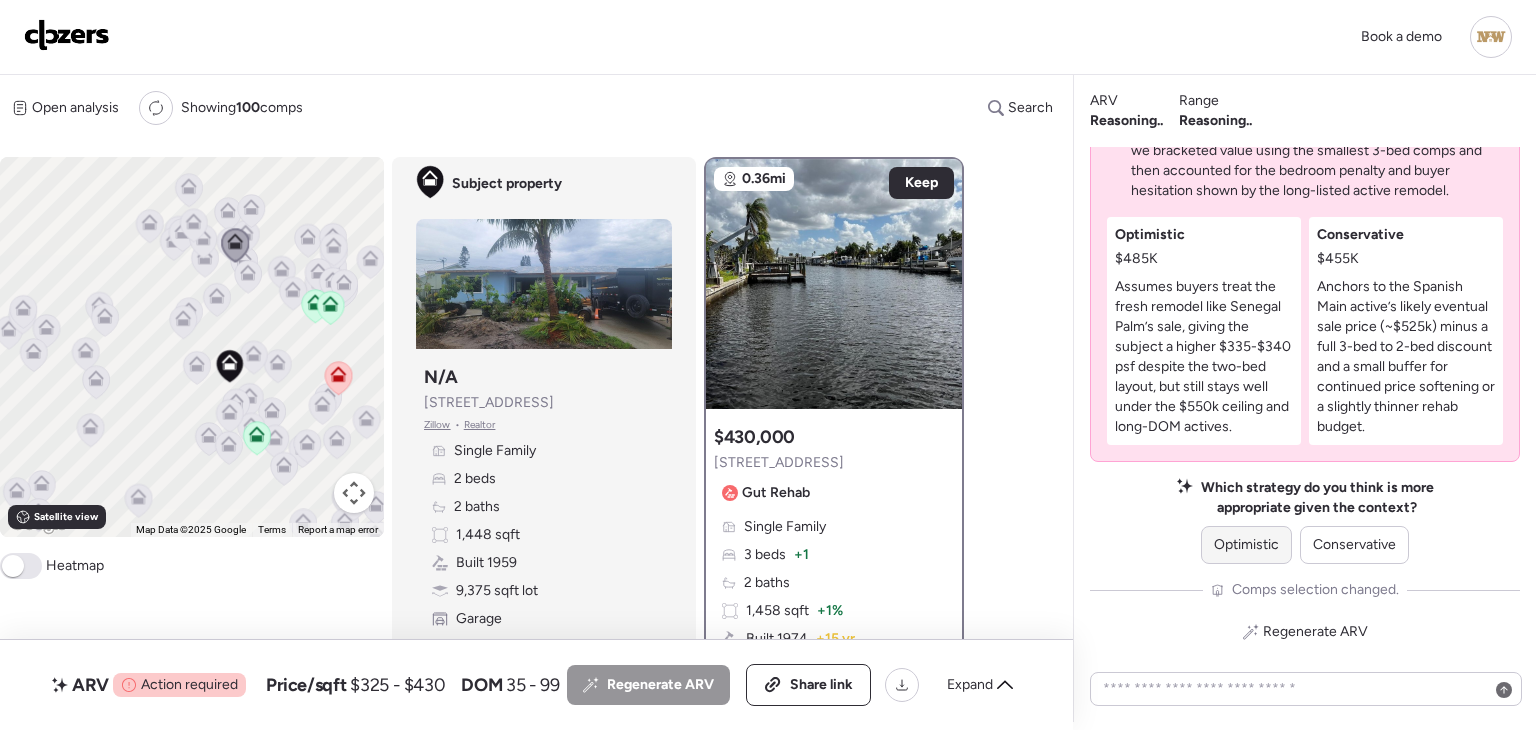 click on "Optimistic" at bounding box center [1246, 545] 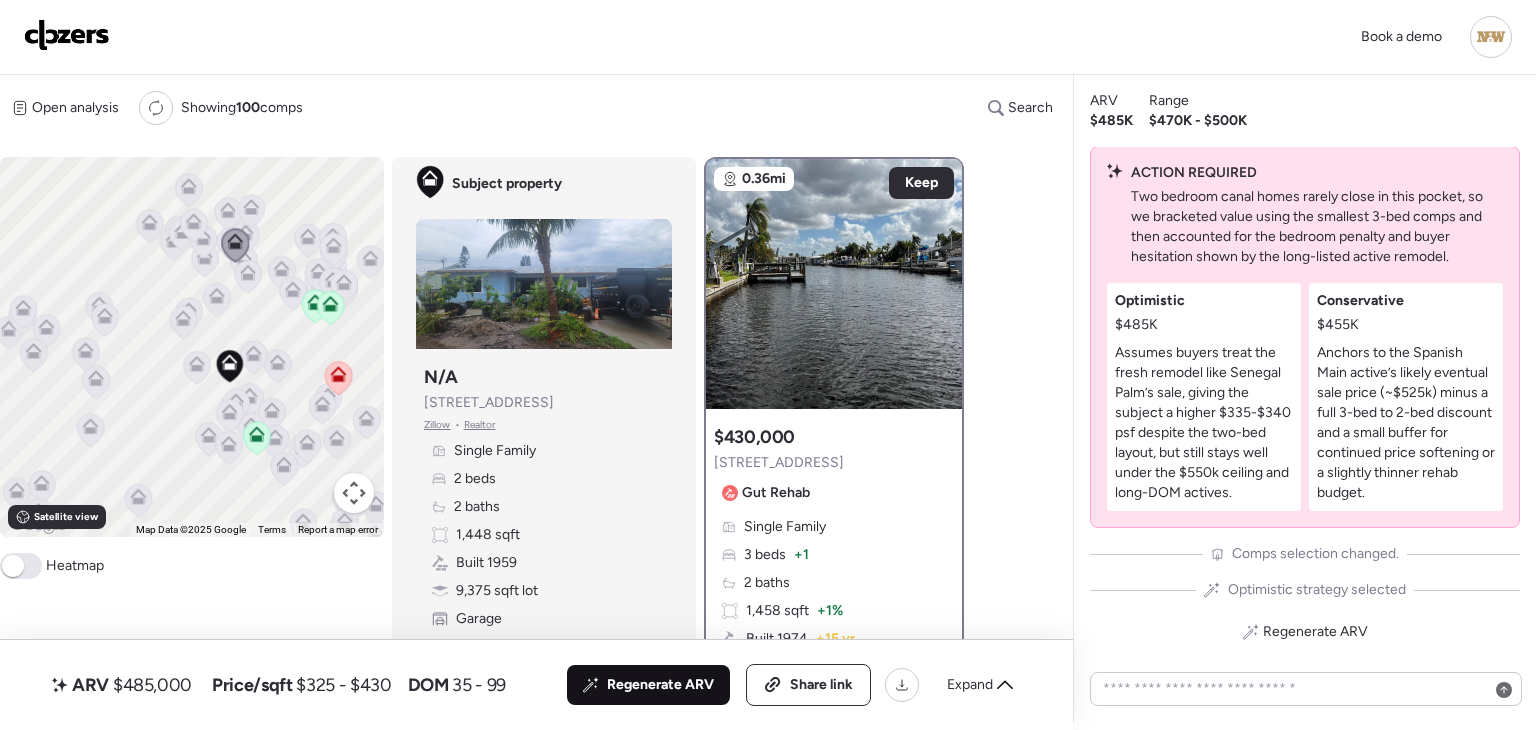click on "Regenerate ARV" at bounding box center (648, 685) 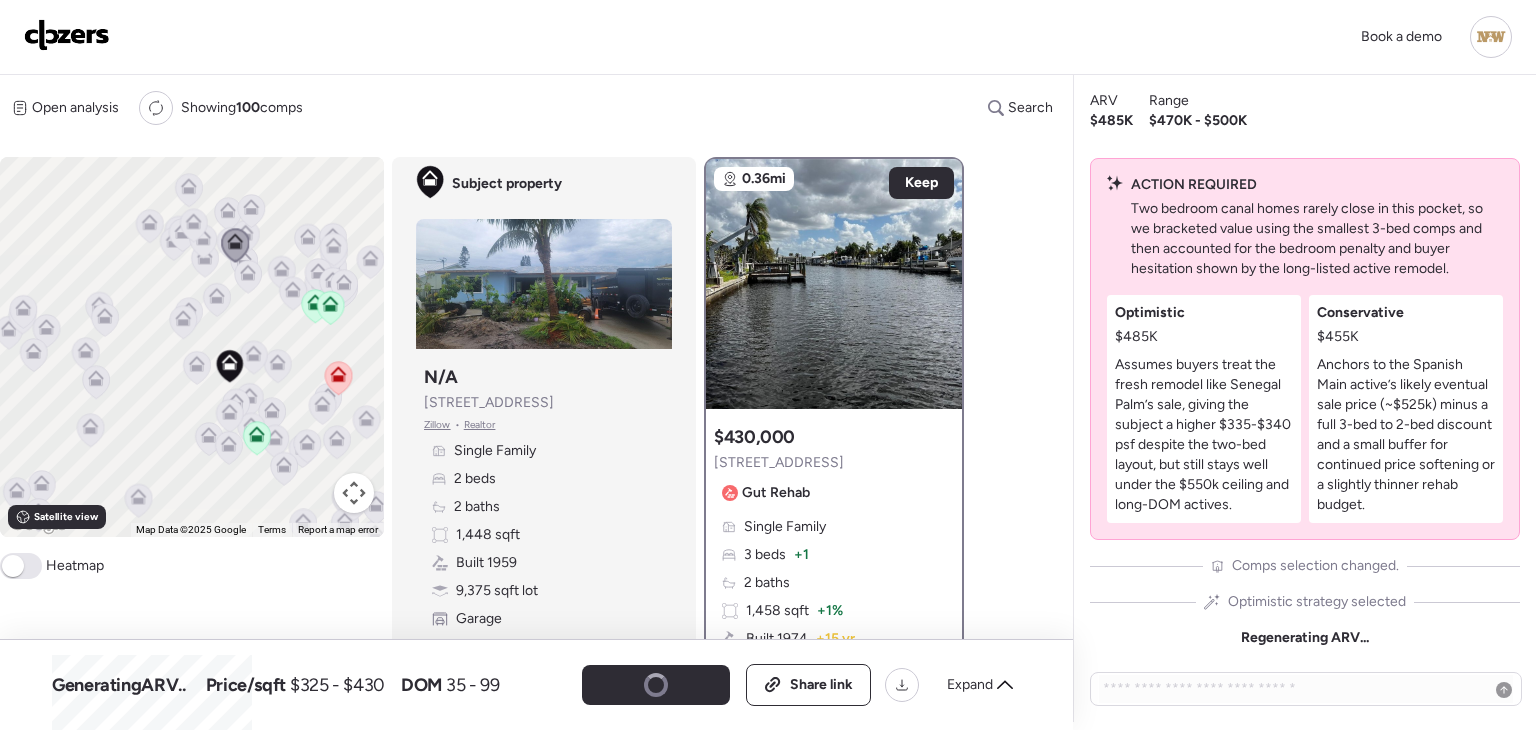 click 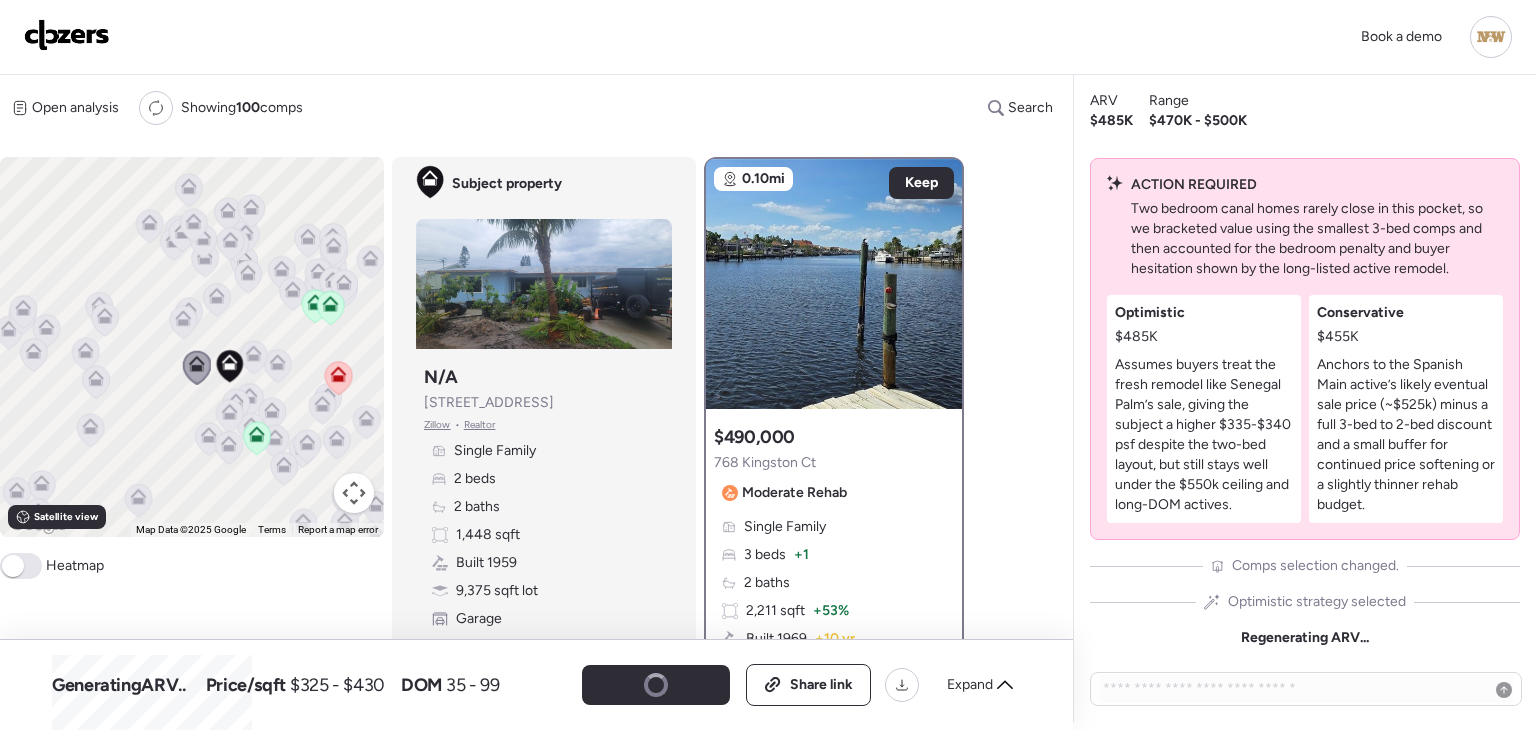 click 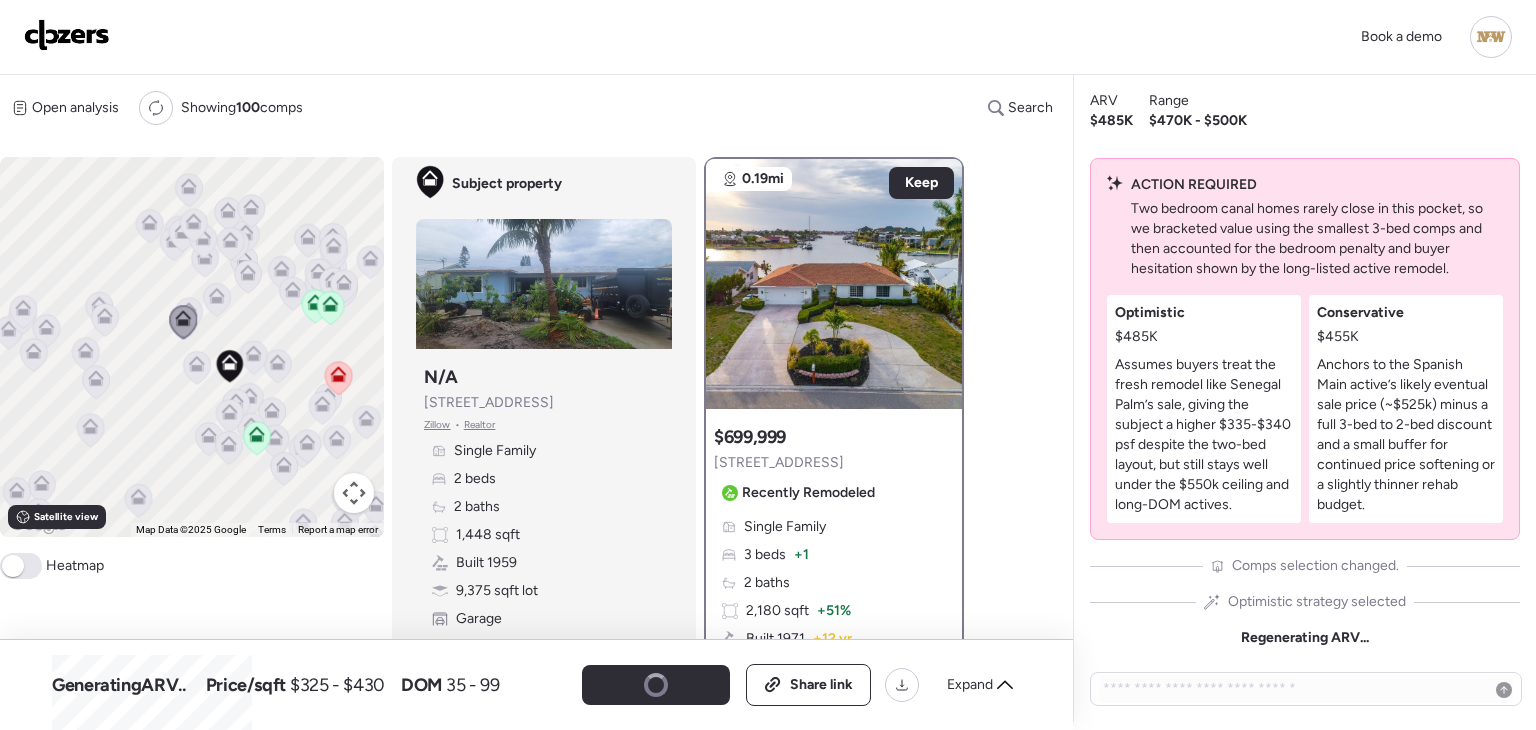 click 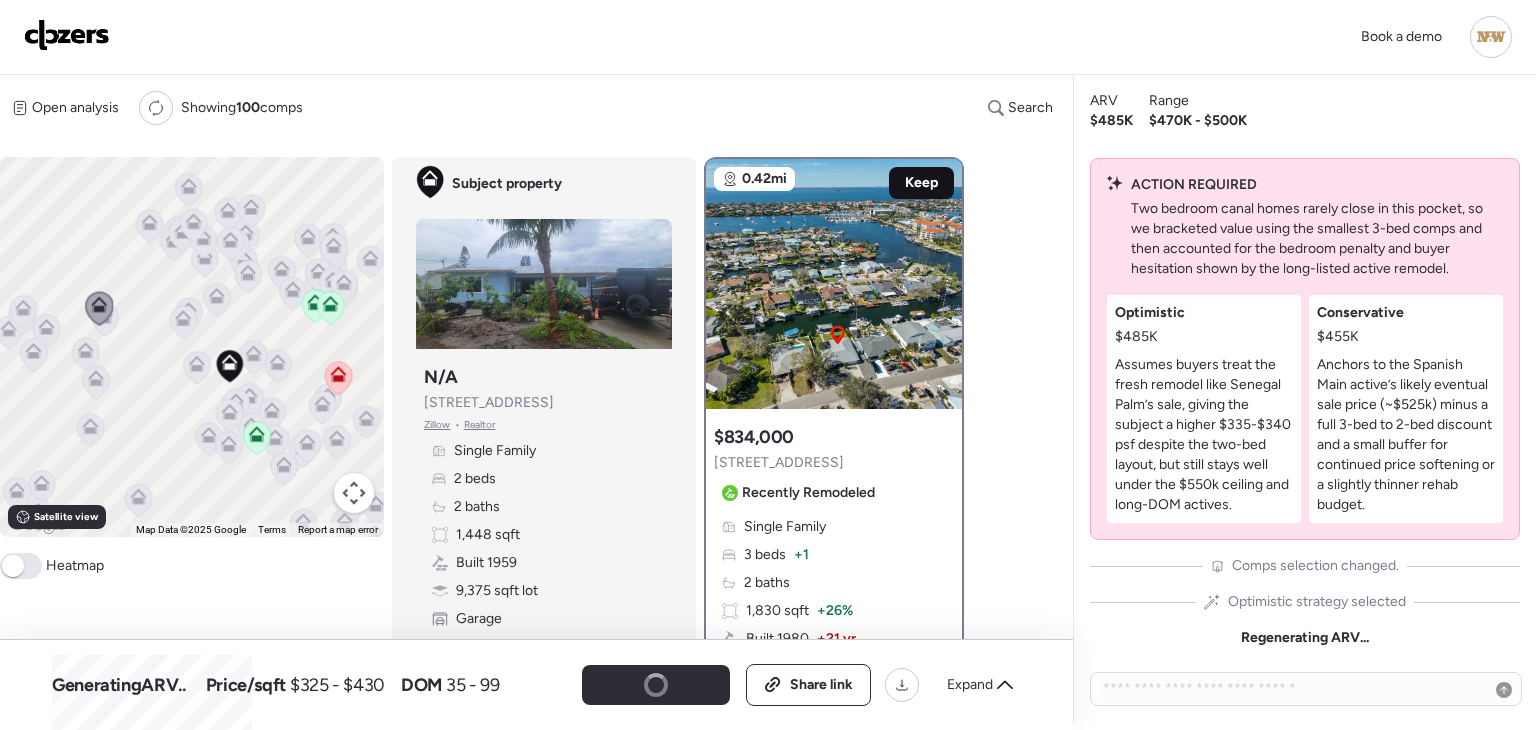 click on "Keep" at bounding box center [921, 183] 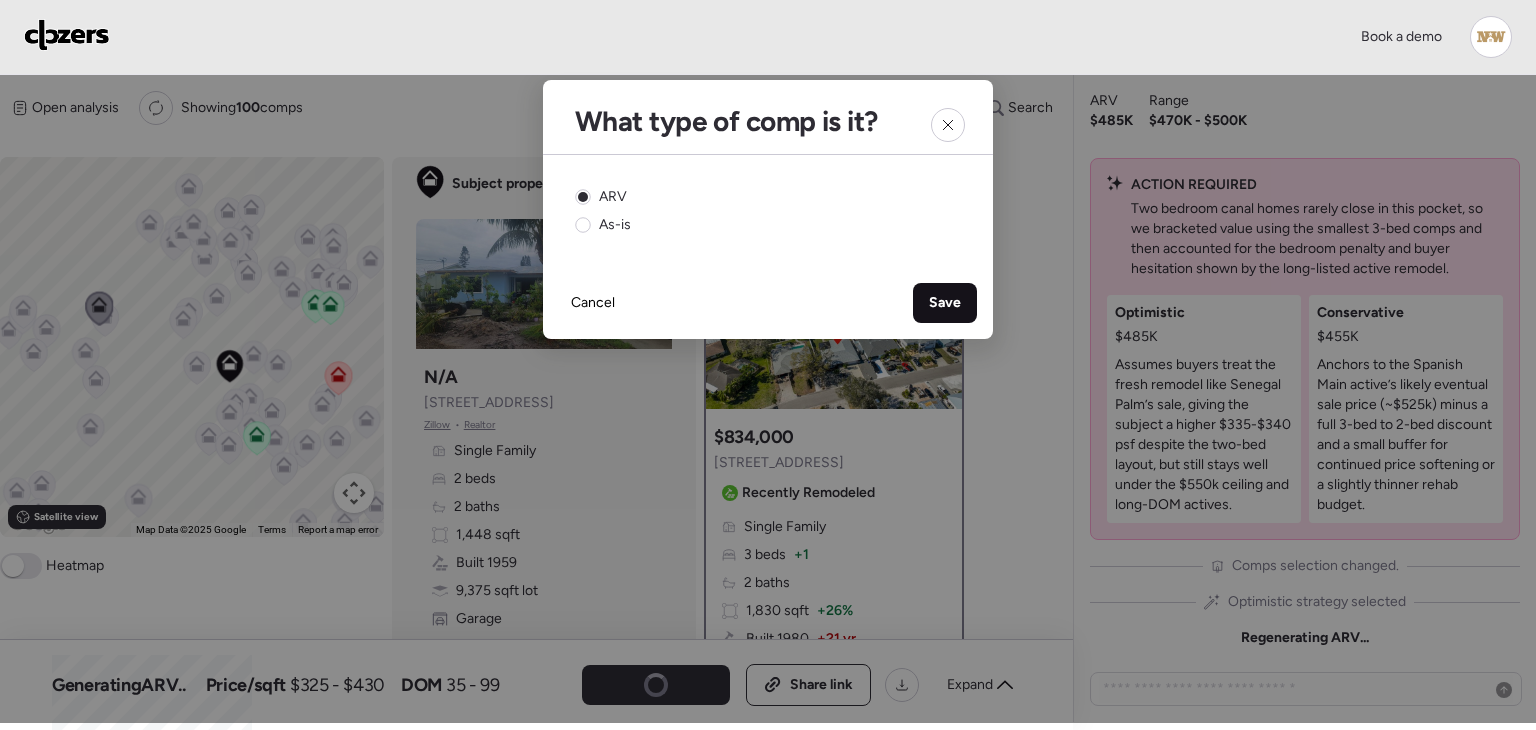 click on "Save" at bounding box center [945, 303] 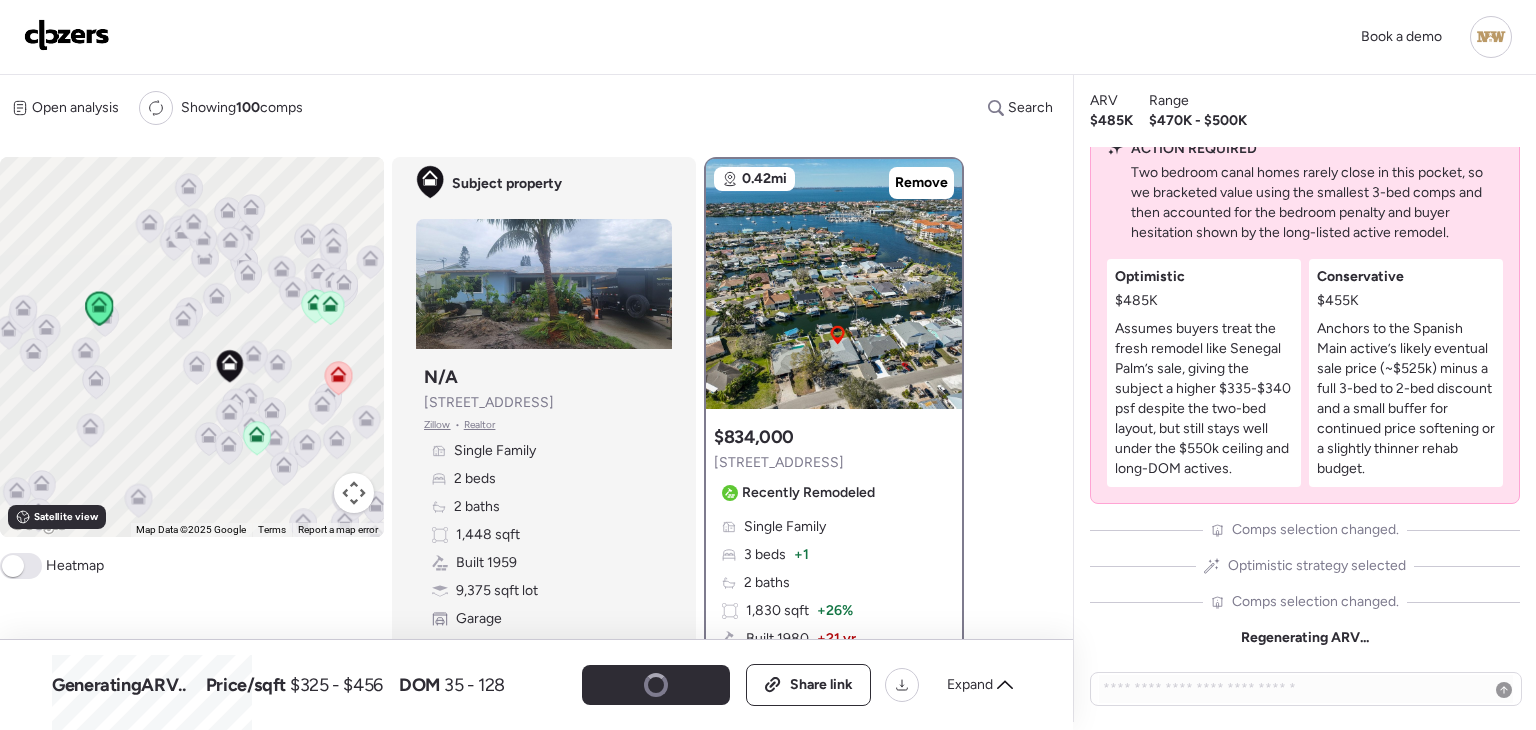 click 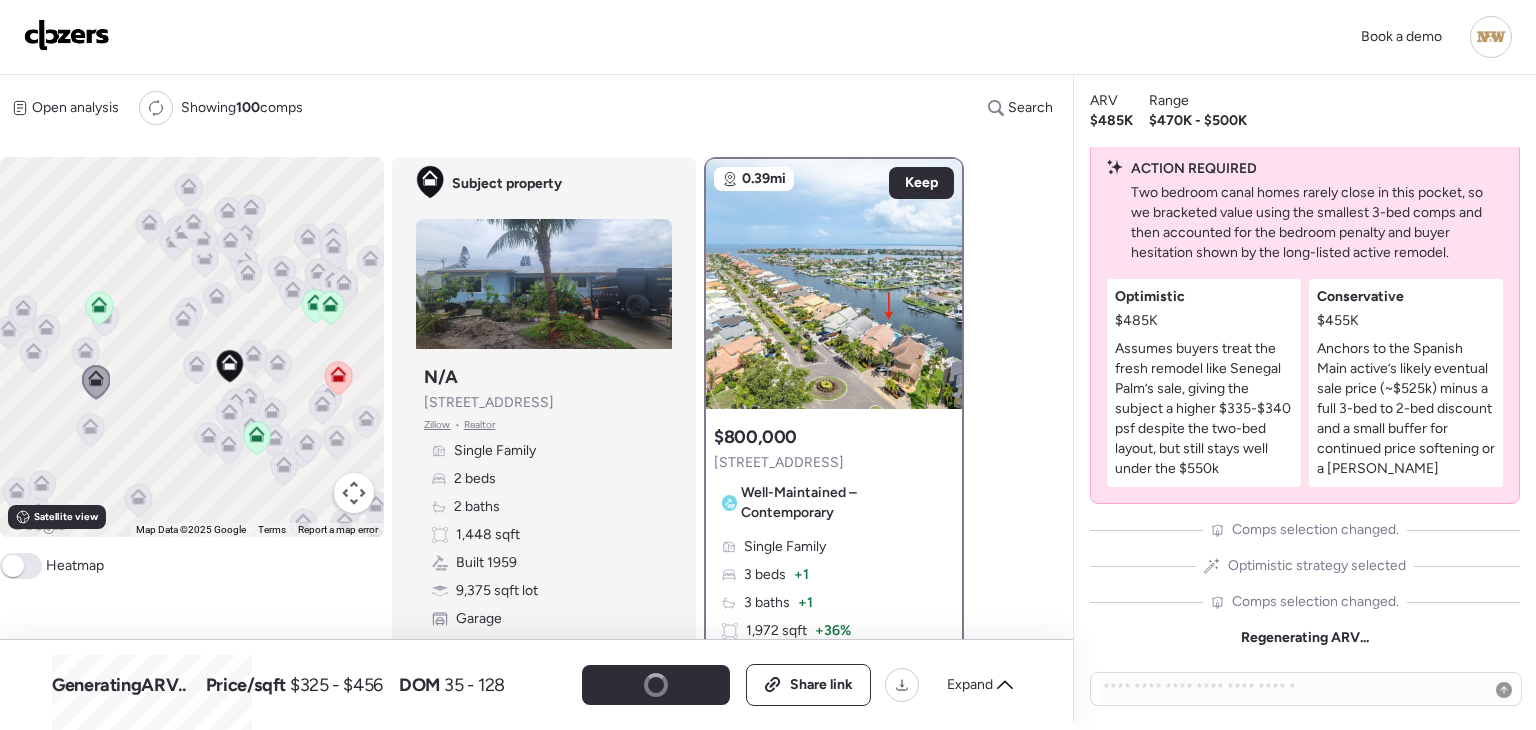 click 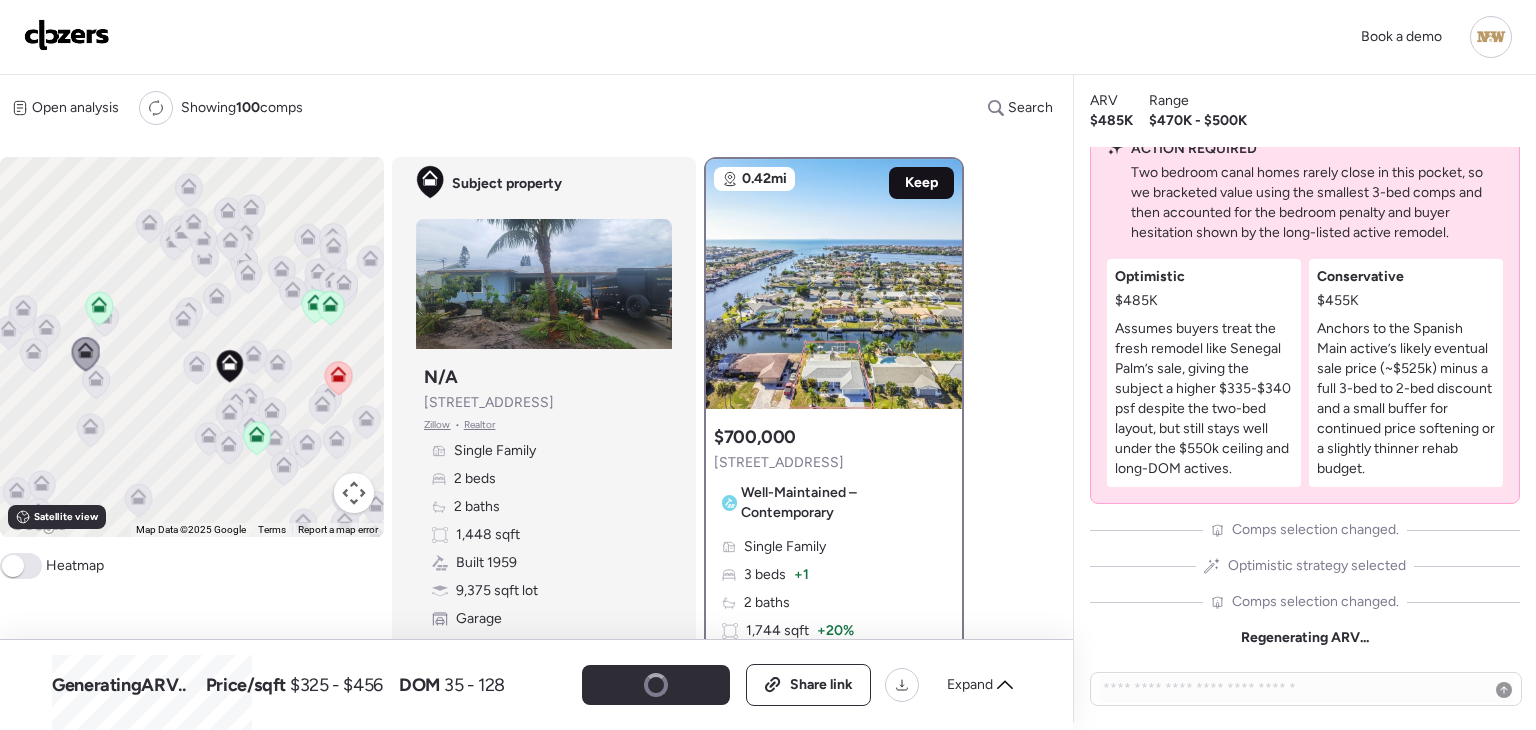 click on "Keep" at bounding box center (921, 183) 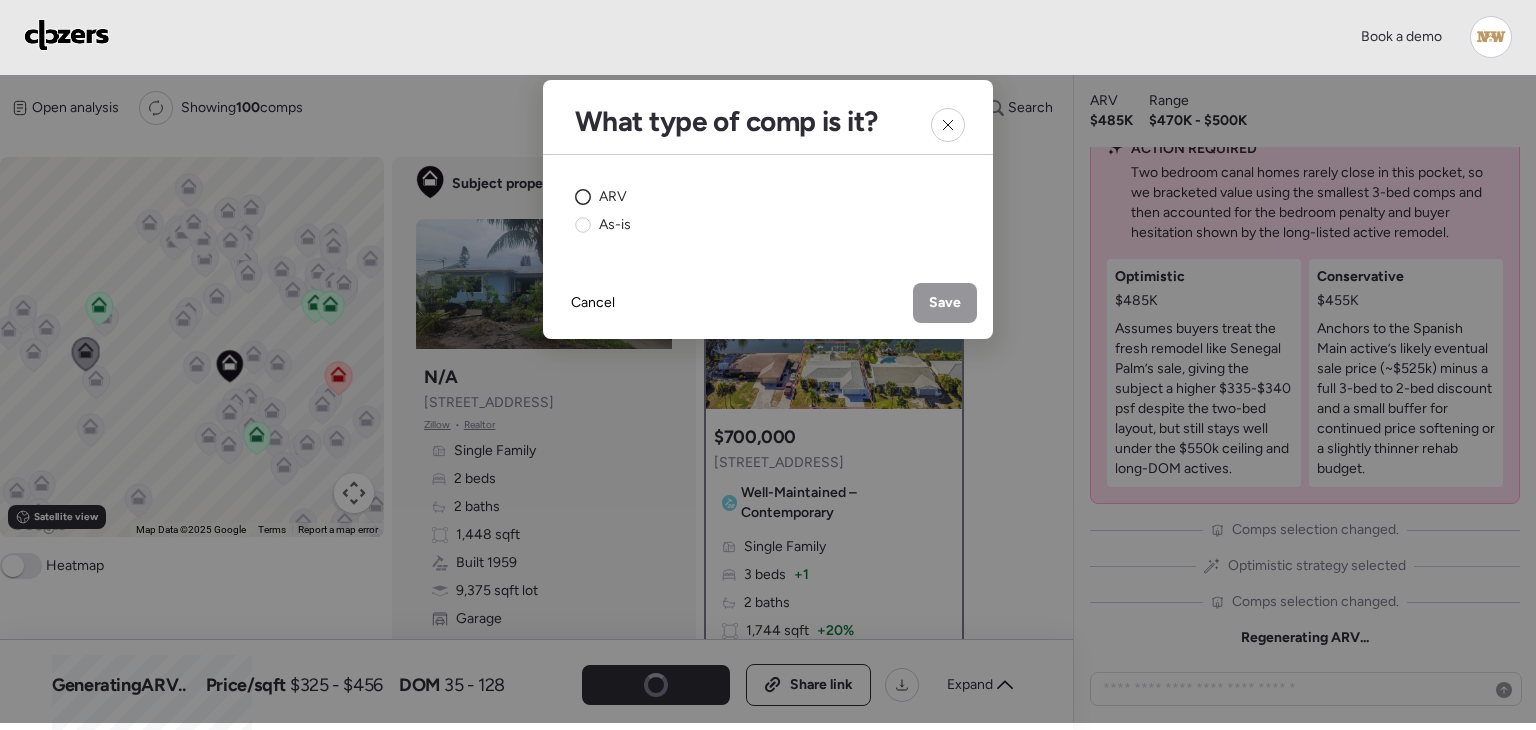 click 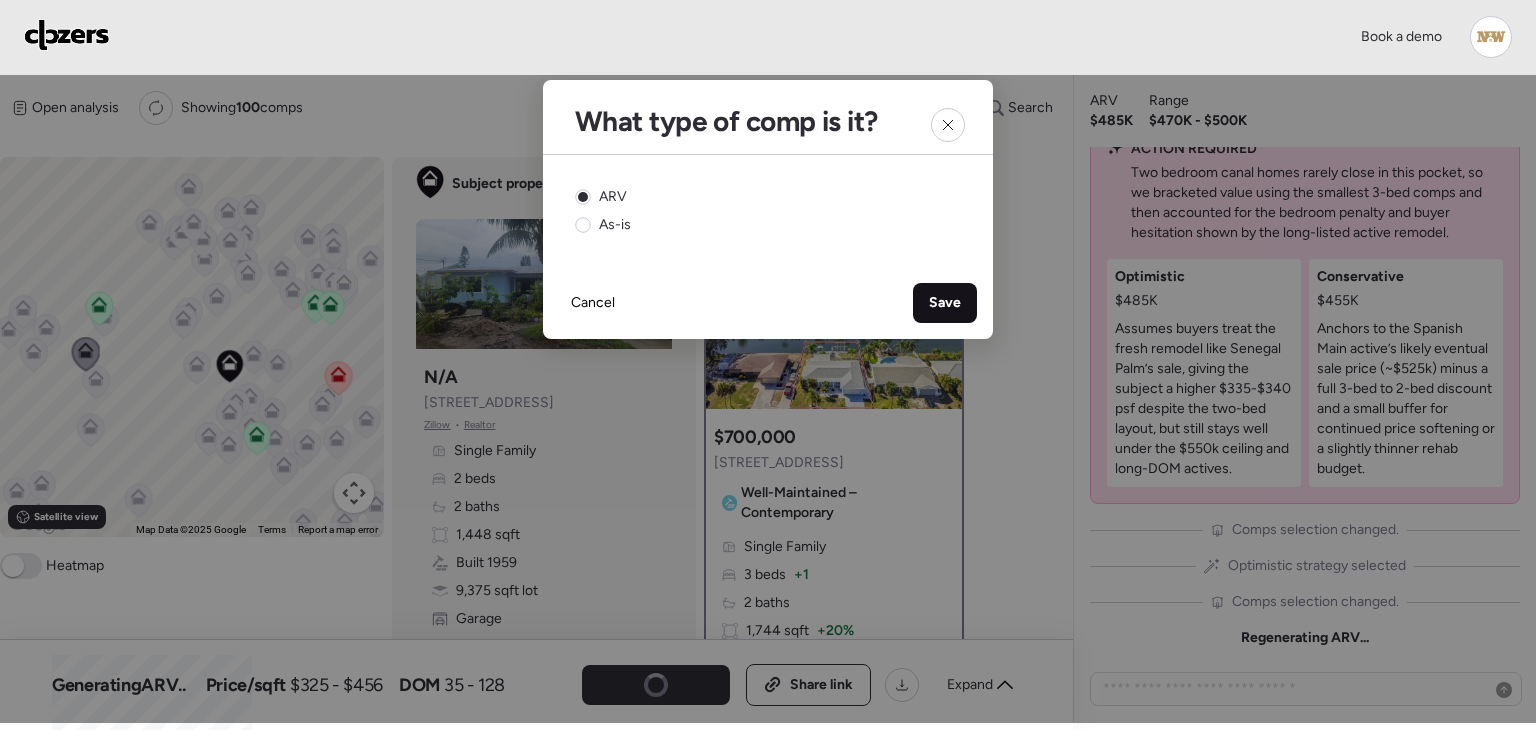 click on "Save" at bounding box center (945, 303) 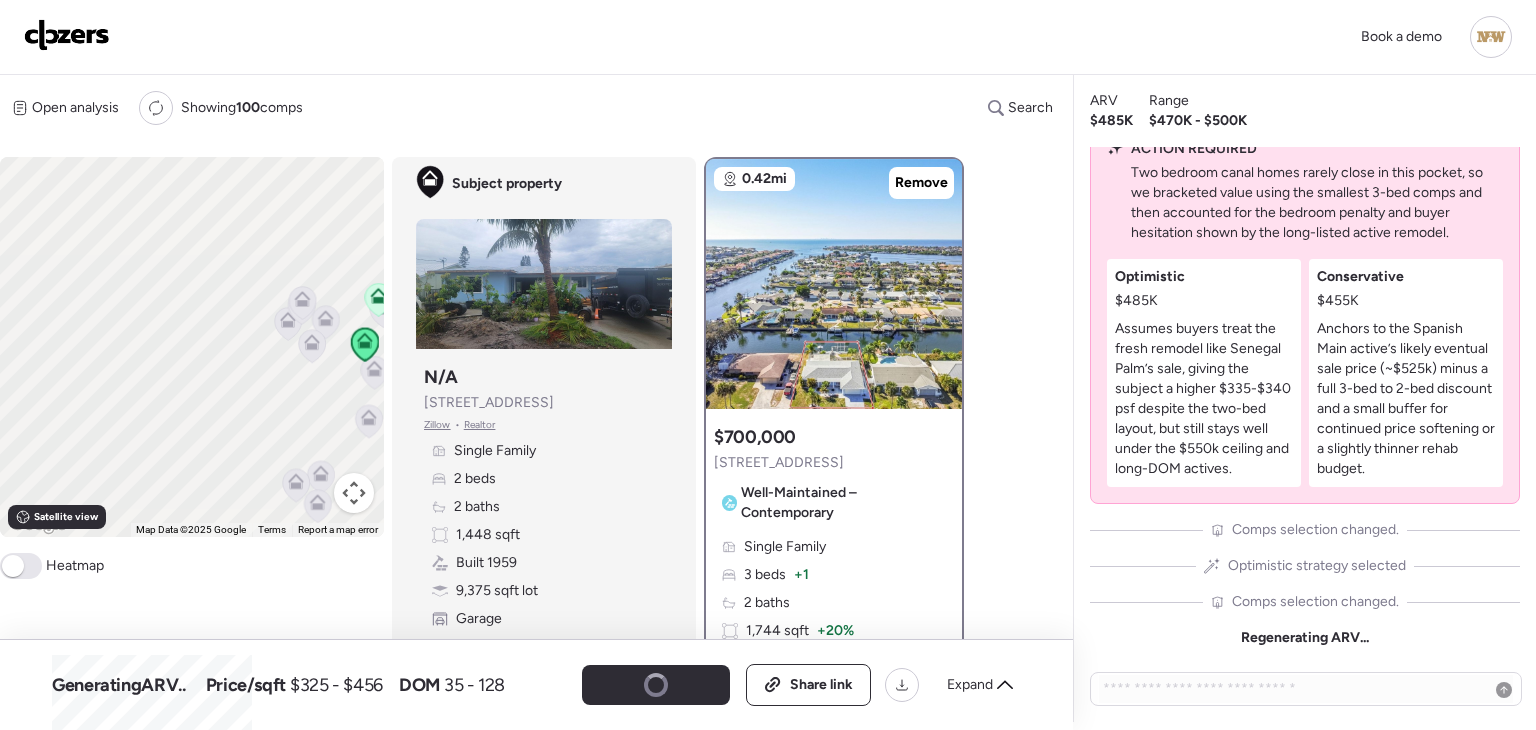 drag, startPoint x: 142, startPoint y: 432, endPoint x: 434, endPoint y: 420, distance: 292.24646 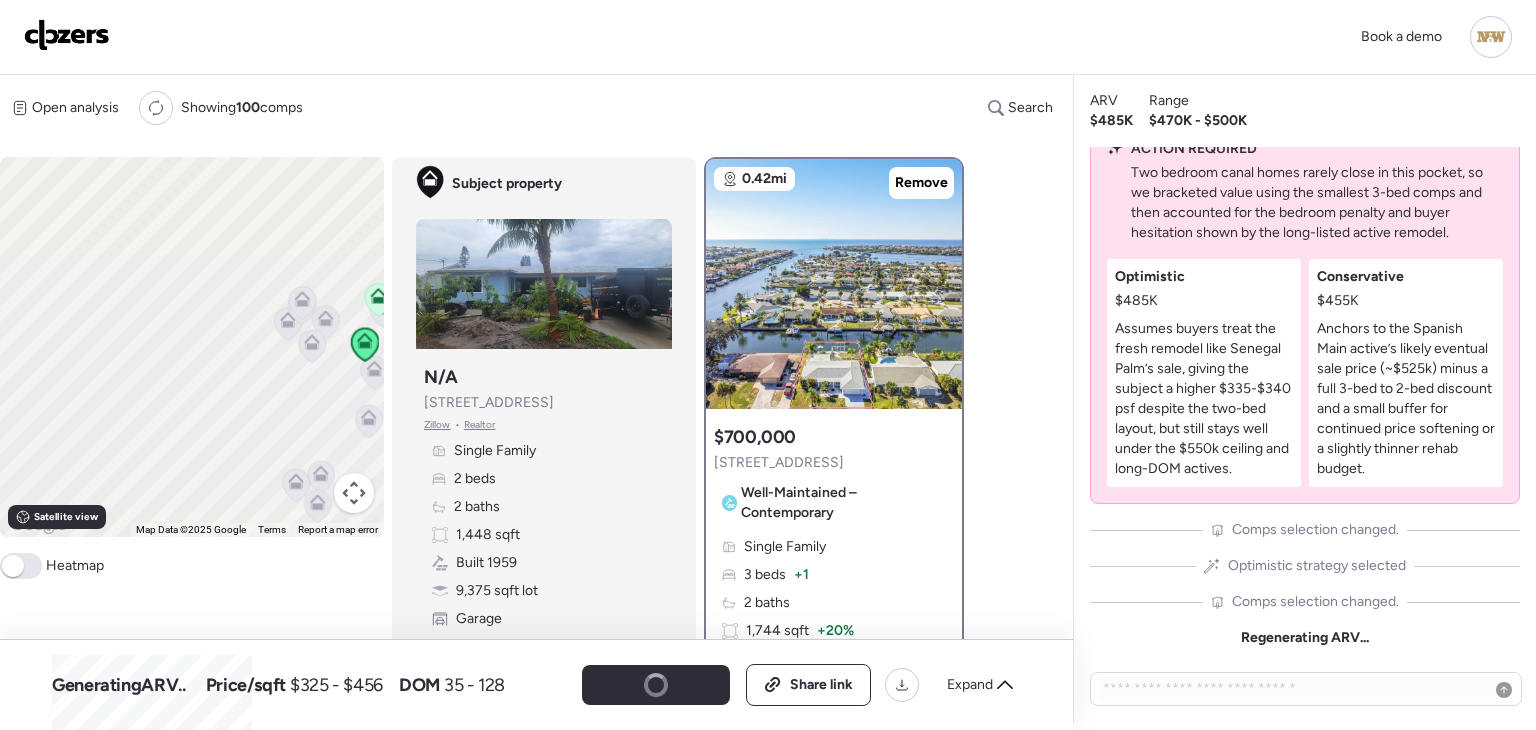 click on "To navigate, press the arrow keys. To activate drag with keyboard, press Alt + Enter. Once in keyboard drag state, use the arrow keys to move the marker. To complete the drag, press the Enter key. To cancel, press Escape. Keyboard shortcuts Map Data Map Data ©2025 Google Map data ©2025 Google 200 m  Click to toggle between metric and imperial units Terms Report a map error Satellite view A B+ B B- C+ C C- D Heatmap Subject property Subject property [STREET_ADDRESS] • Realtor Single Family 2 beds 2 baths 1,448 sqft Built 1959 9,375 sqft lot Garage Pool 0.42mi Remove $700,000 [STREET_ADDRESS] – Contemporary Single Family 3 beds + 1 2 baths 1,744 sqft + 20% Built 1973 + 14 yr 8,625 sqft lot -8% Garage Pool Sold   [DATE] Sold Non-flip Non-flip Excellent condition comp, but not remodeled specifically for re-sale. Disqualifier -  This property was too far away from the subject property
Suggested comps 0.34mi Remove Suggested comp $740,000 [STREET_ADDRESS] Single Family" at bounding box center (490, 440) 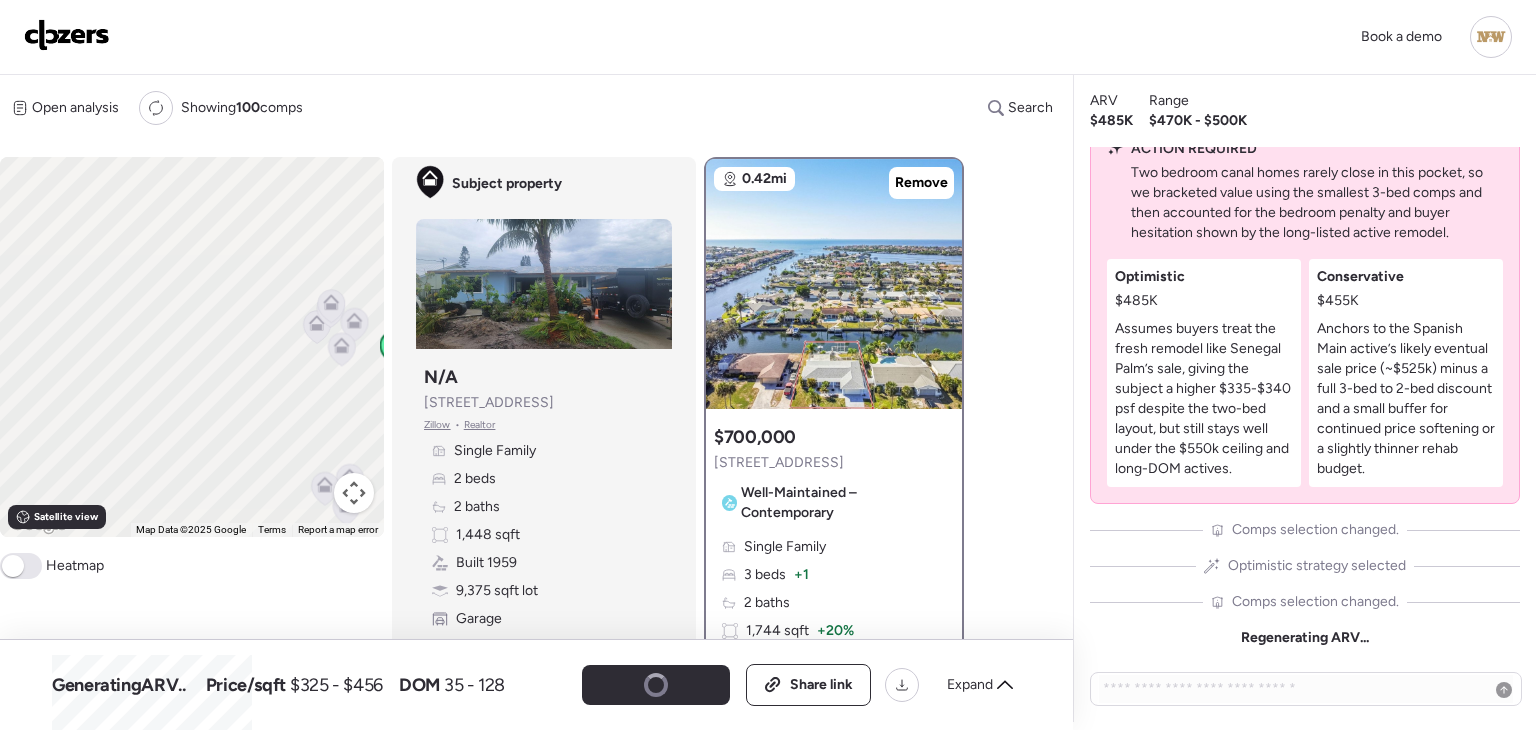 click 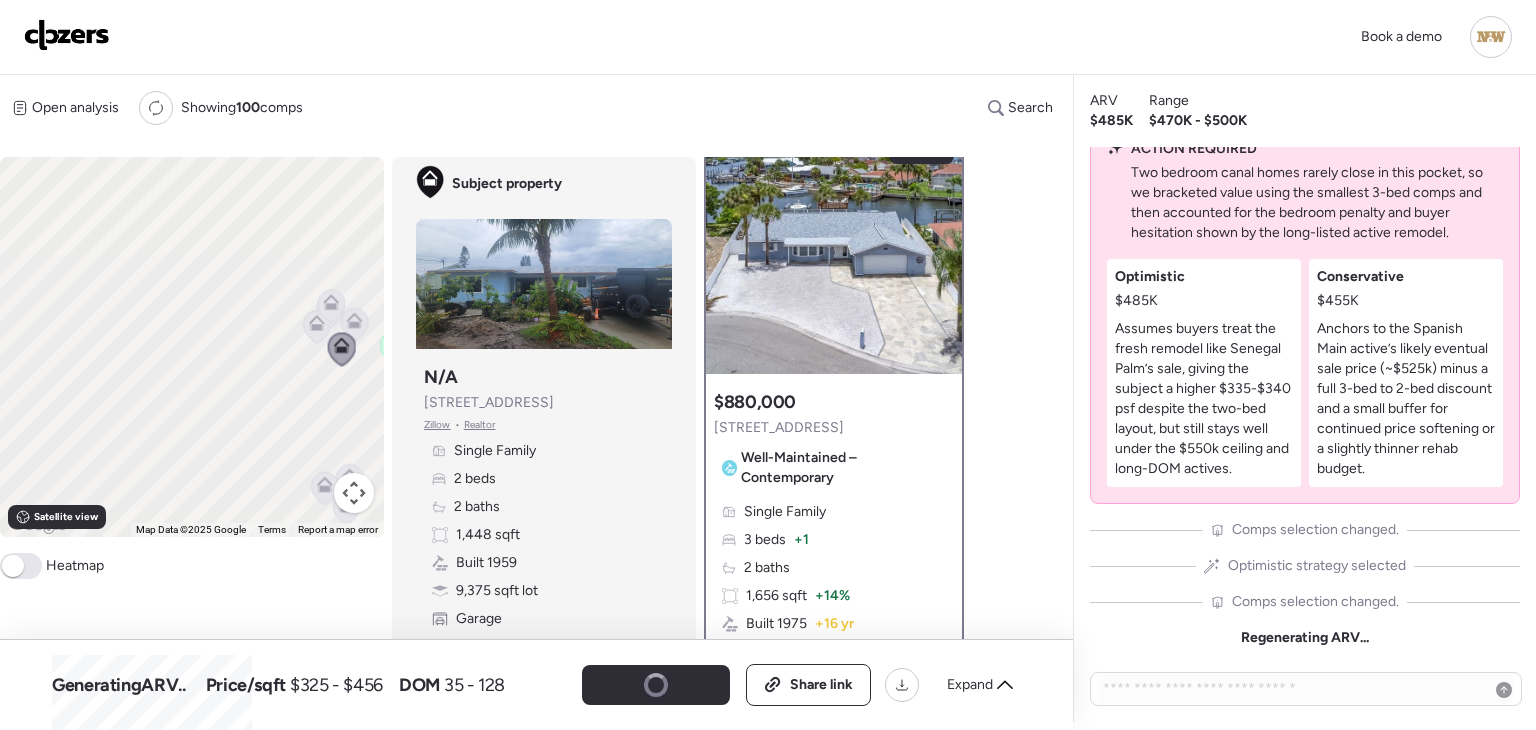 scroll, scrollTop: 0, scrollLeft: 0, axis: both 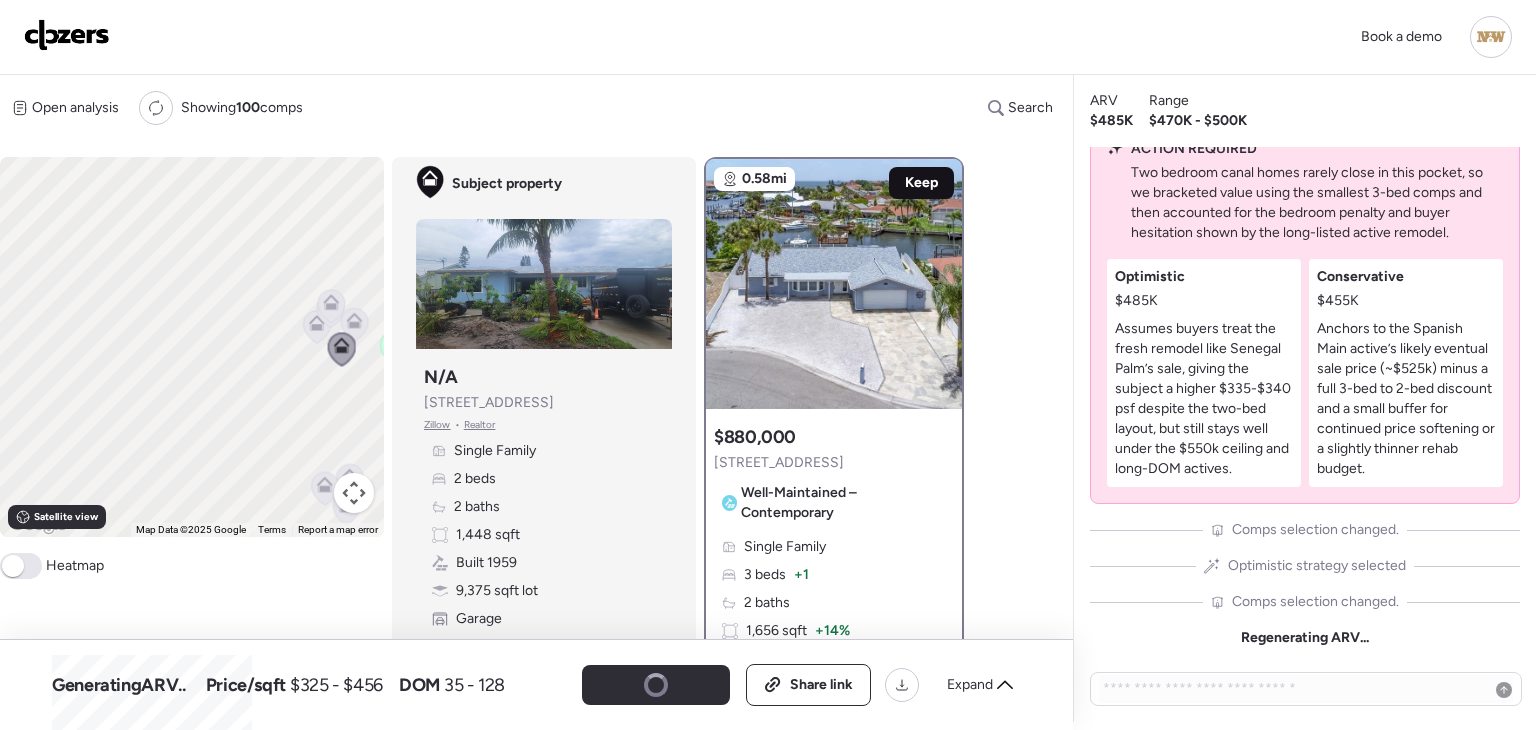 click on "Keep" at bounding box center (921, 183) 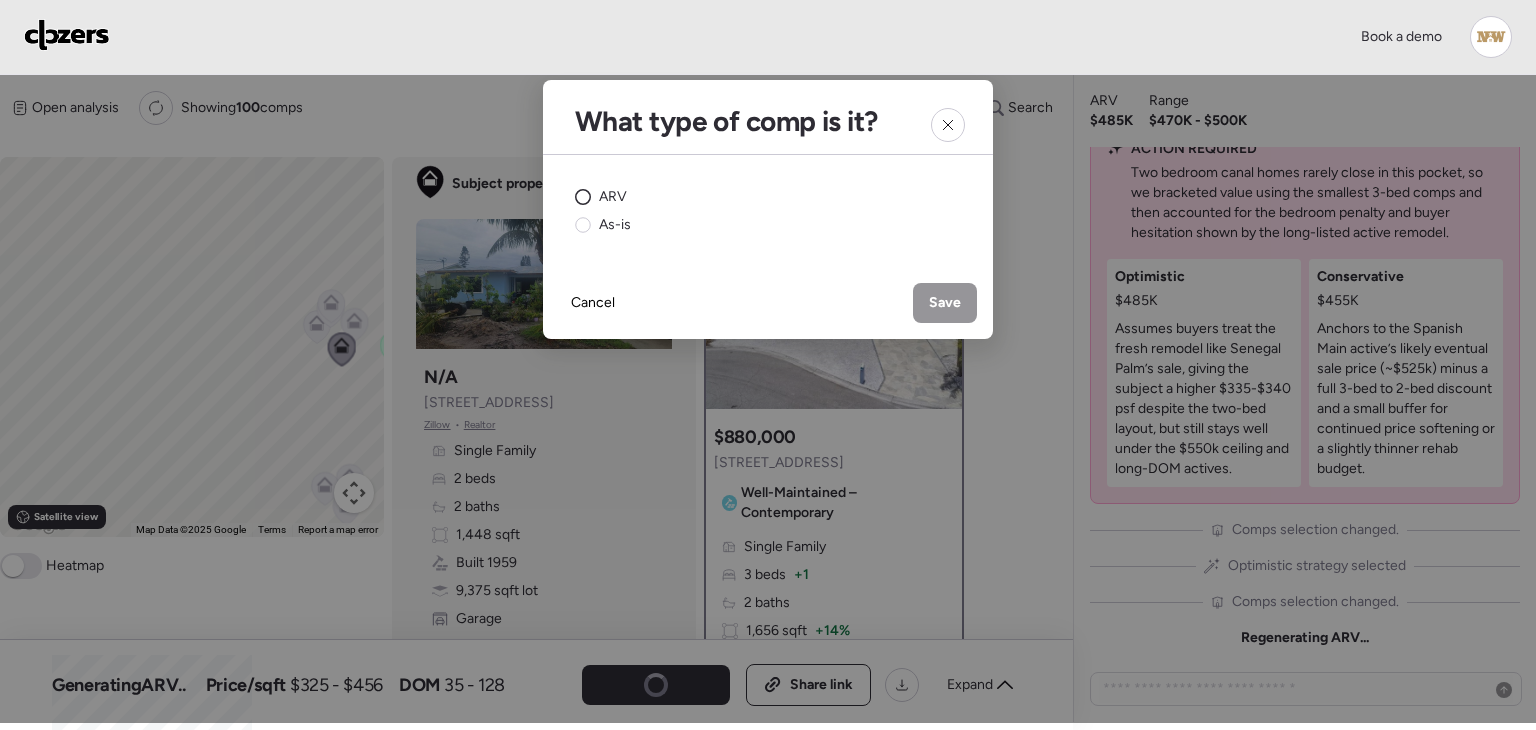 click 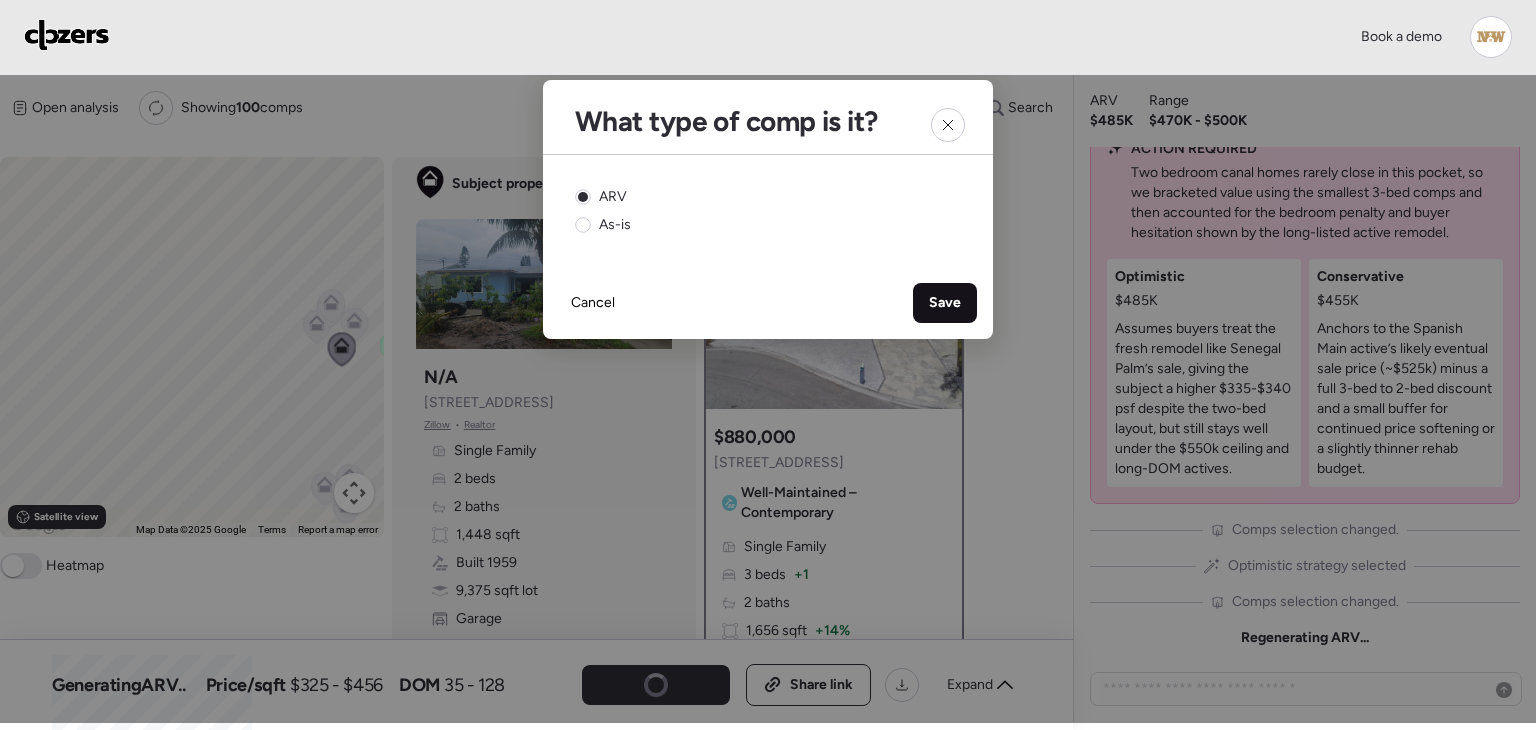 click on "Save" at bounding box center [945, 303] 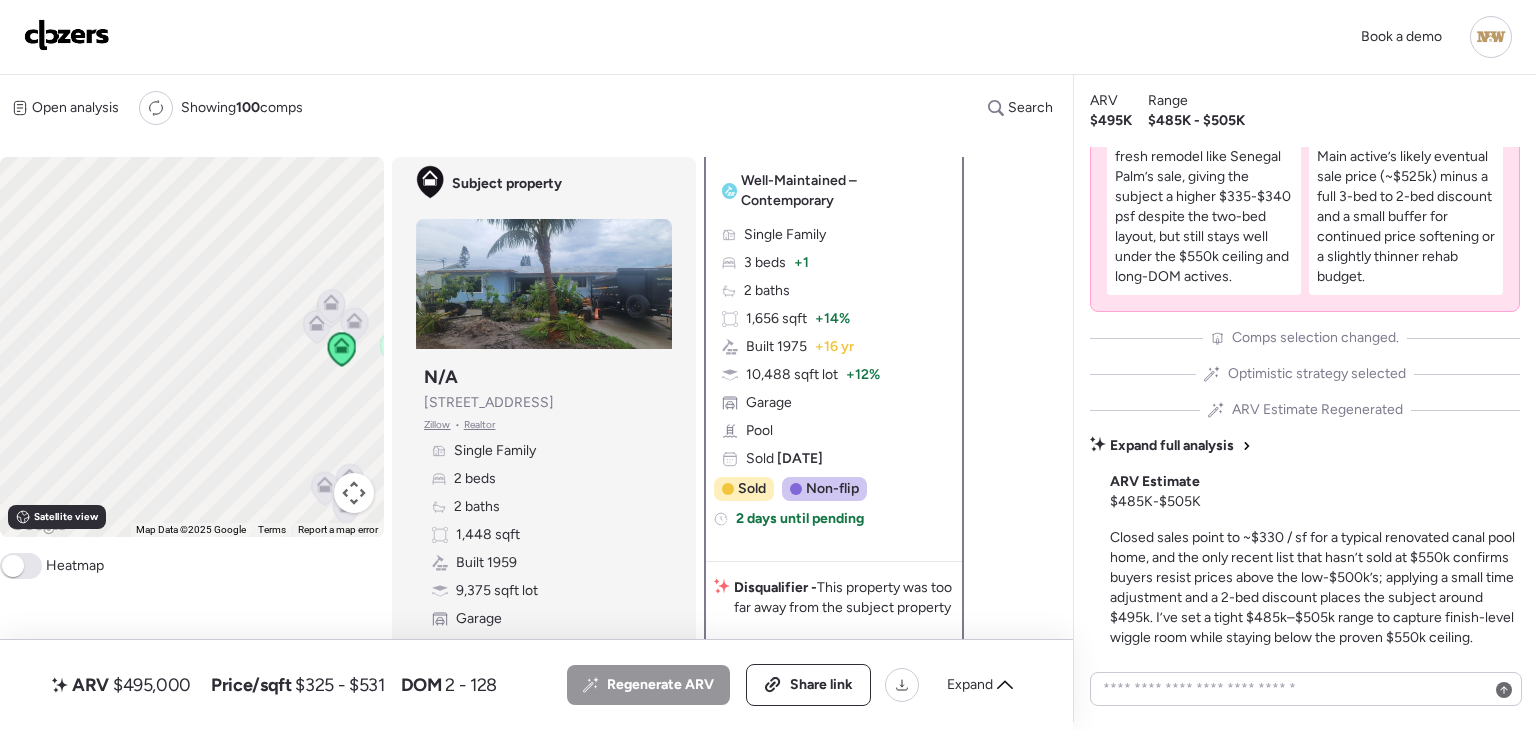 scroll, scrollTop: 500, scrollLeft: 0, axis: vertical 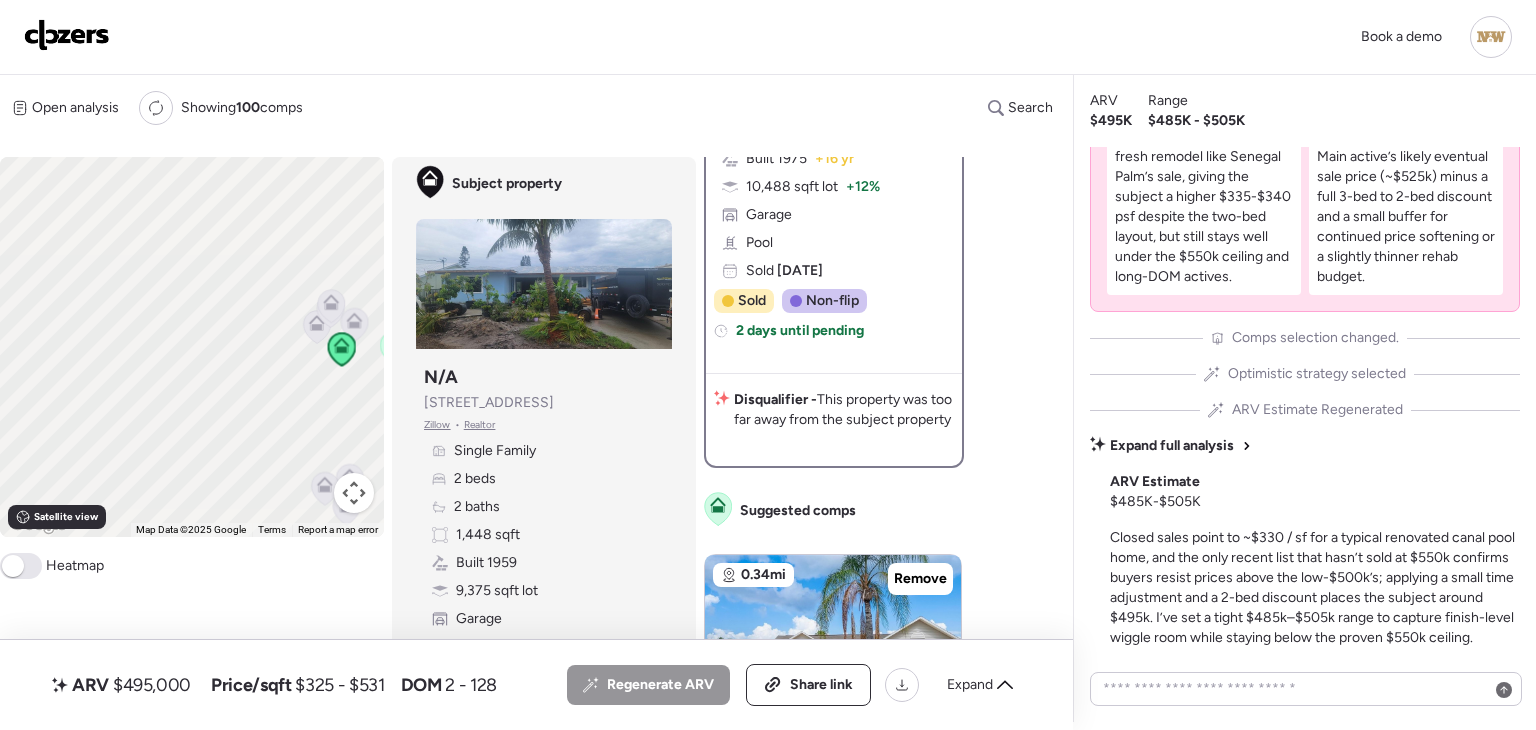 click 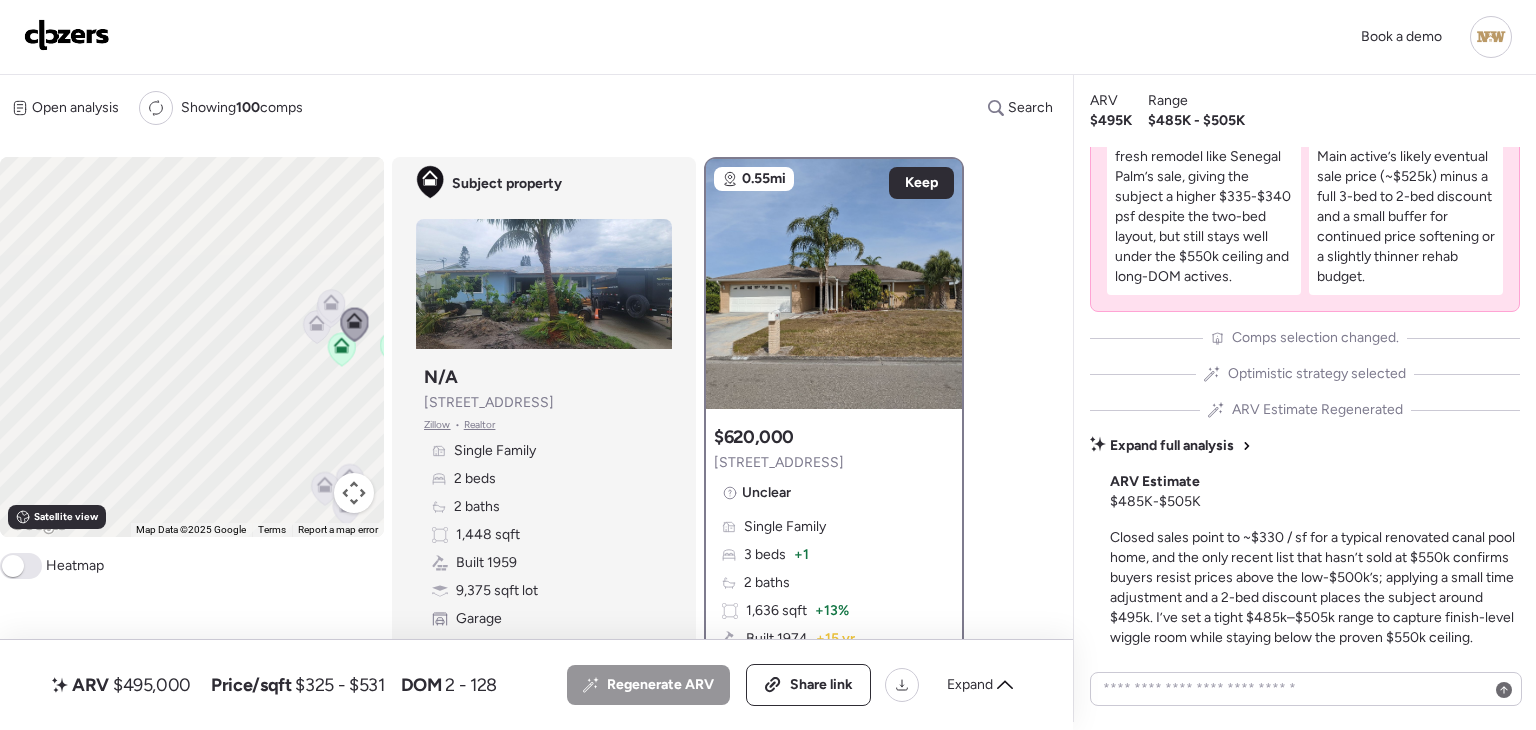 scroll, scrollTop: 0, scrollLeft: 0, axis: both 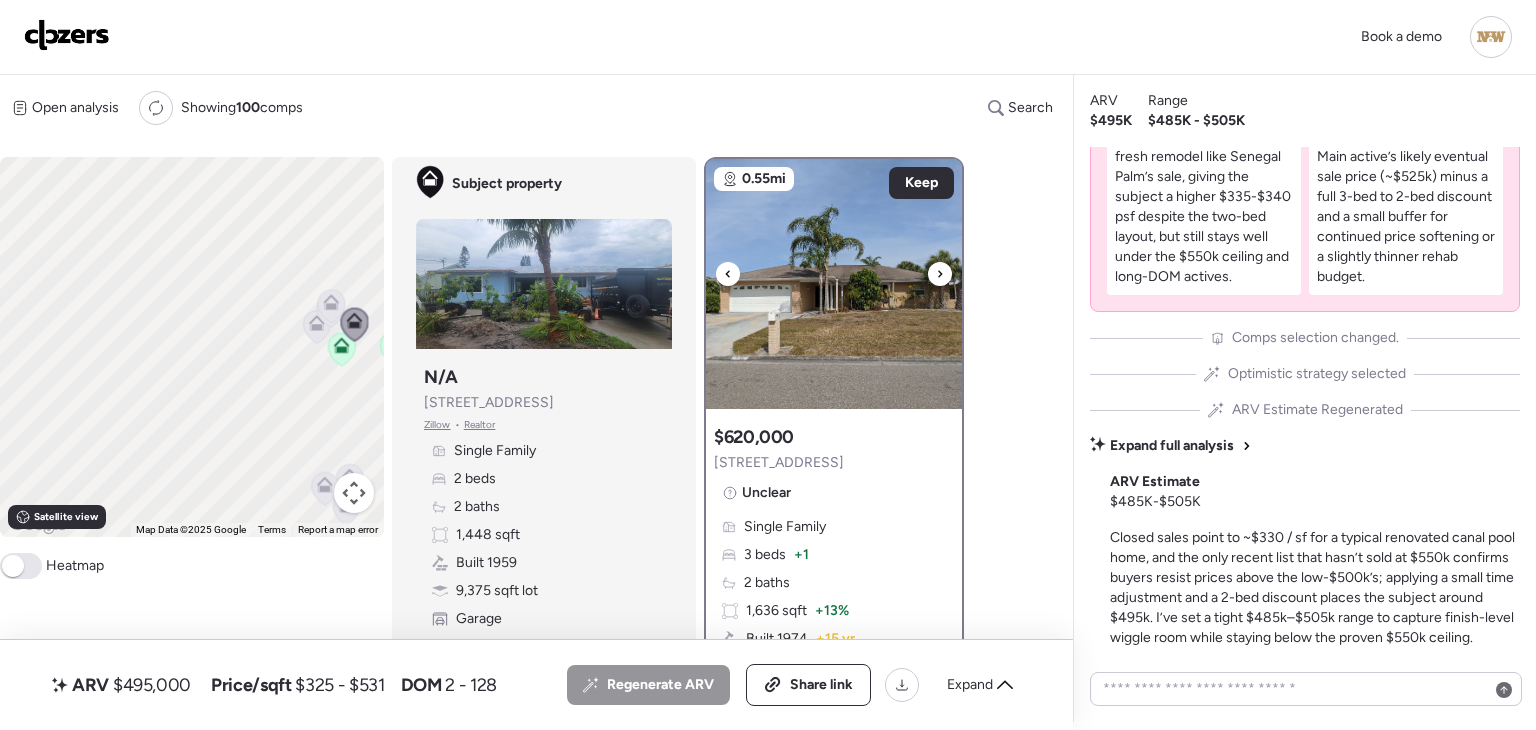 click at bounding box center (940, 274) 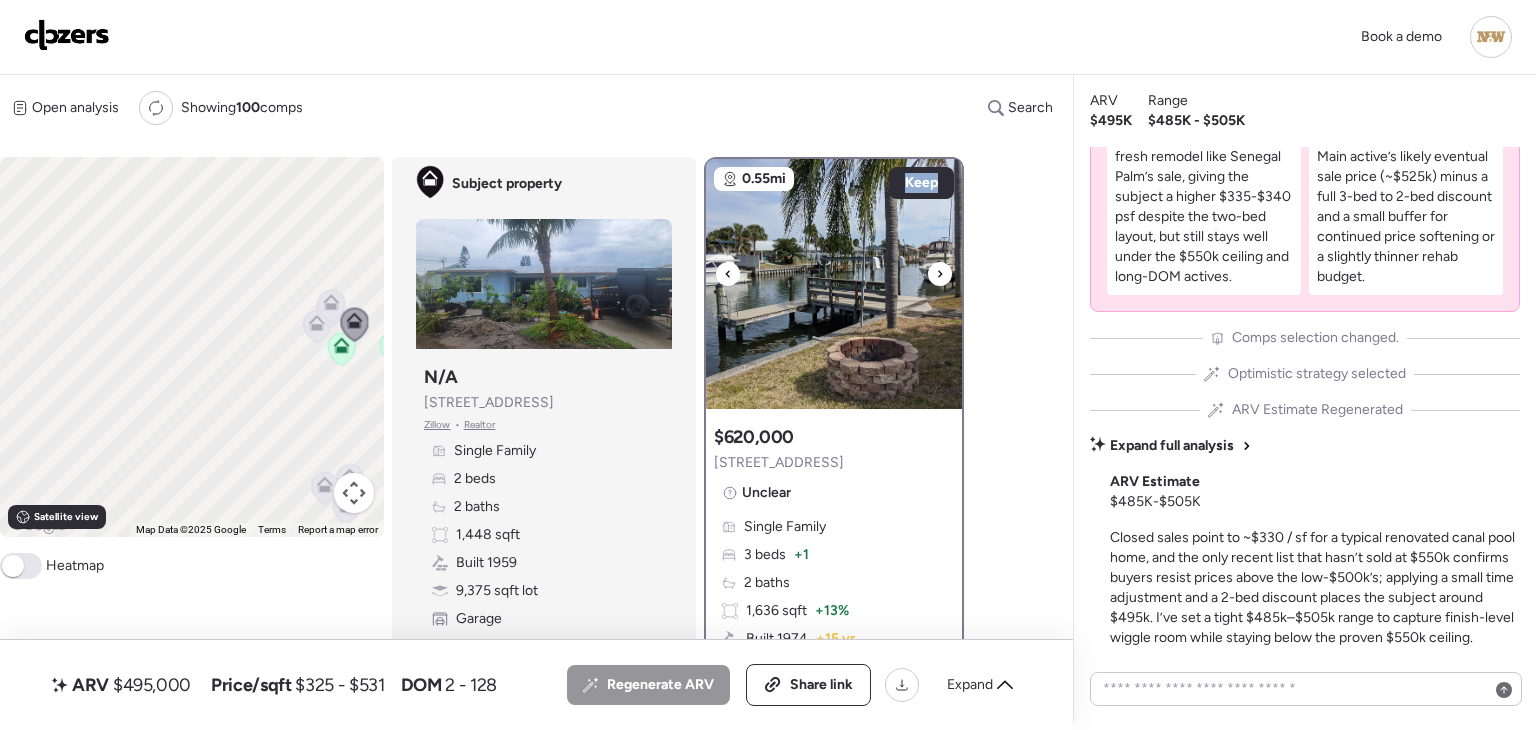 click at bounding box center (940, 274) 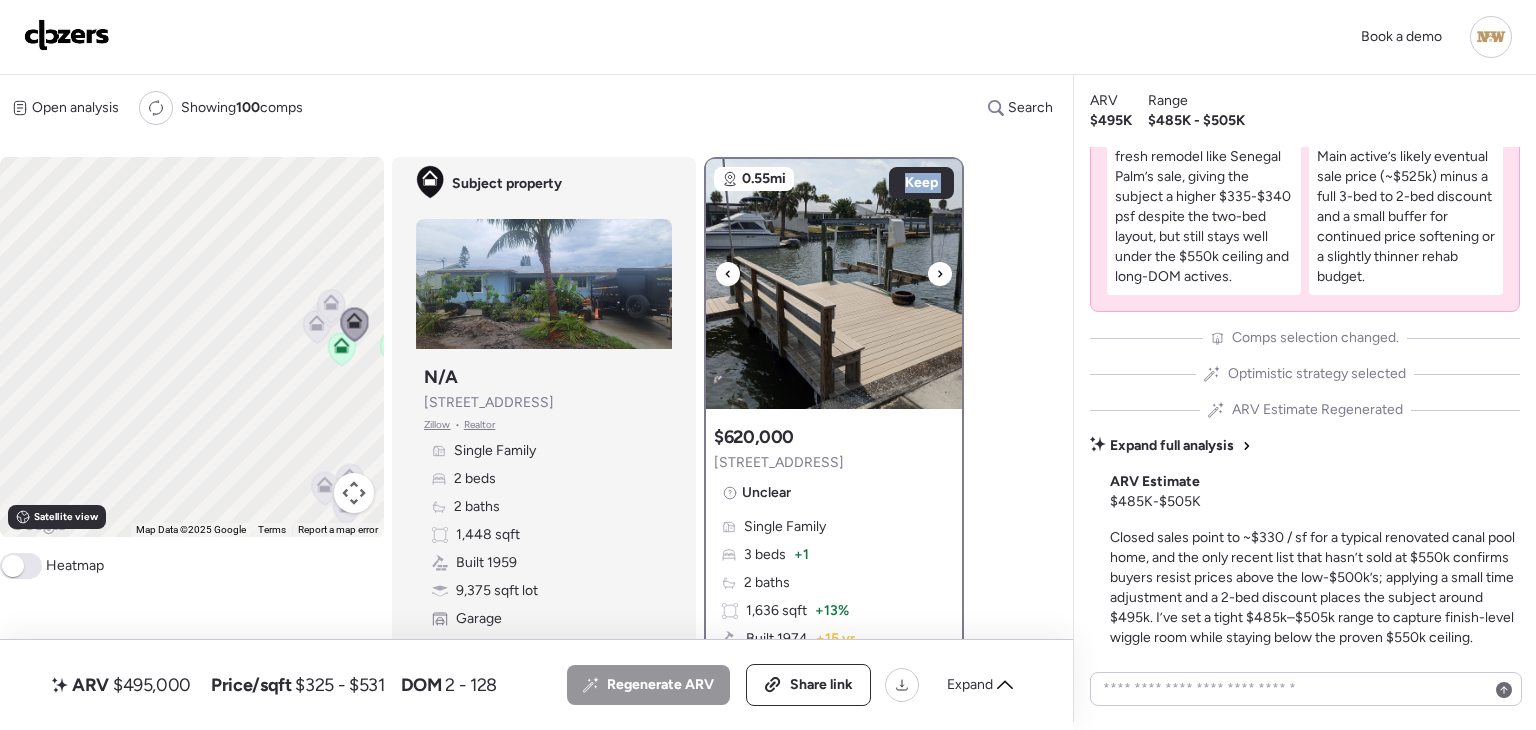 click at bounding box center (940, 274) 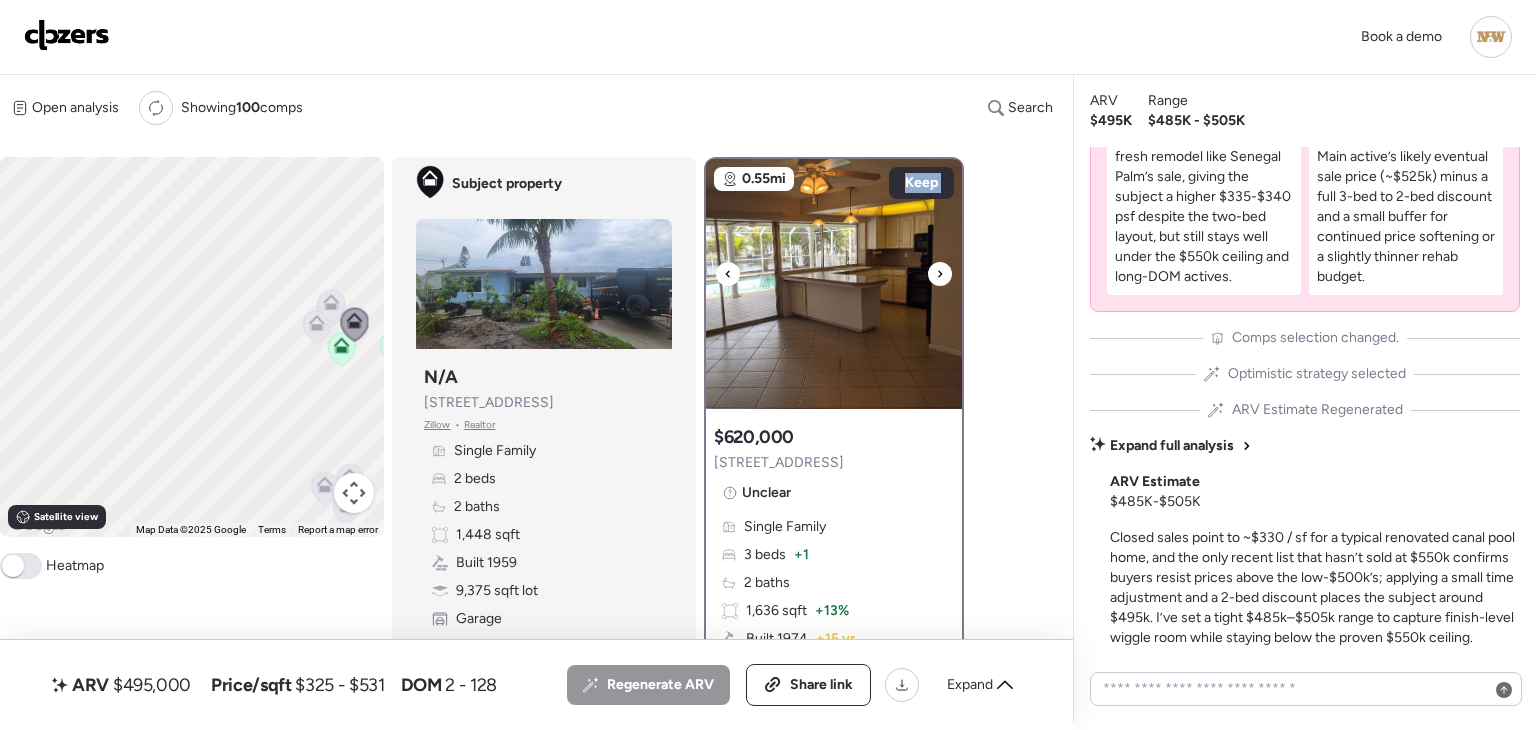 click at bounding box center (940, 274) 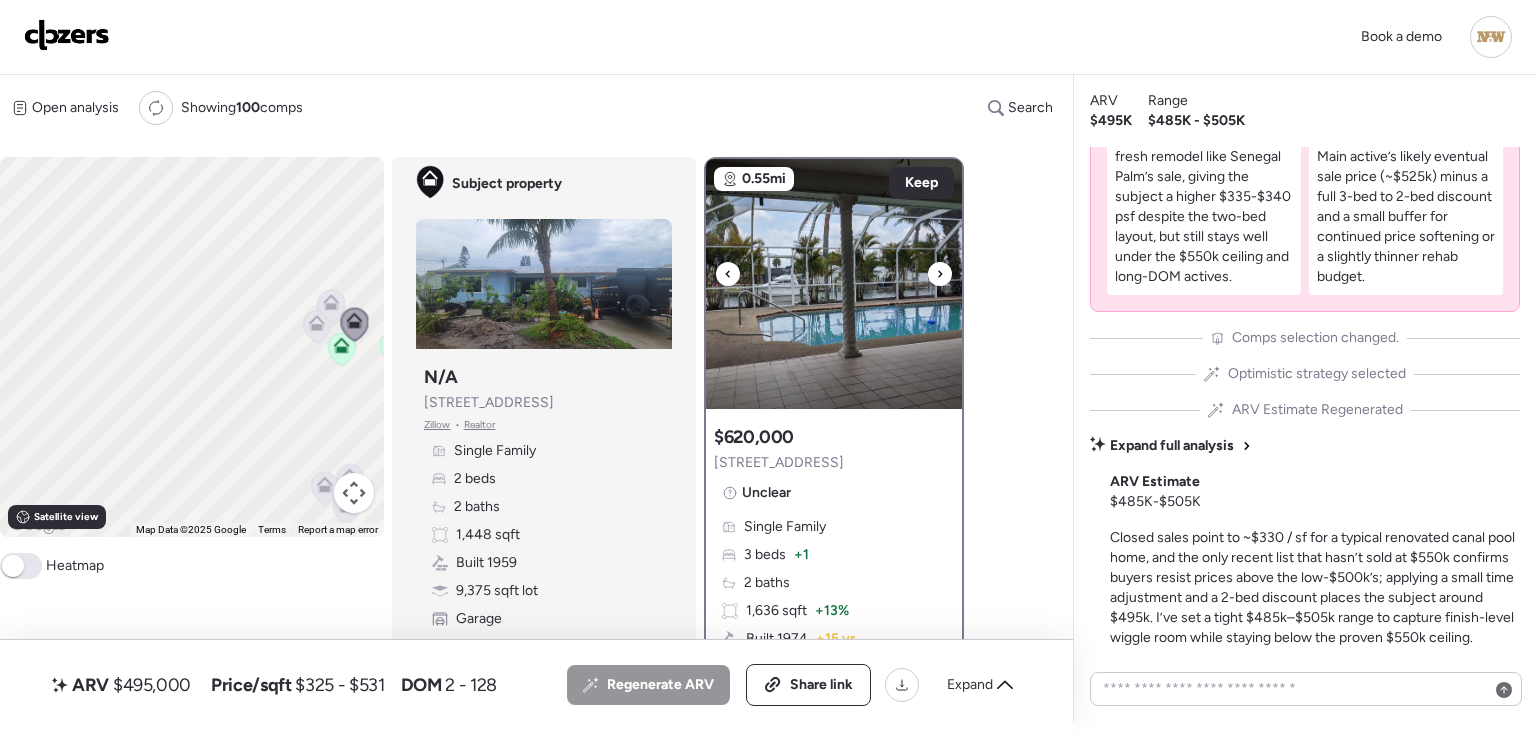 click at bounding box center (940, 274) 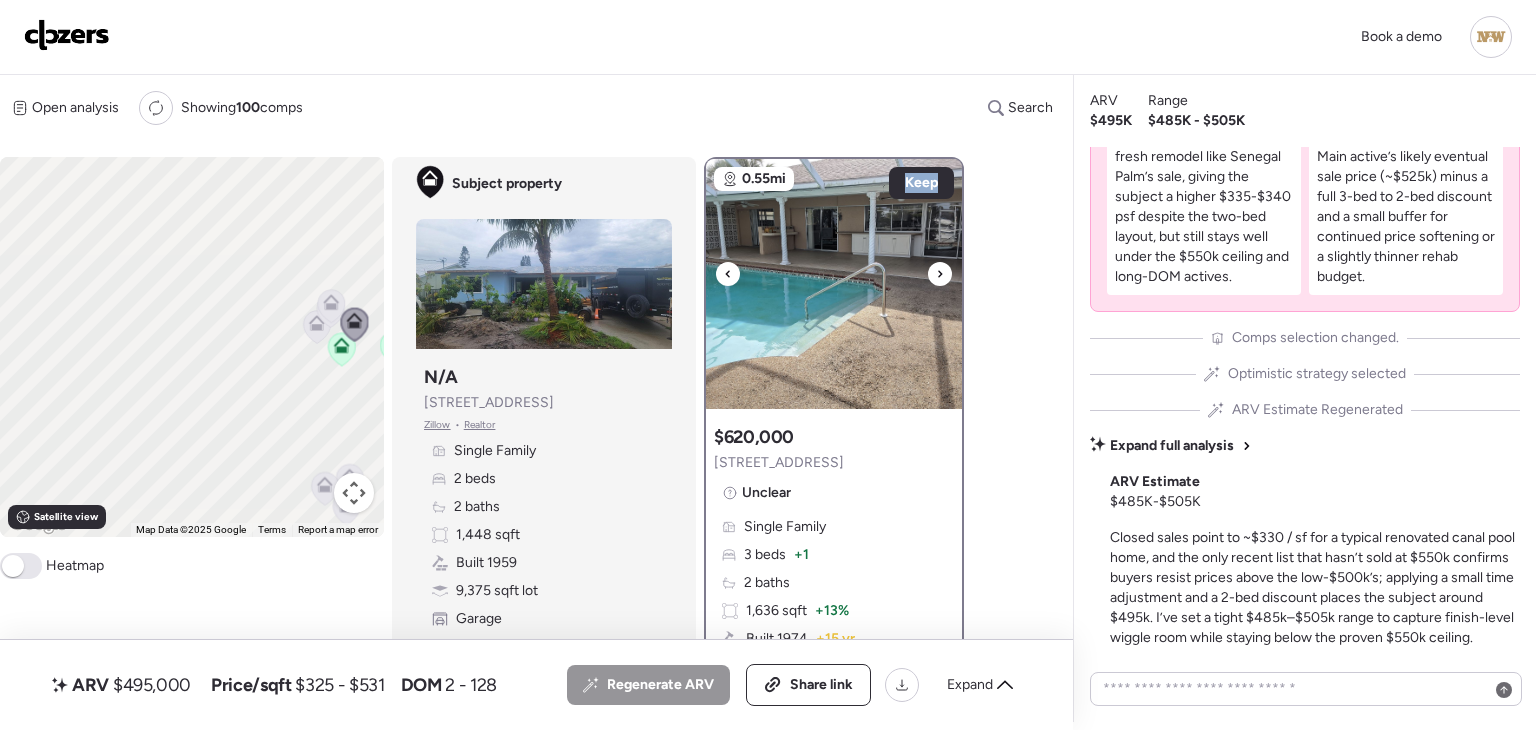 click at bounding box center (940, 274) 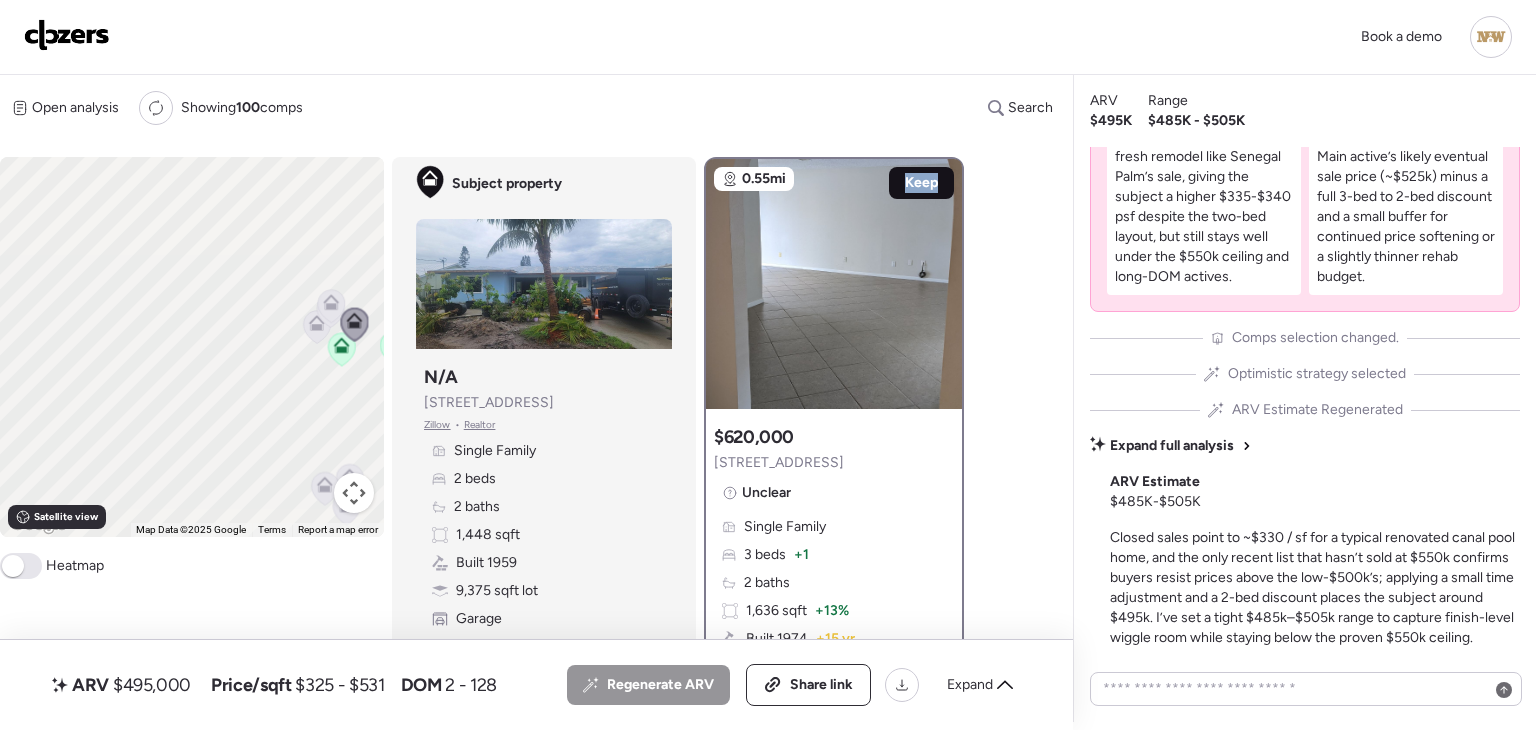 click on "Keep" at bounding box center [921, 183] 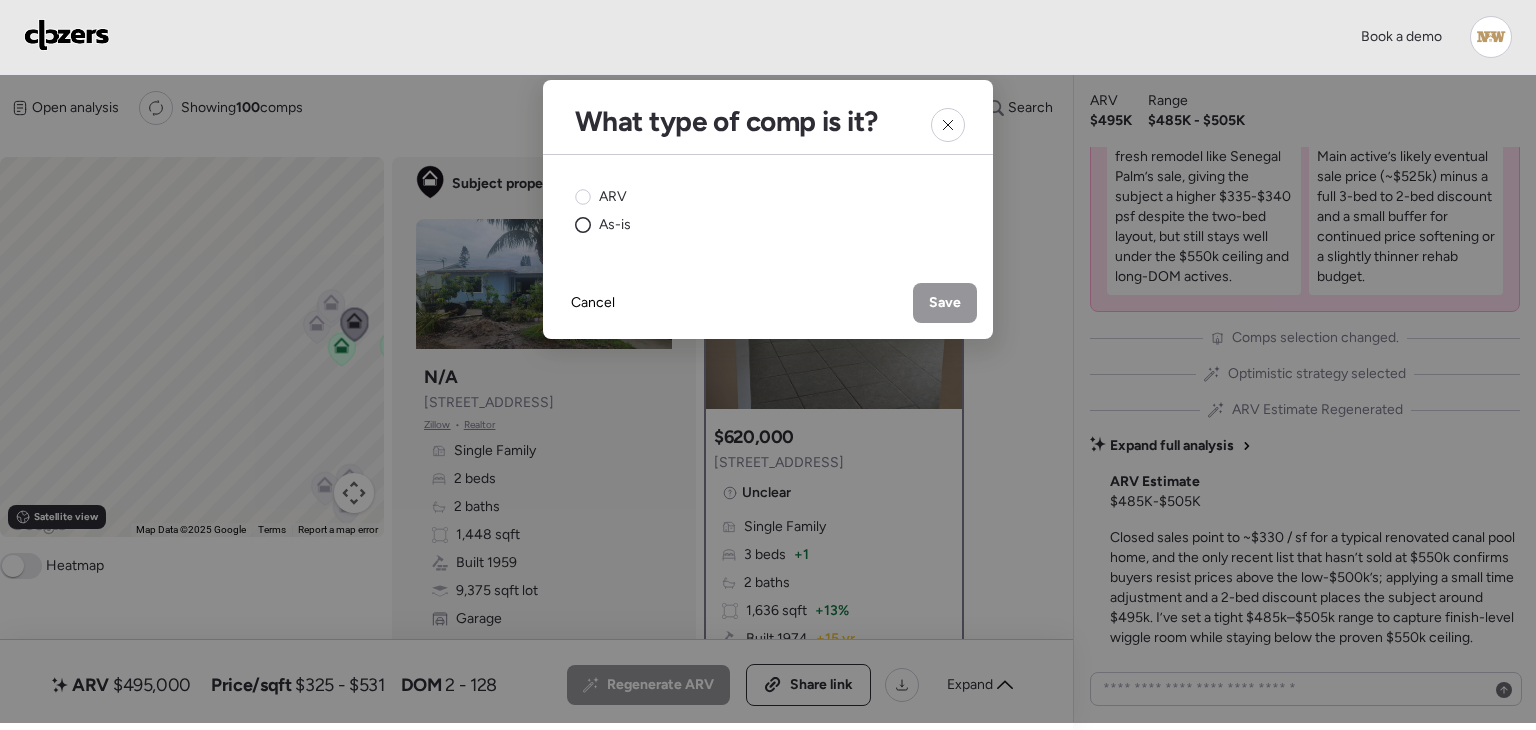 click 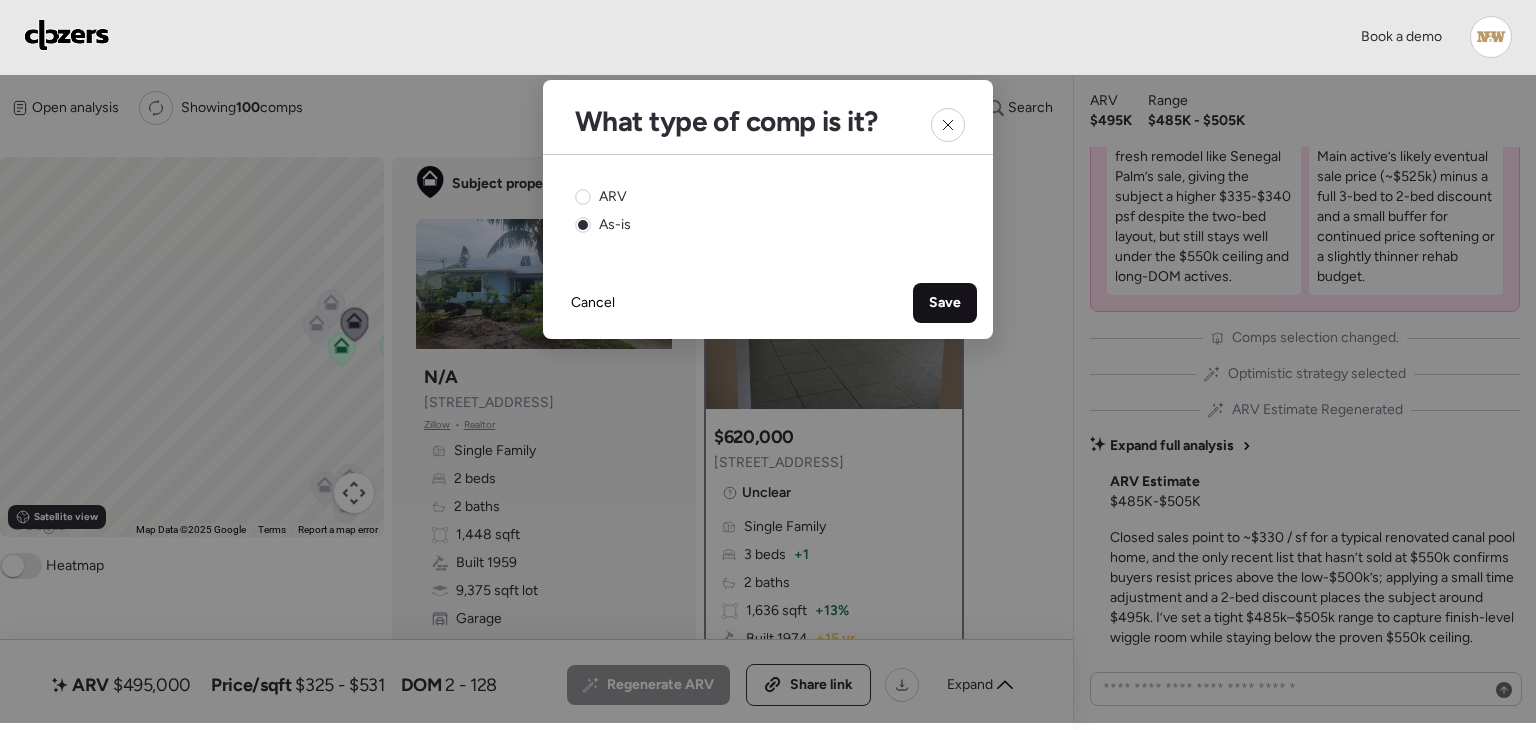 click on "Save" at bounding box center (945, 303) 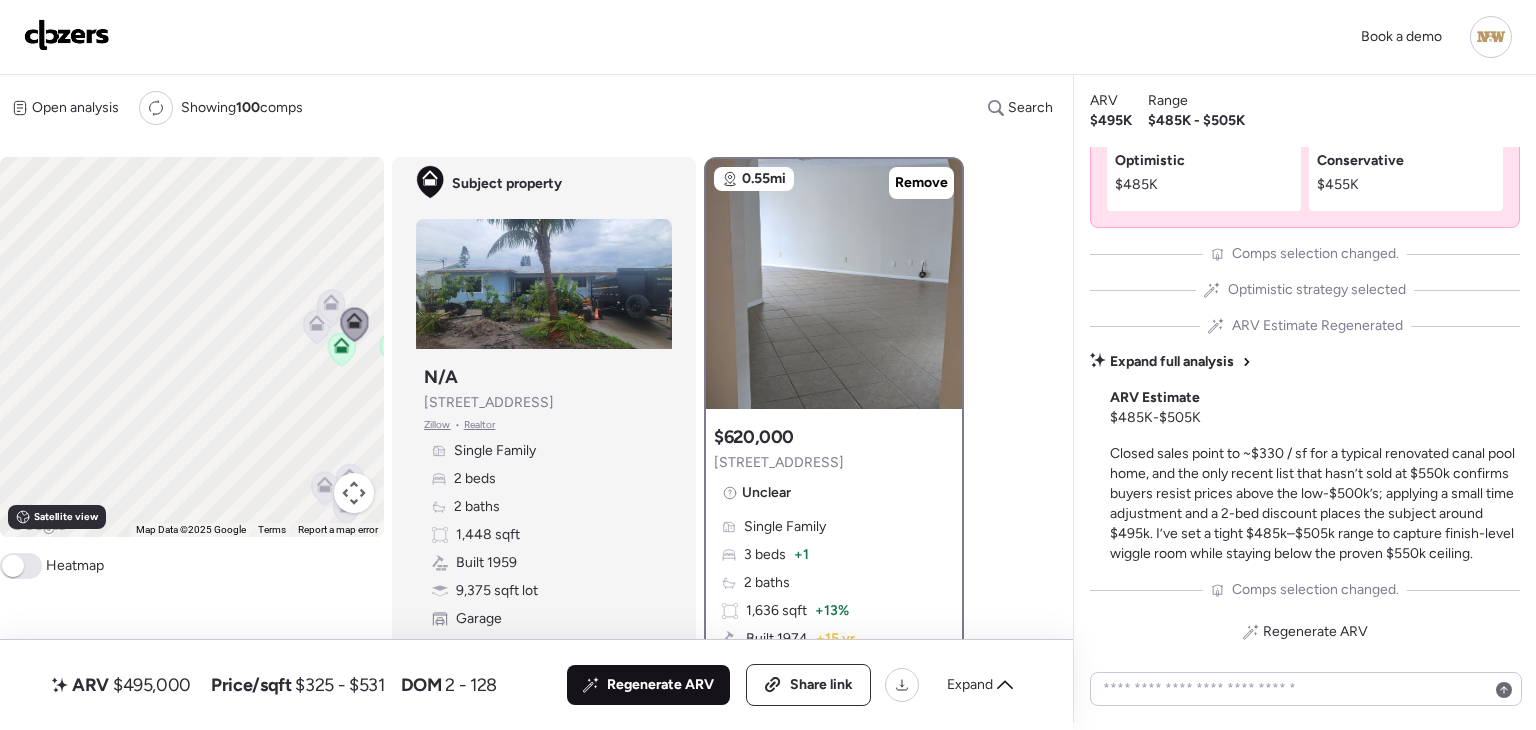 click on "Regenerate ARV" at bounding box center (660, 685) 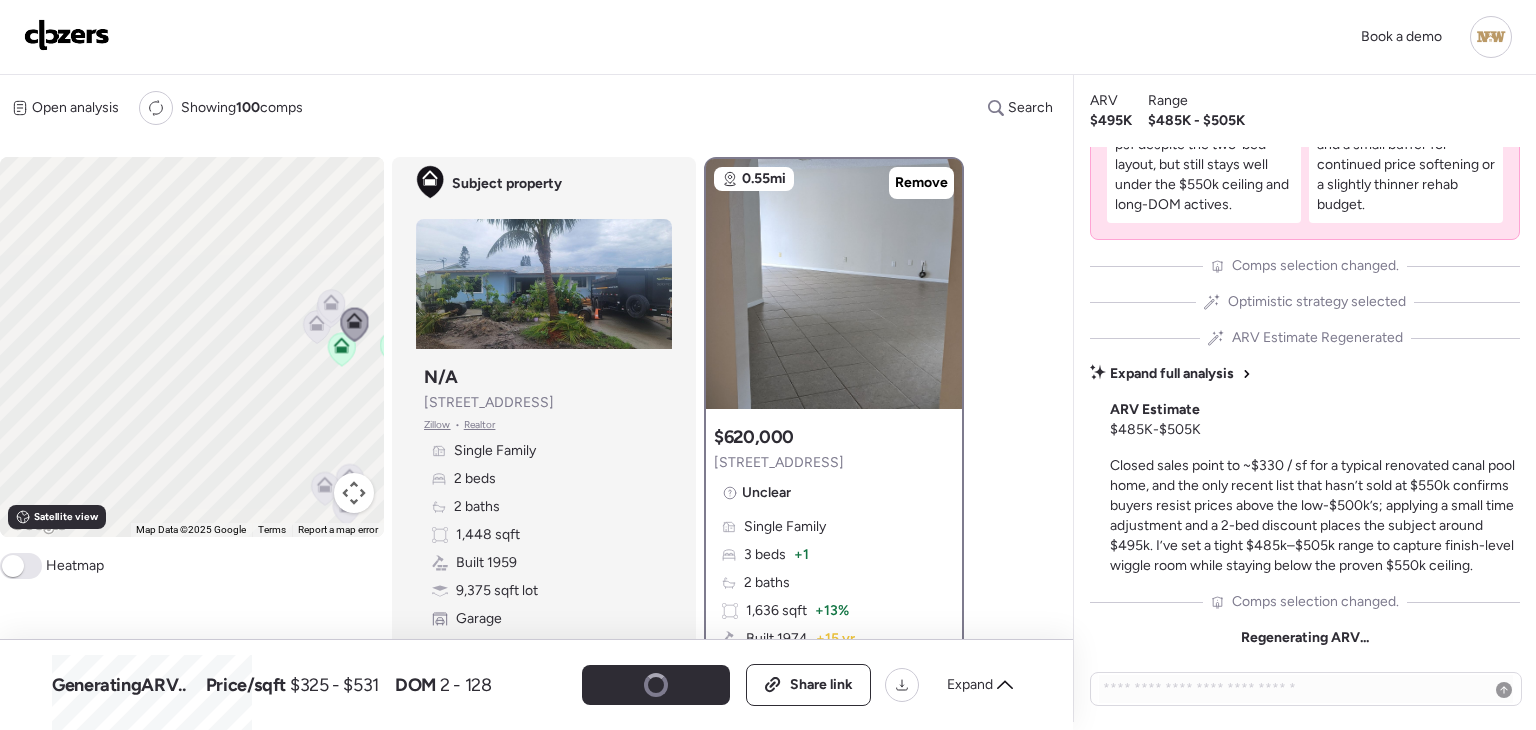 click 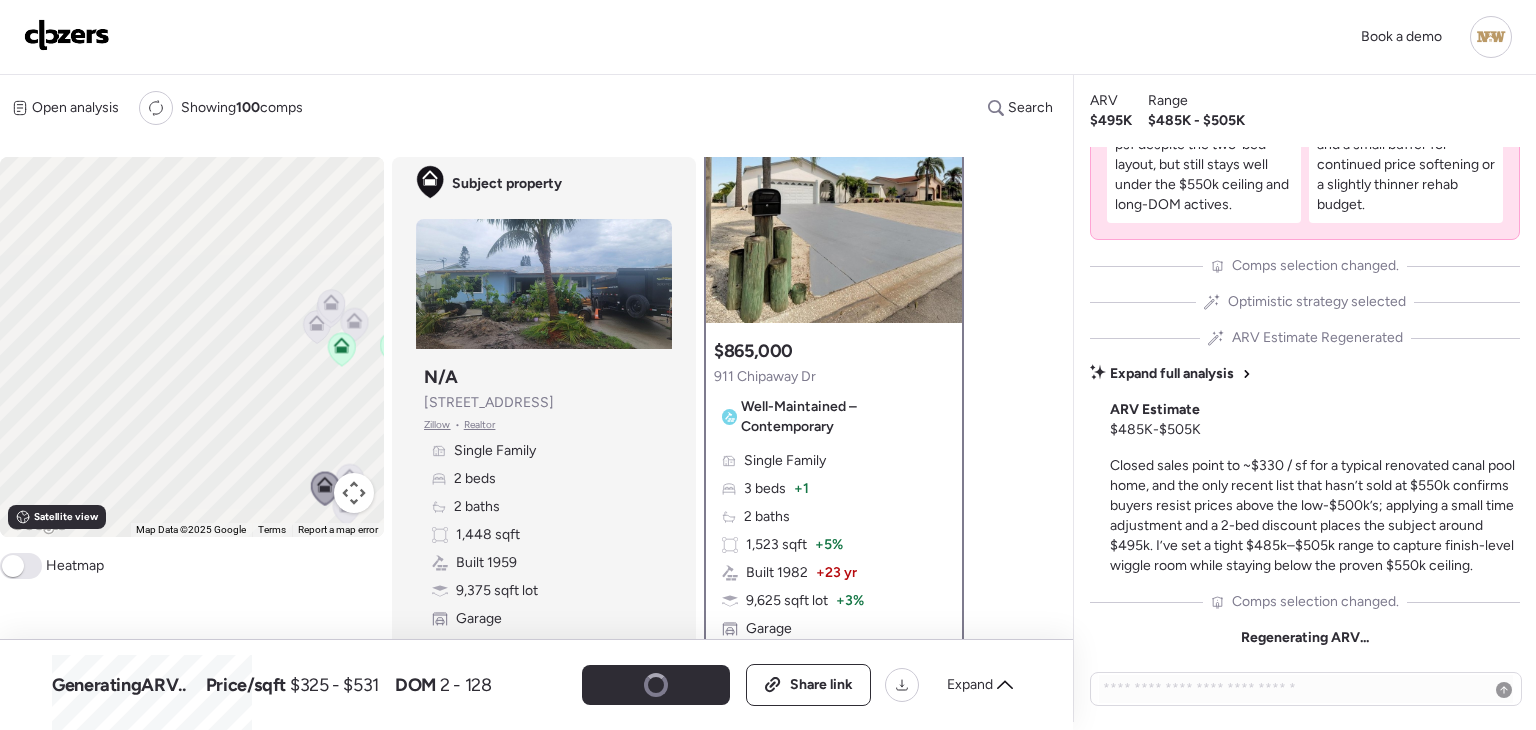 scroll, scrollTop: 0, scrollLeft: 0, axis: both 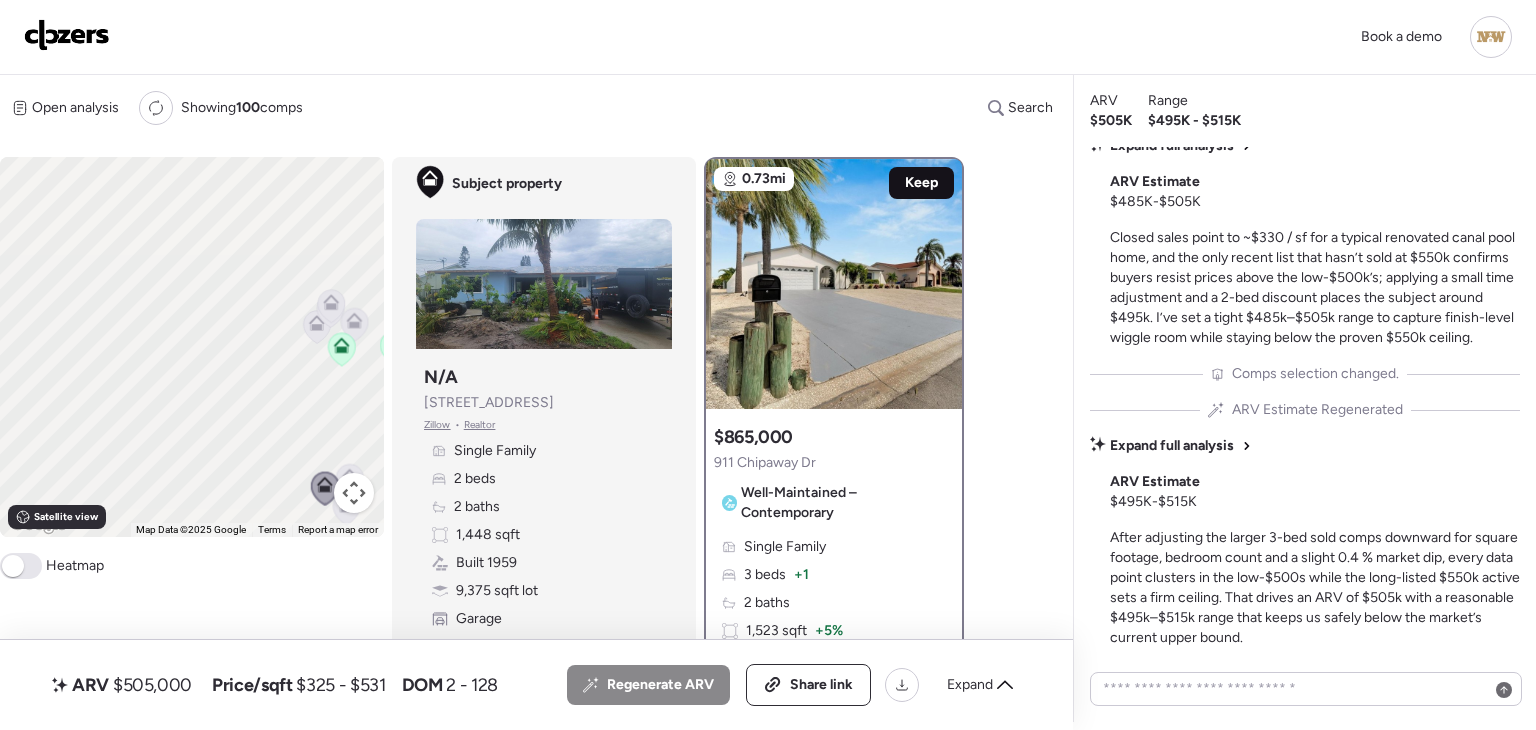 click on "Keep" at bounding box center [921, 183] 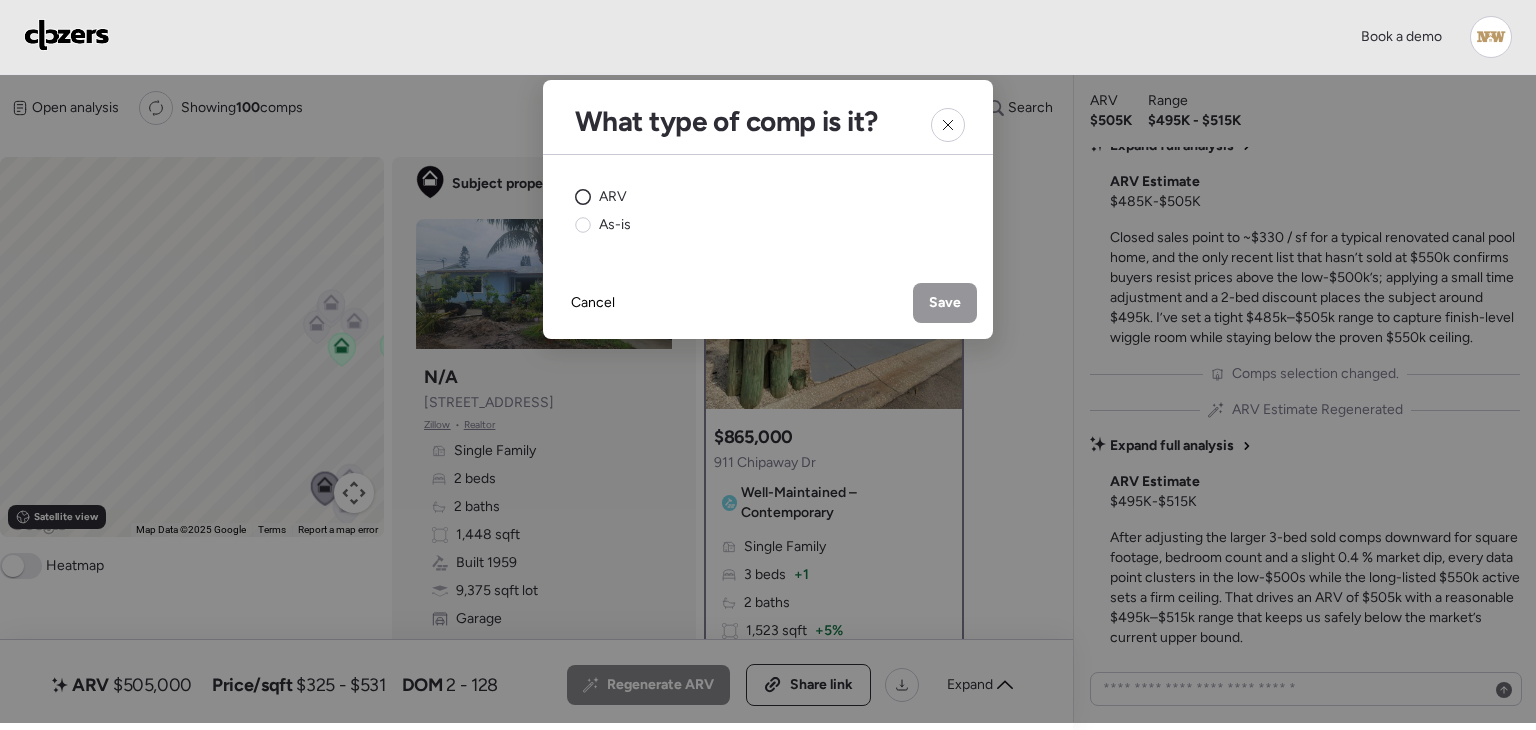 click 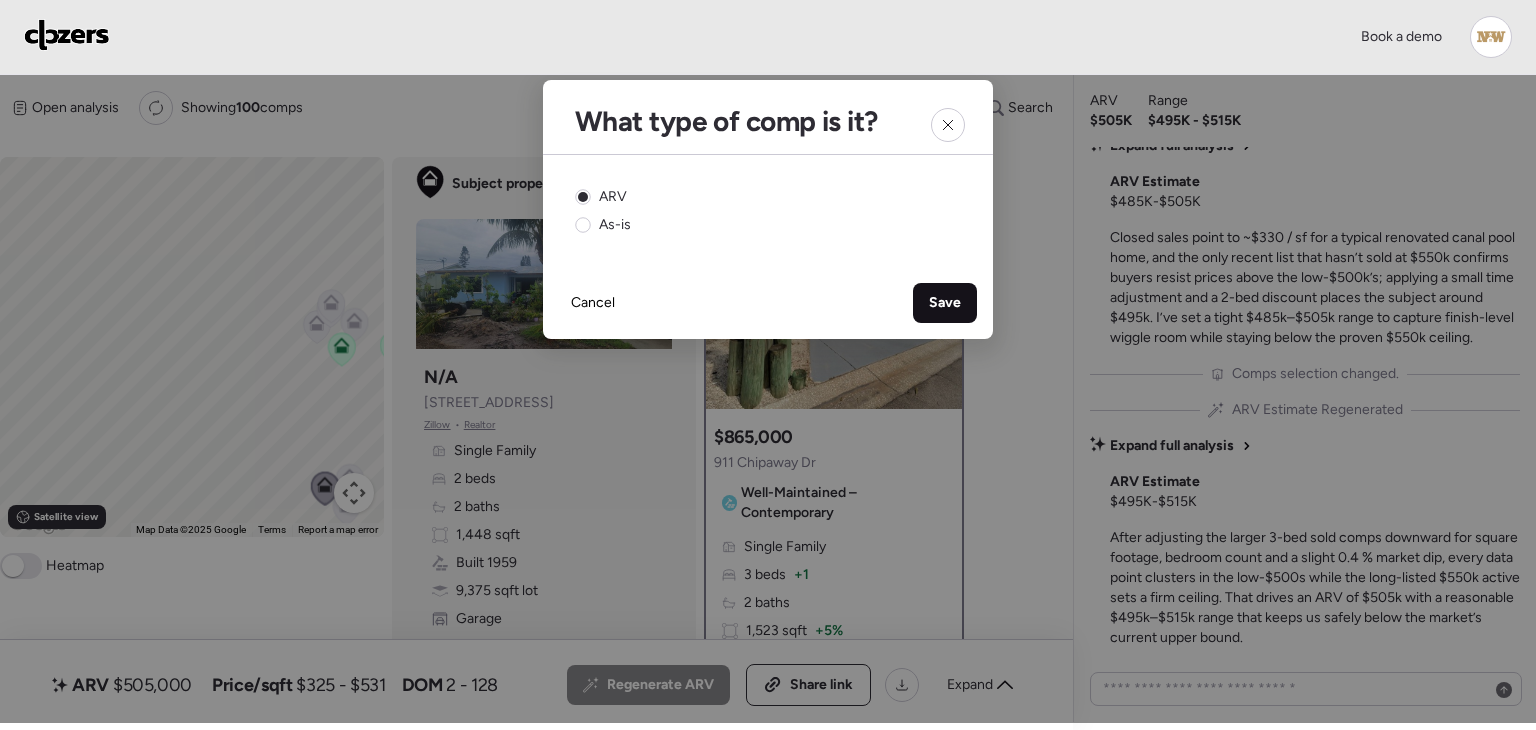 click on "Save" at bounding box center (945, 303) 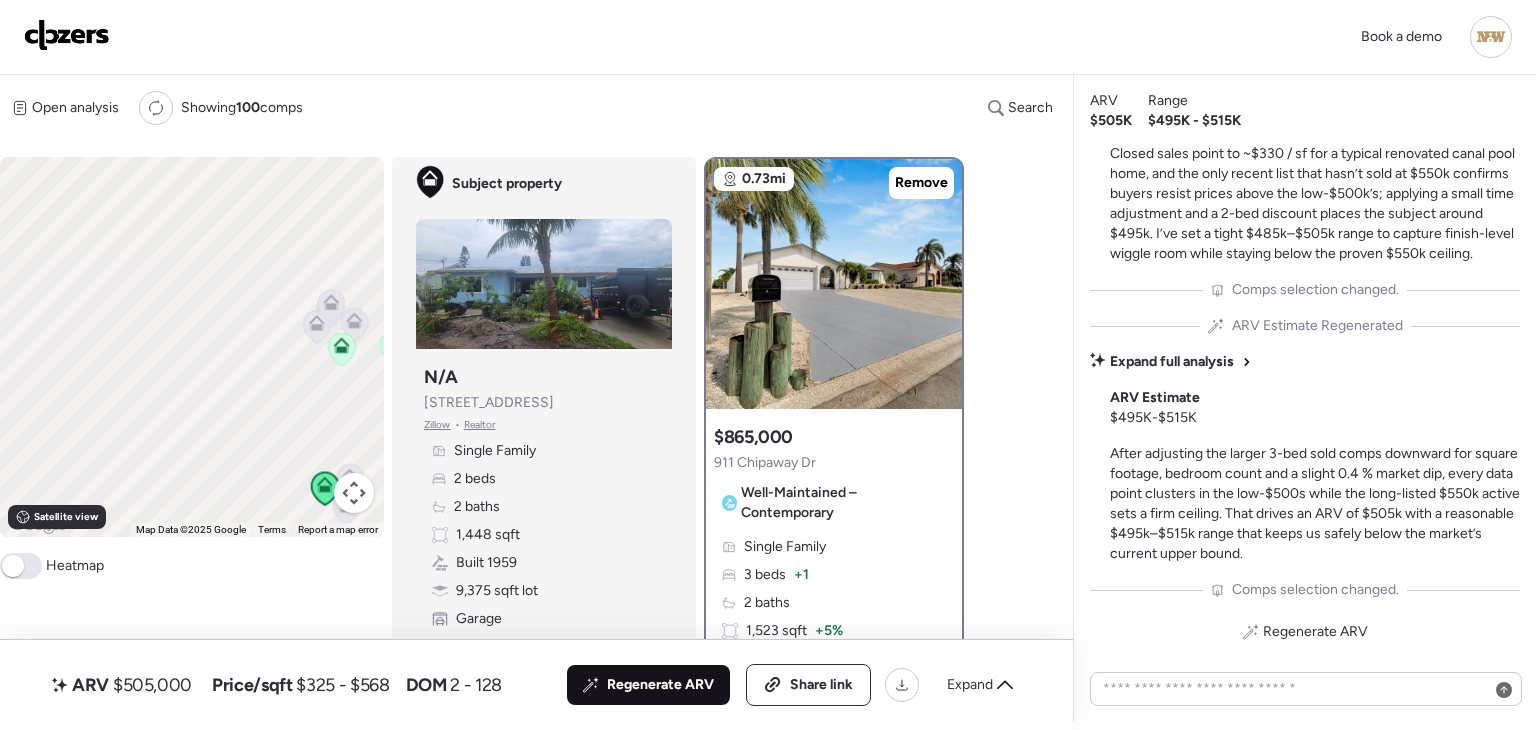 click on "Regenerate ARV" at bounding box center [648, 685] 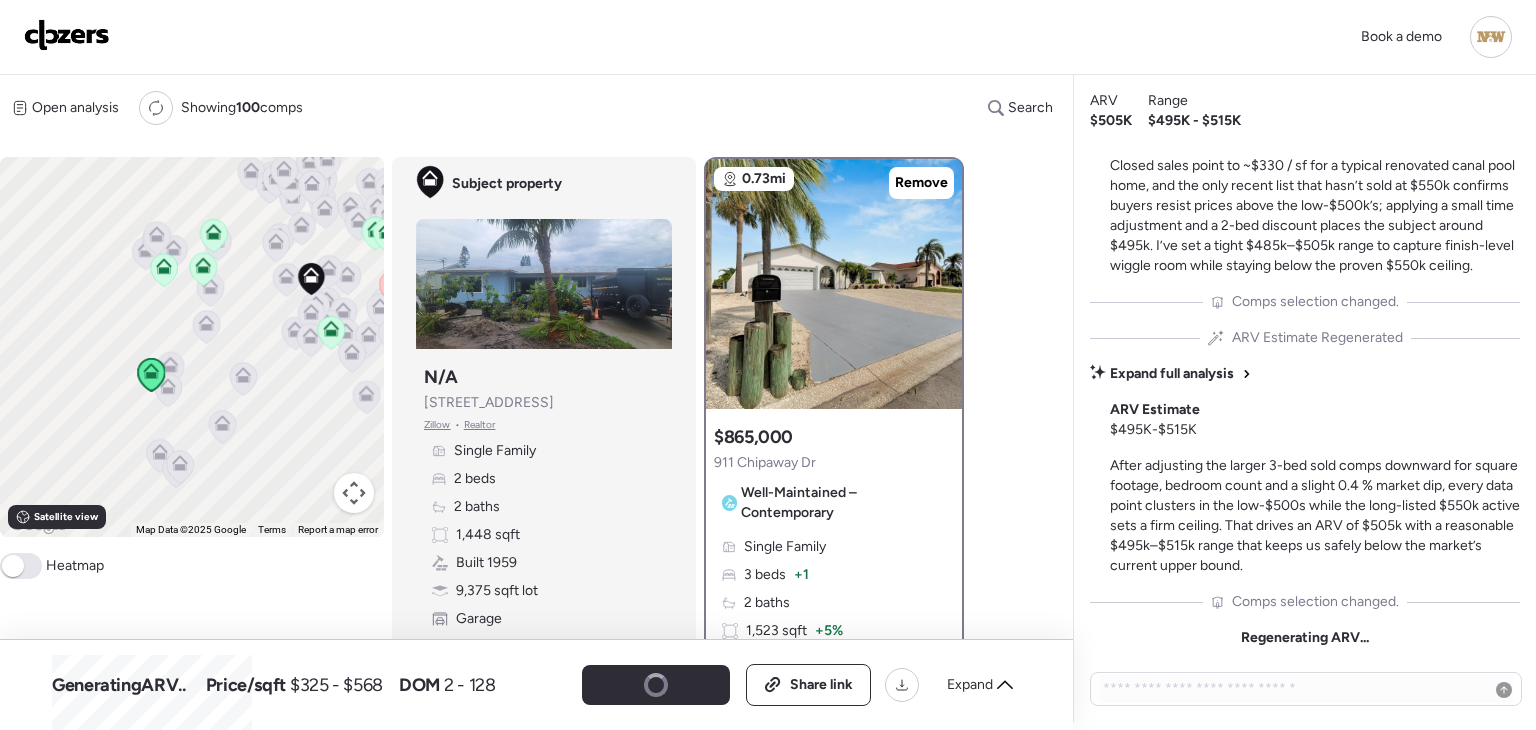 drag, startPoint x: 254, startPoint y: 393, endPoint x: 150, endPoint y: 324, distance: 124.80785 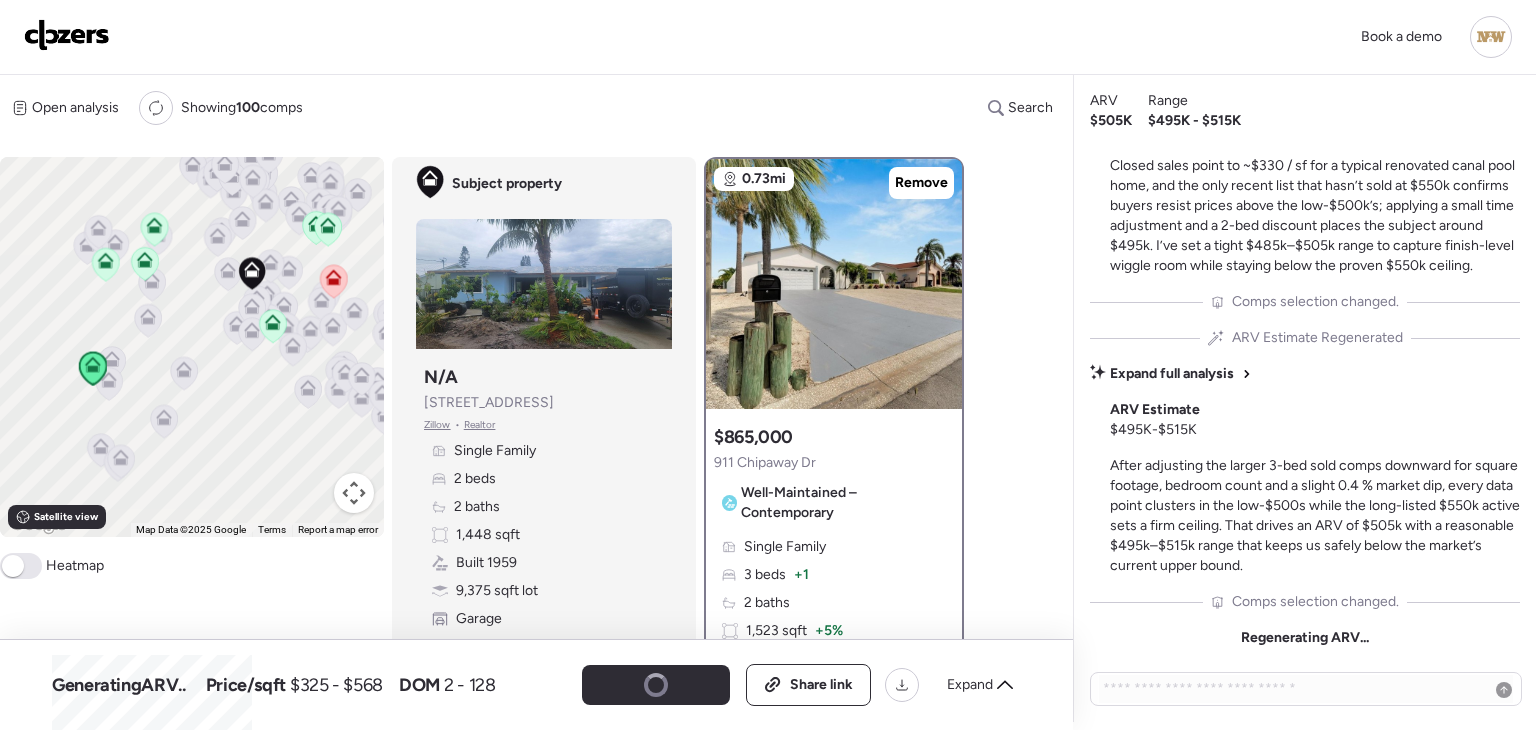 drag, startPoint x: 308, startPoint y: 366, endPoint x: 269, endPoint y: 383, distance: 42.544094 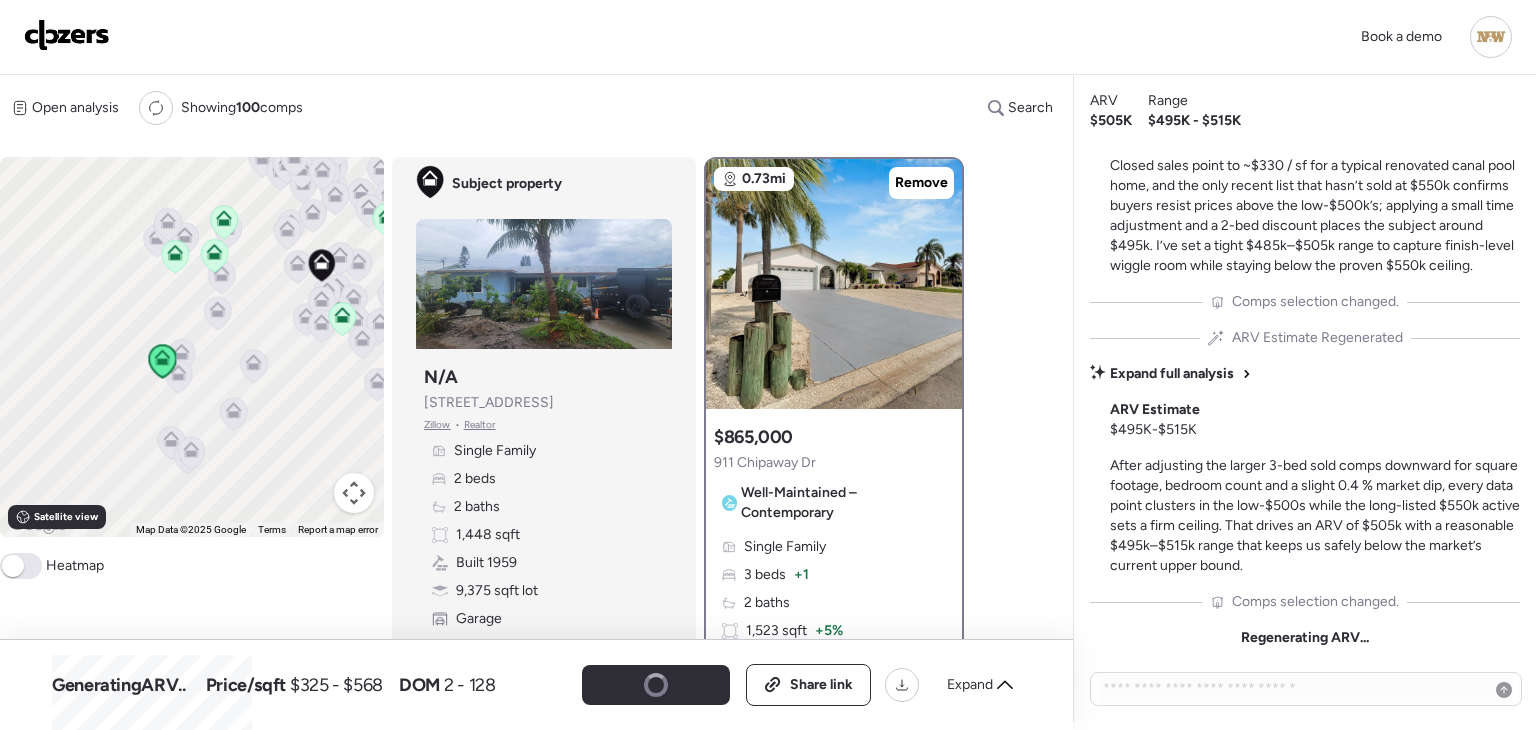 drag, startPoint x: 206, startPoint y: 411, endPoint x: 286, endPoint y: 401, distance: 80.622574 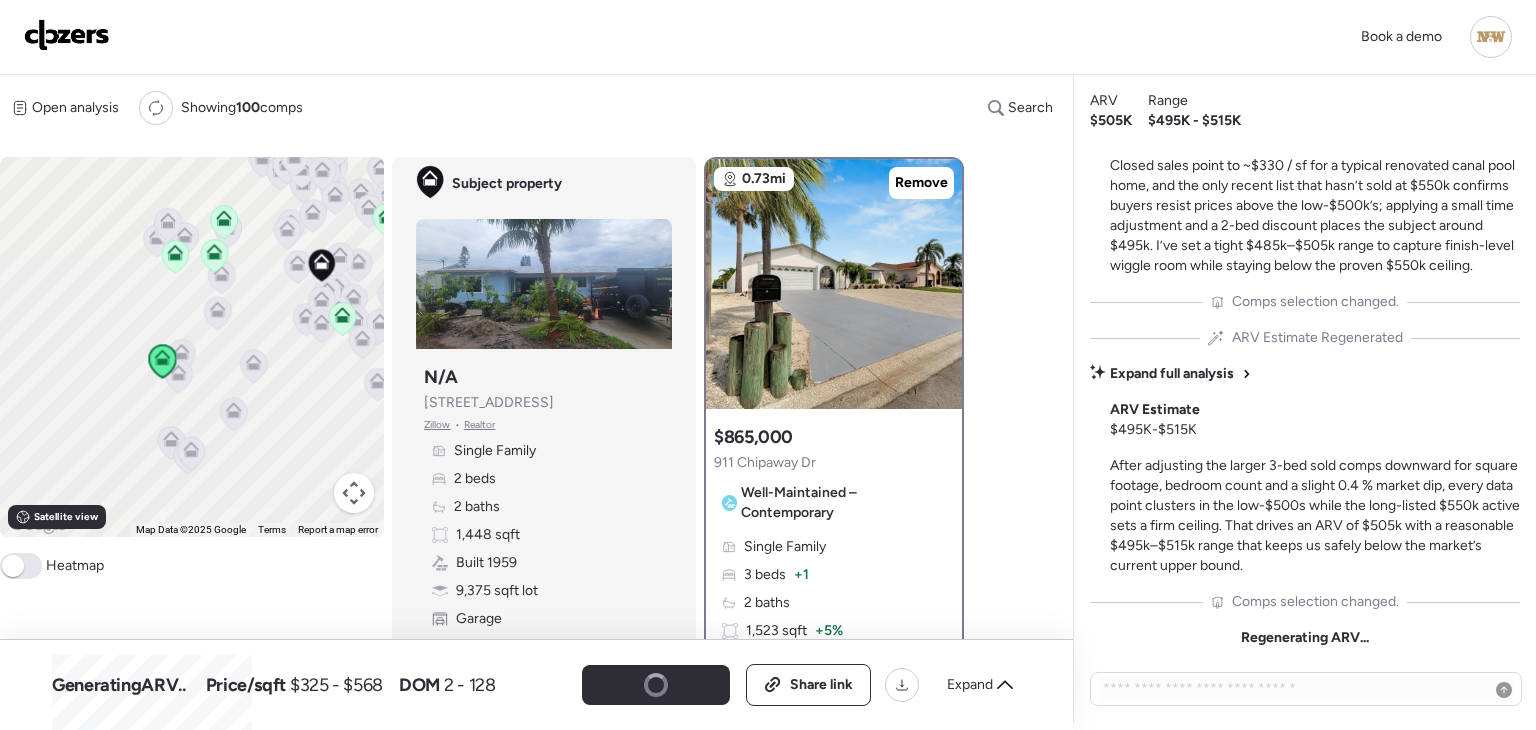 click 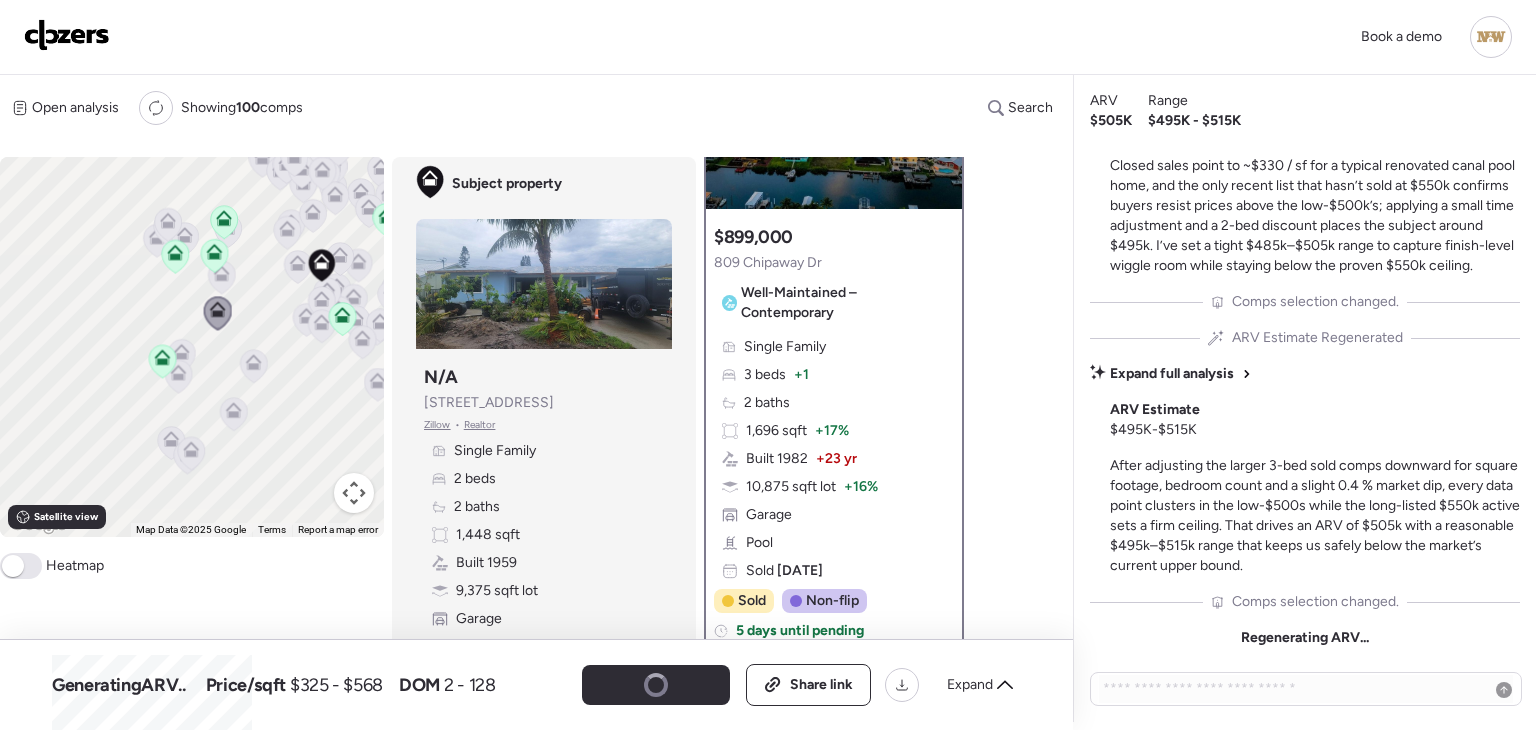 scroll, scrollTop: 300, scrollLeft: 0, axis: vertical 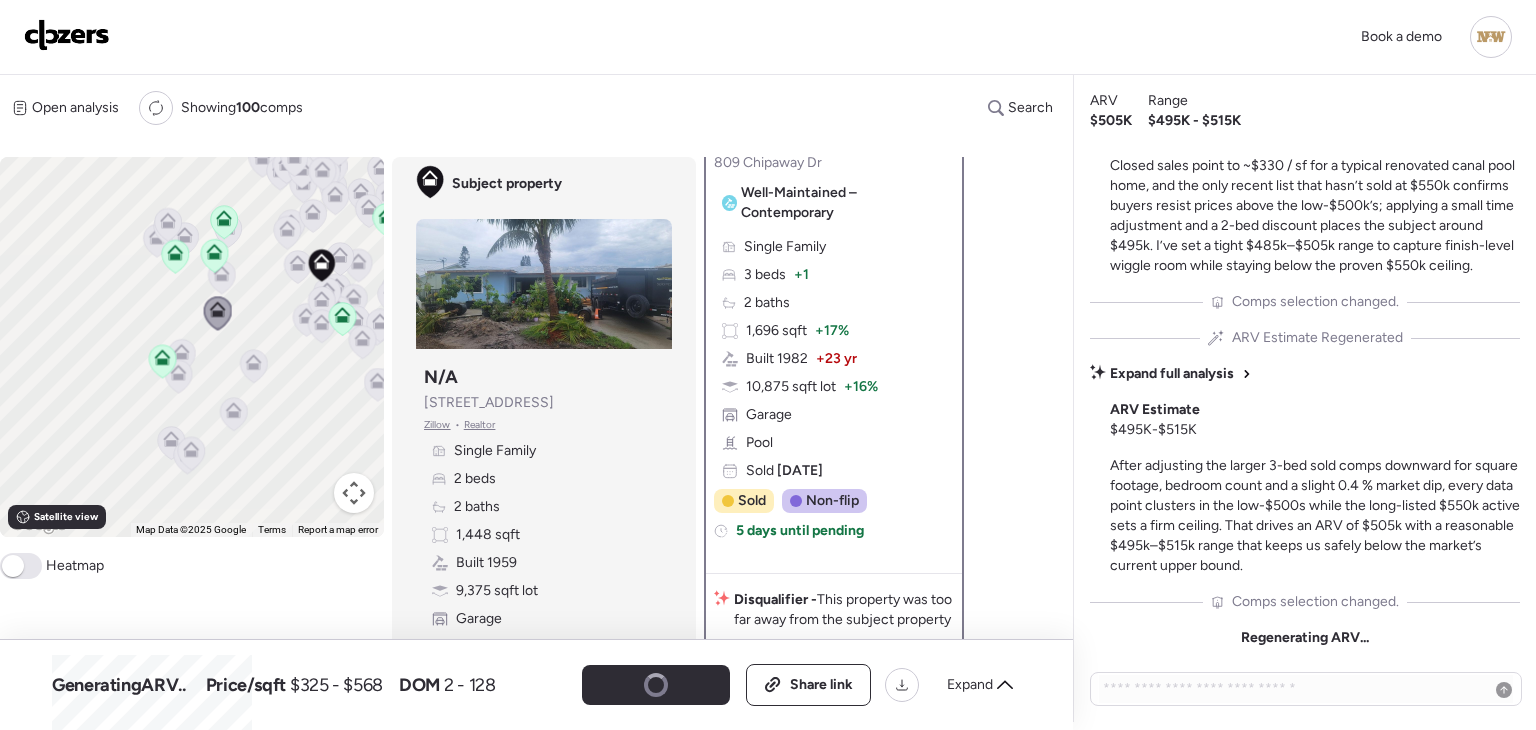 click 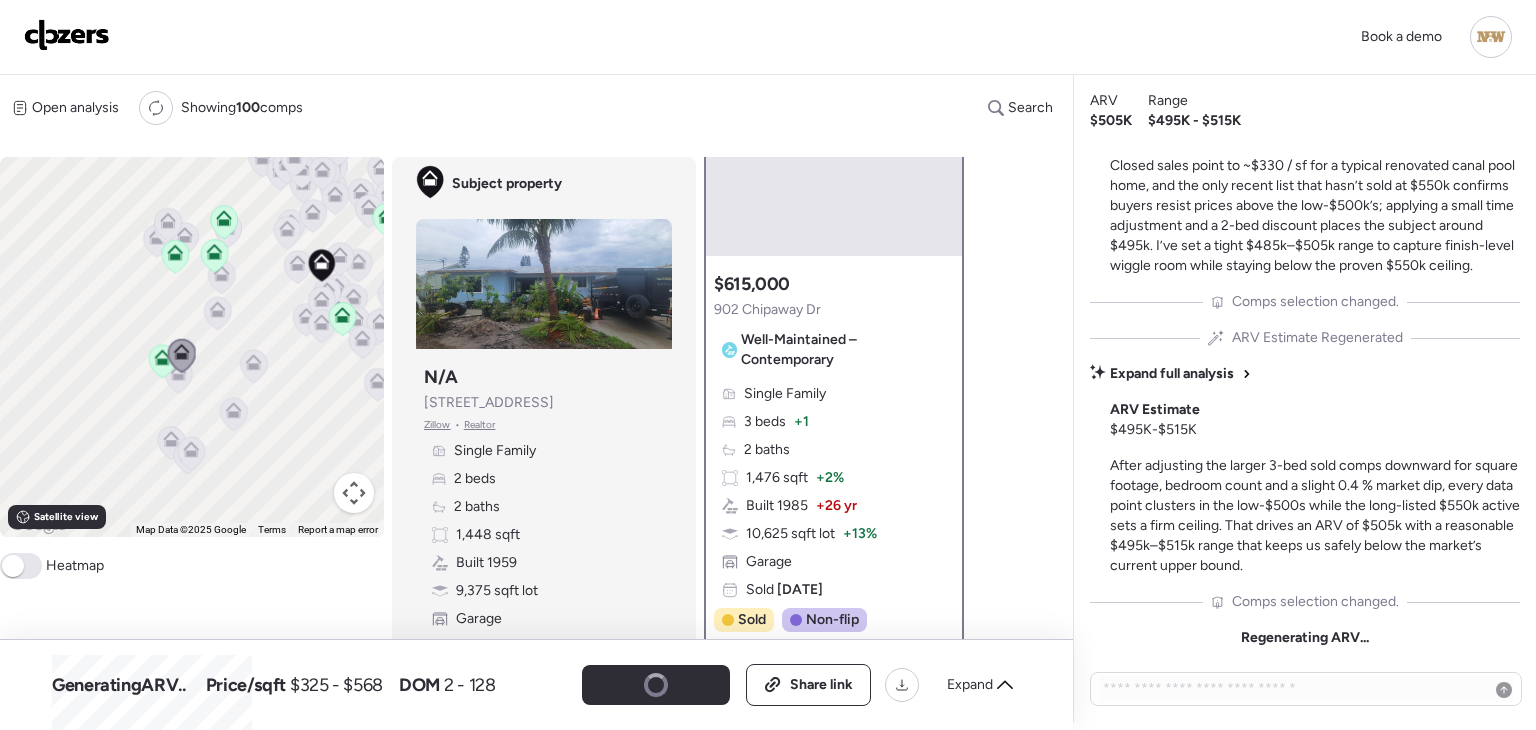 scroll, scrollTop: 0, scrollLeft: 0, axis: both 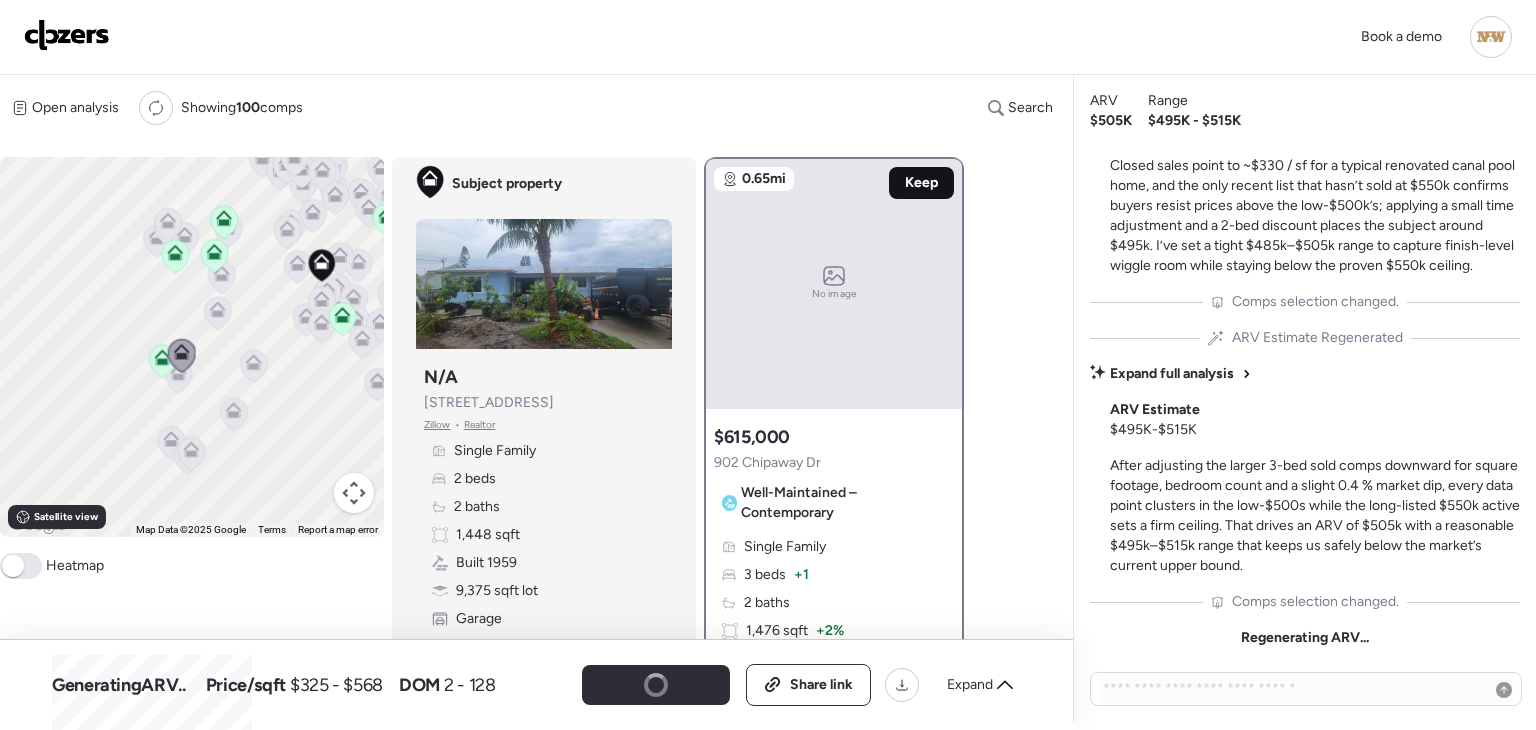 click on "Keep" at bounding box center [921, 183] 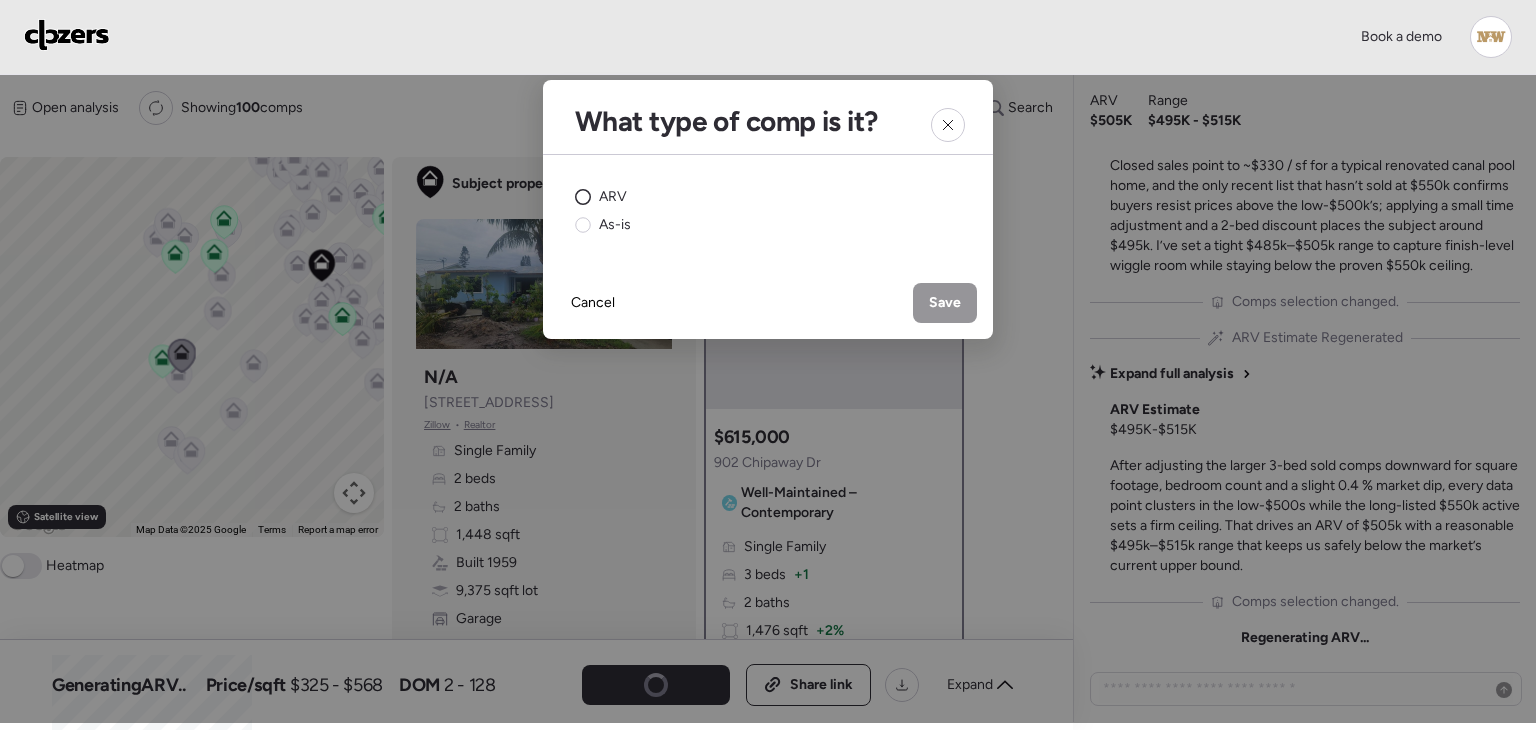 click 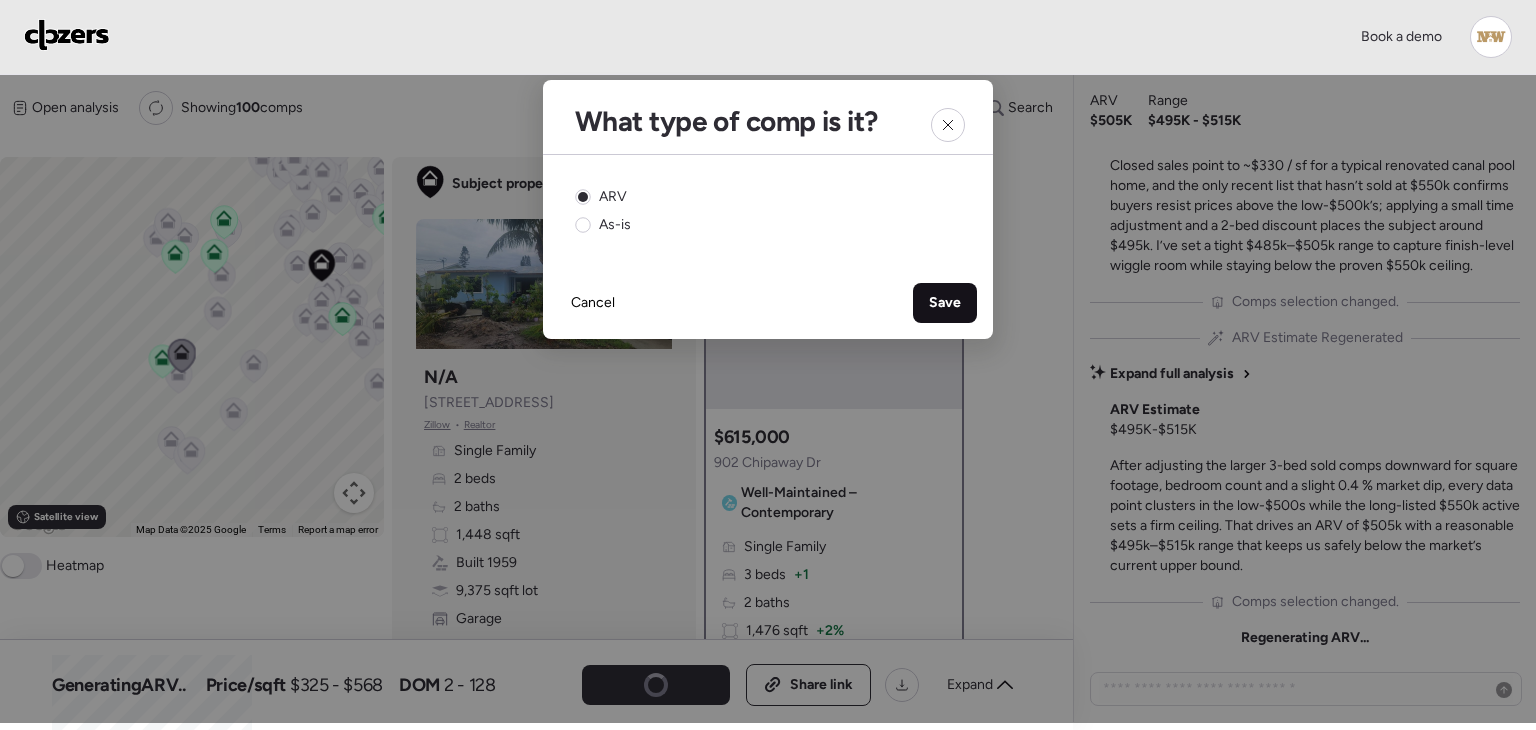 click on "Save" at bounding box center (945, 303) 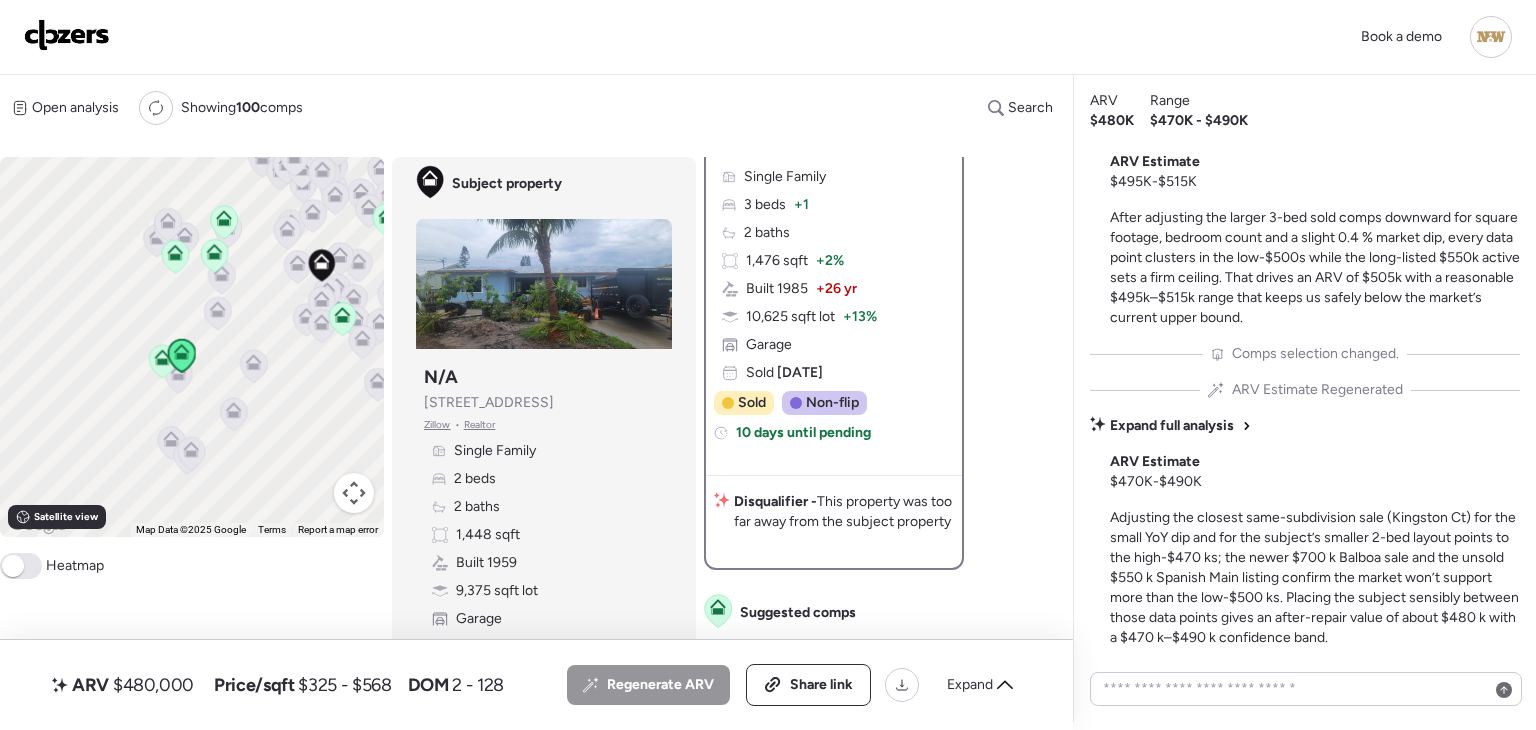 scroll, scrollTop: 400, scrollLeft: 0, axis: vertical 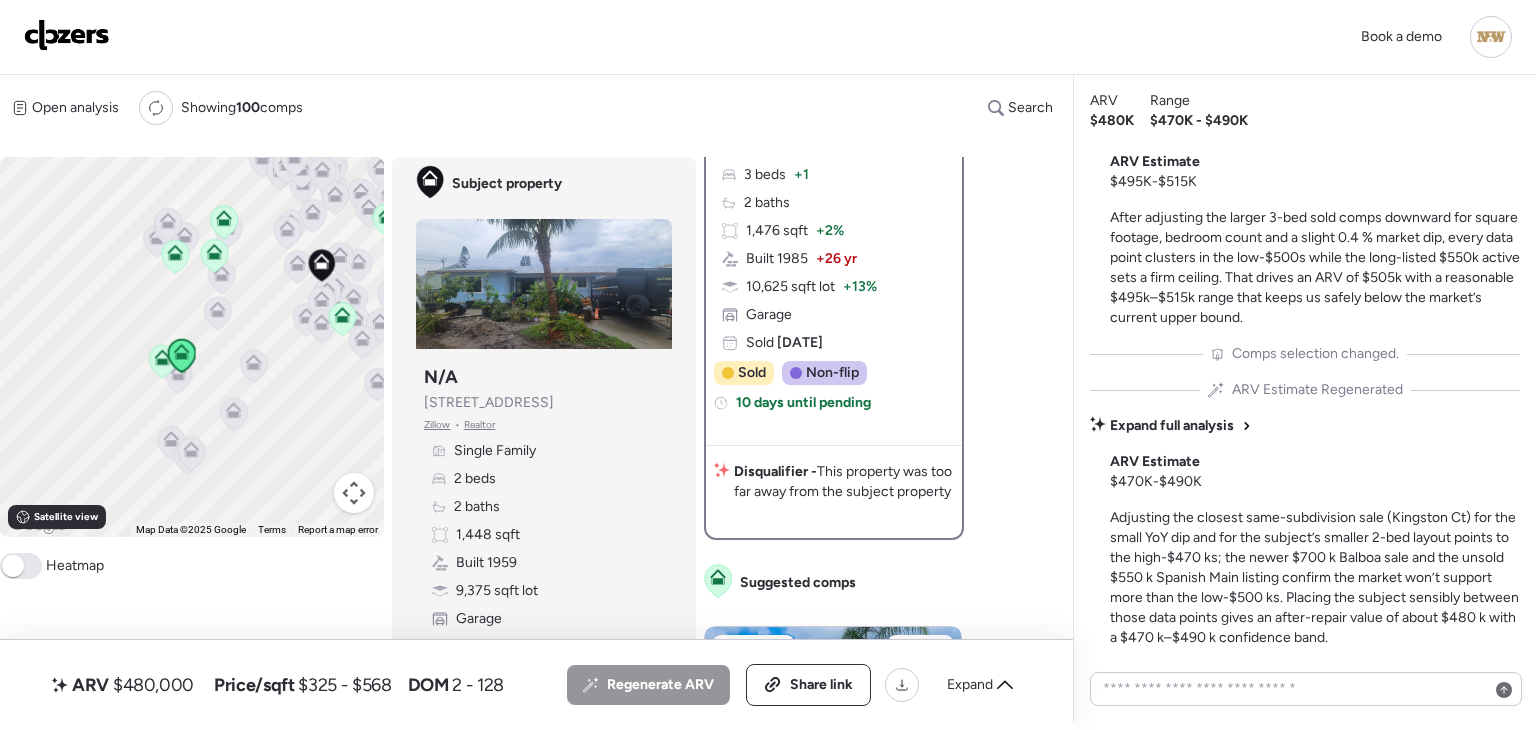 click 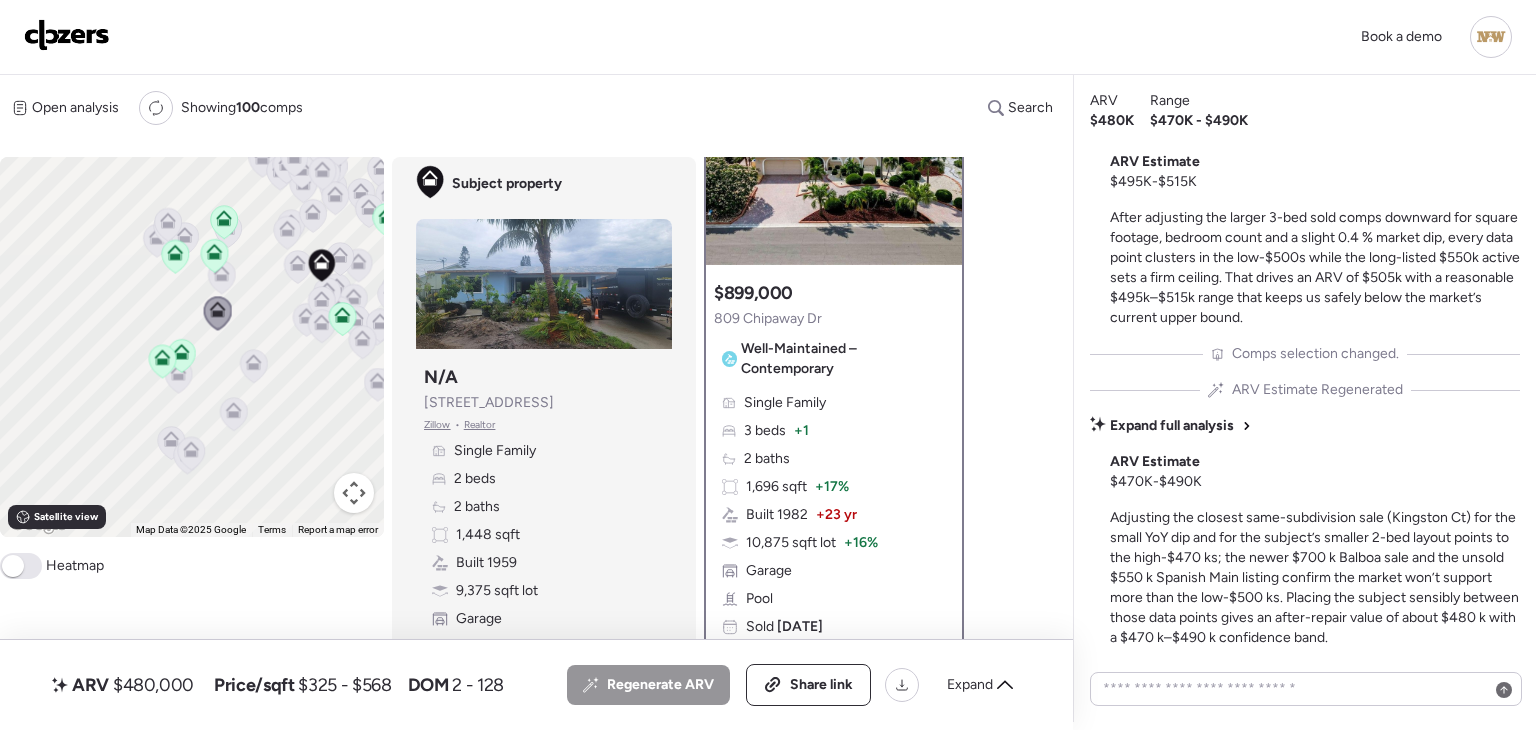 scroll, scrollTop: 0, scrollLeft: 0, axis: both 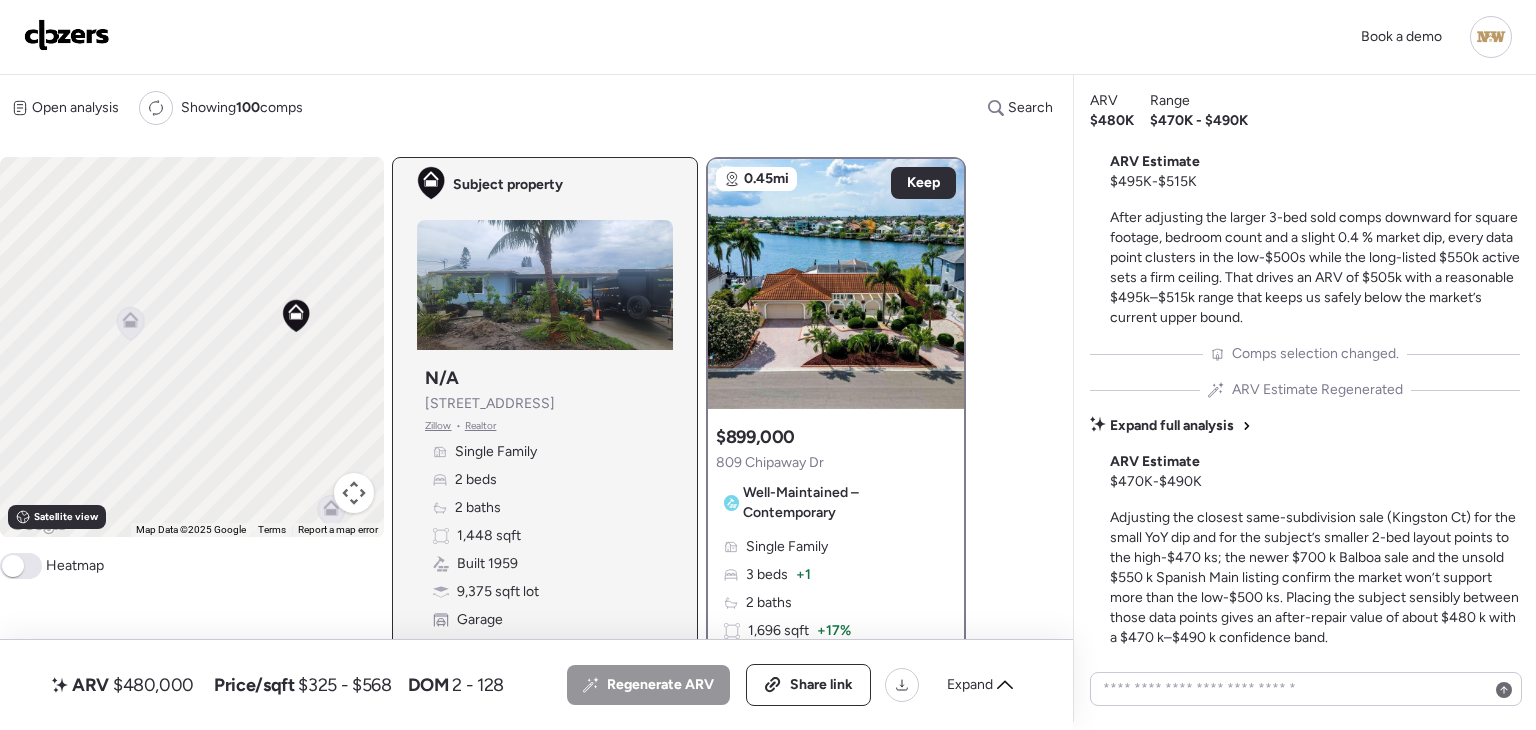 click 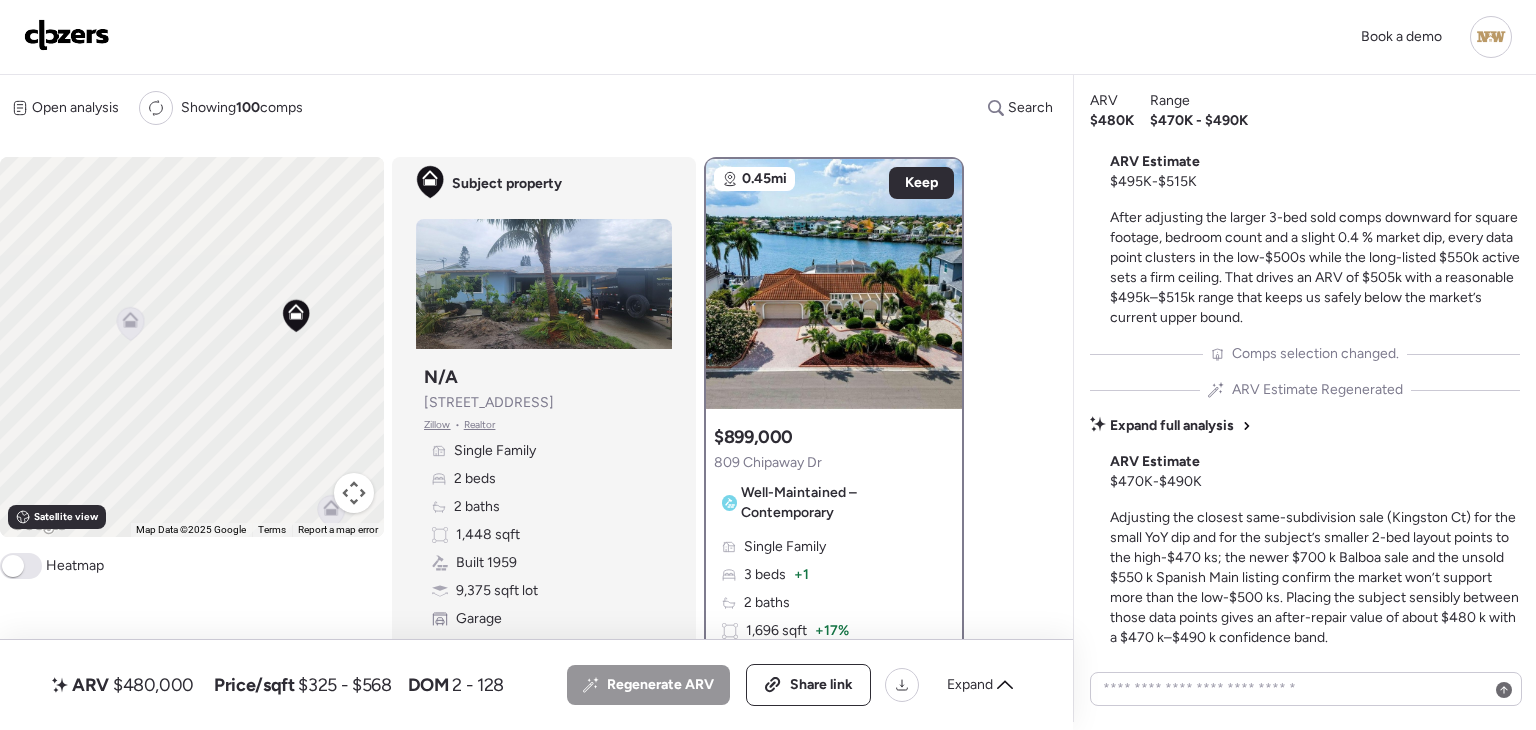 click 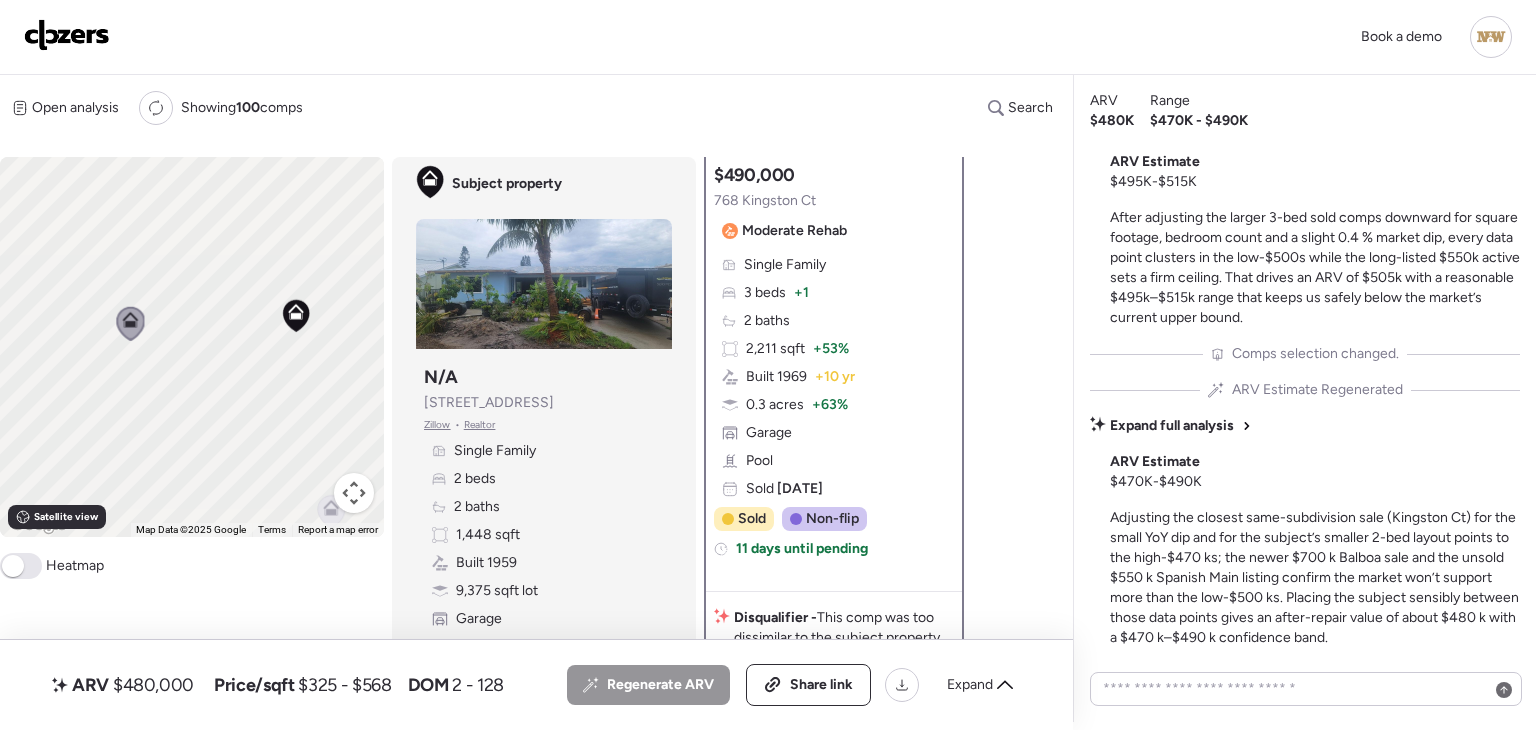 scroll, scrollTop: 400, scrollLeft: 0, axis: vertical 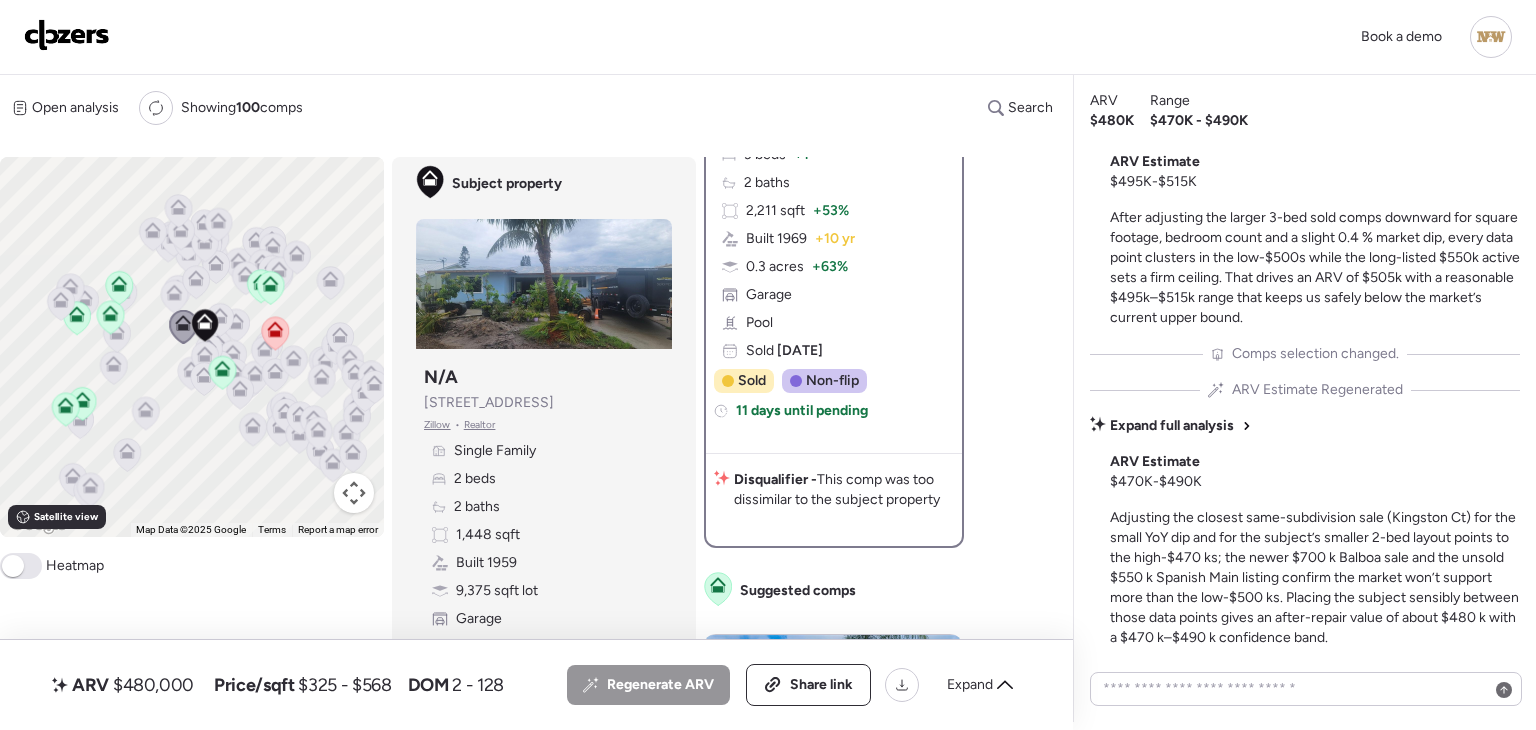 drag, startPoint x: 265, startPoint y: 410, endPoint x: 161, endPoint y: 373, distance: 110.38569 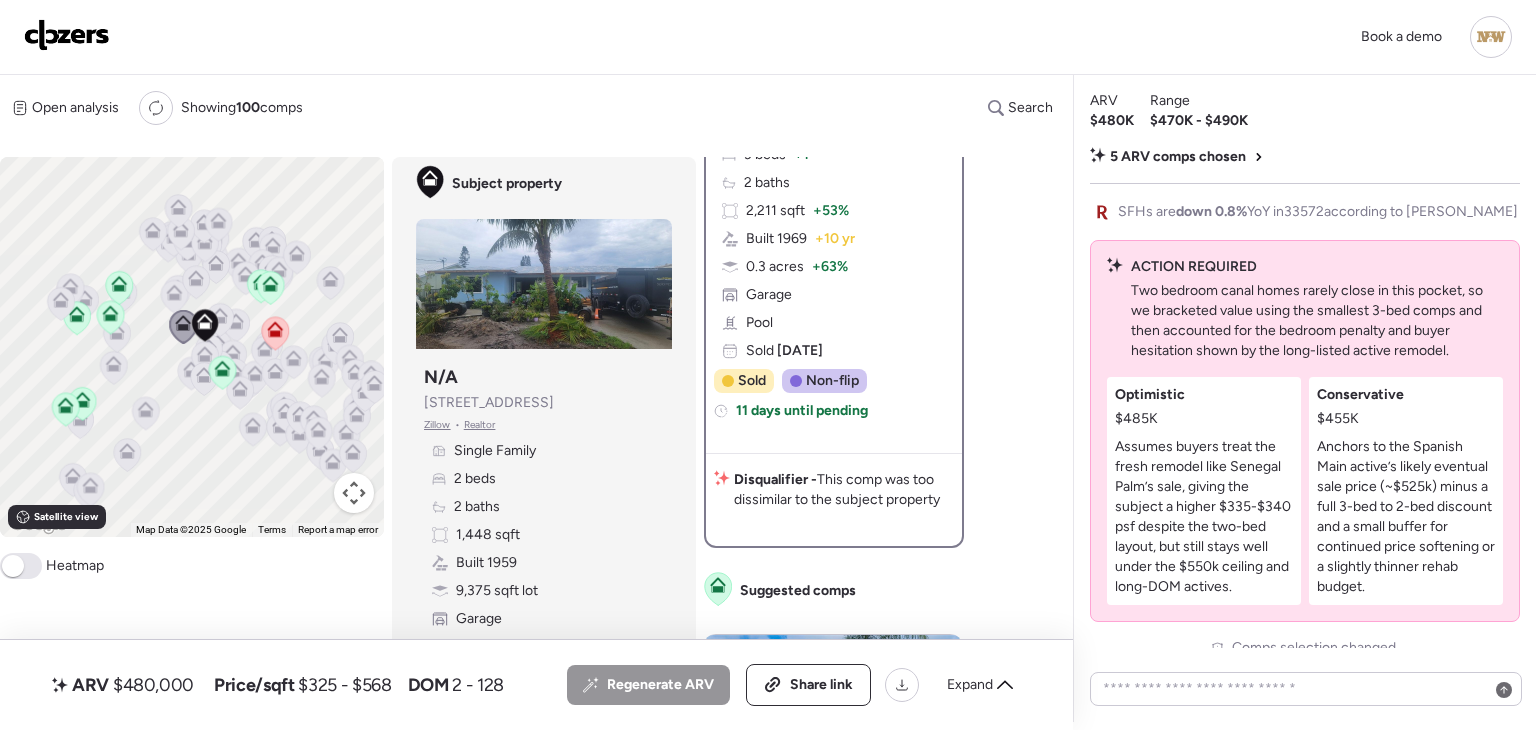 scroll, scrollTop: -969, scrollLeft: 0, axis: vertical 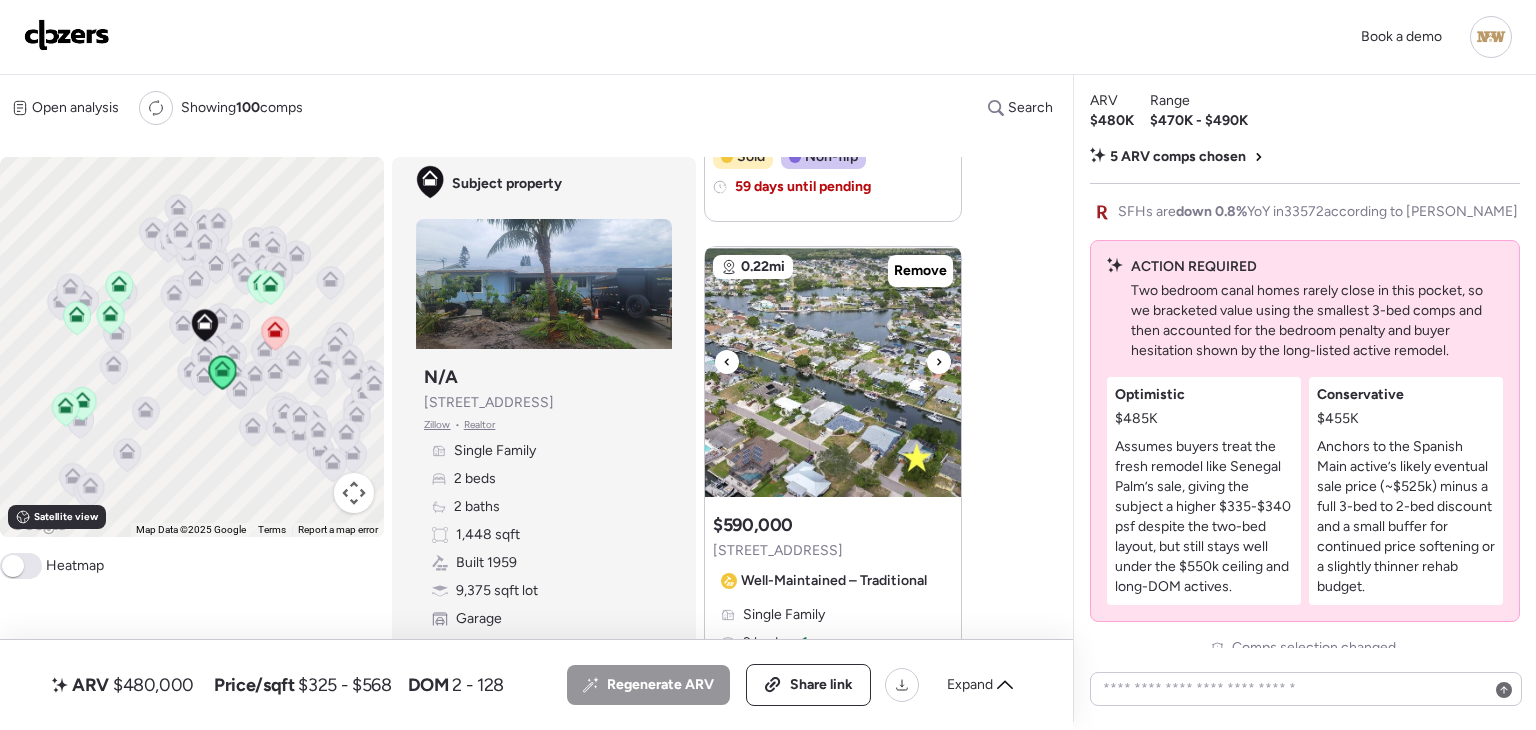 click at bounding box center [939, 362] 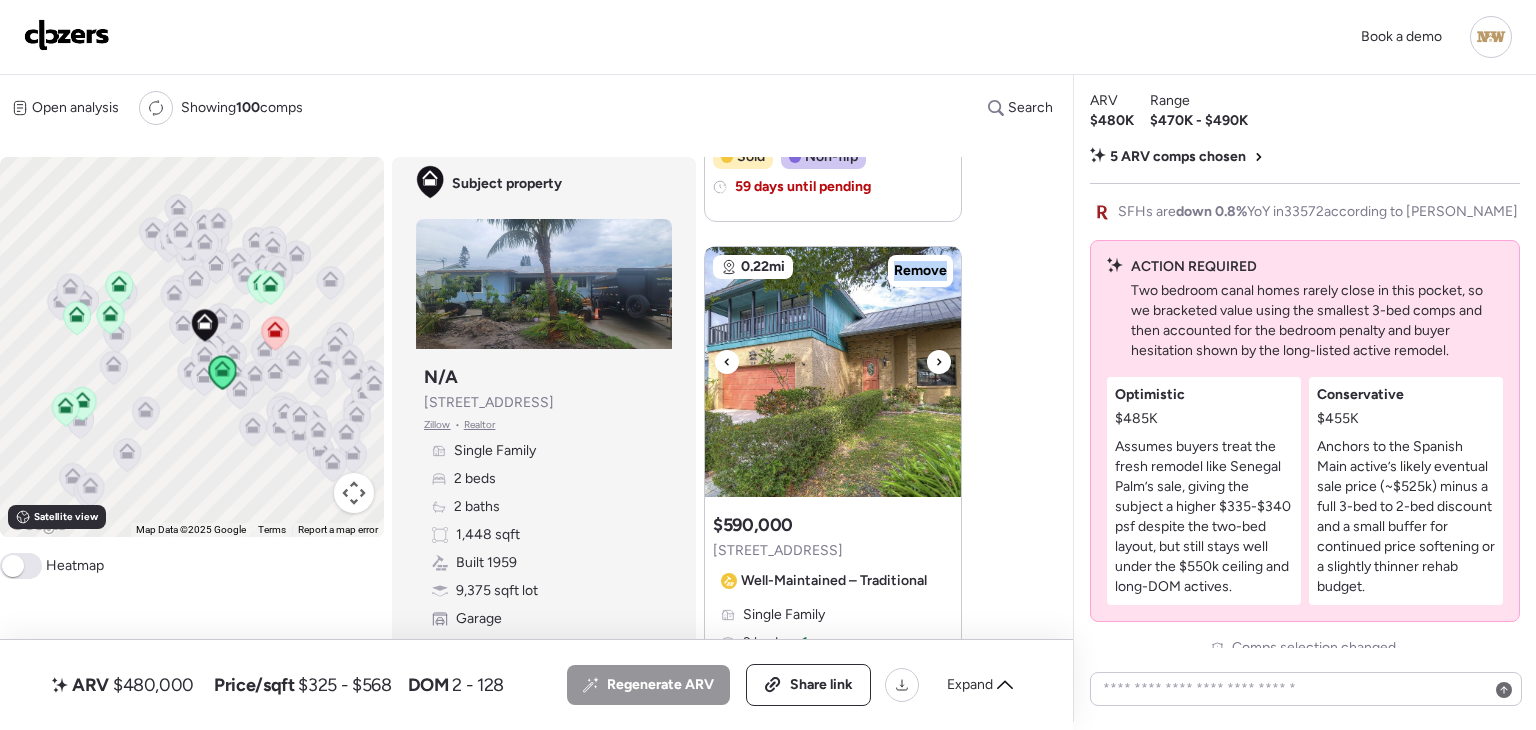 click at bounding box center [939, 362] 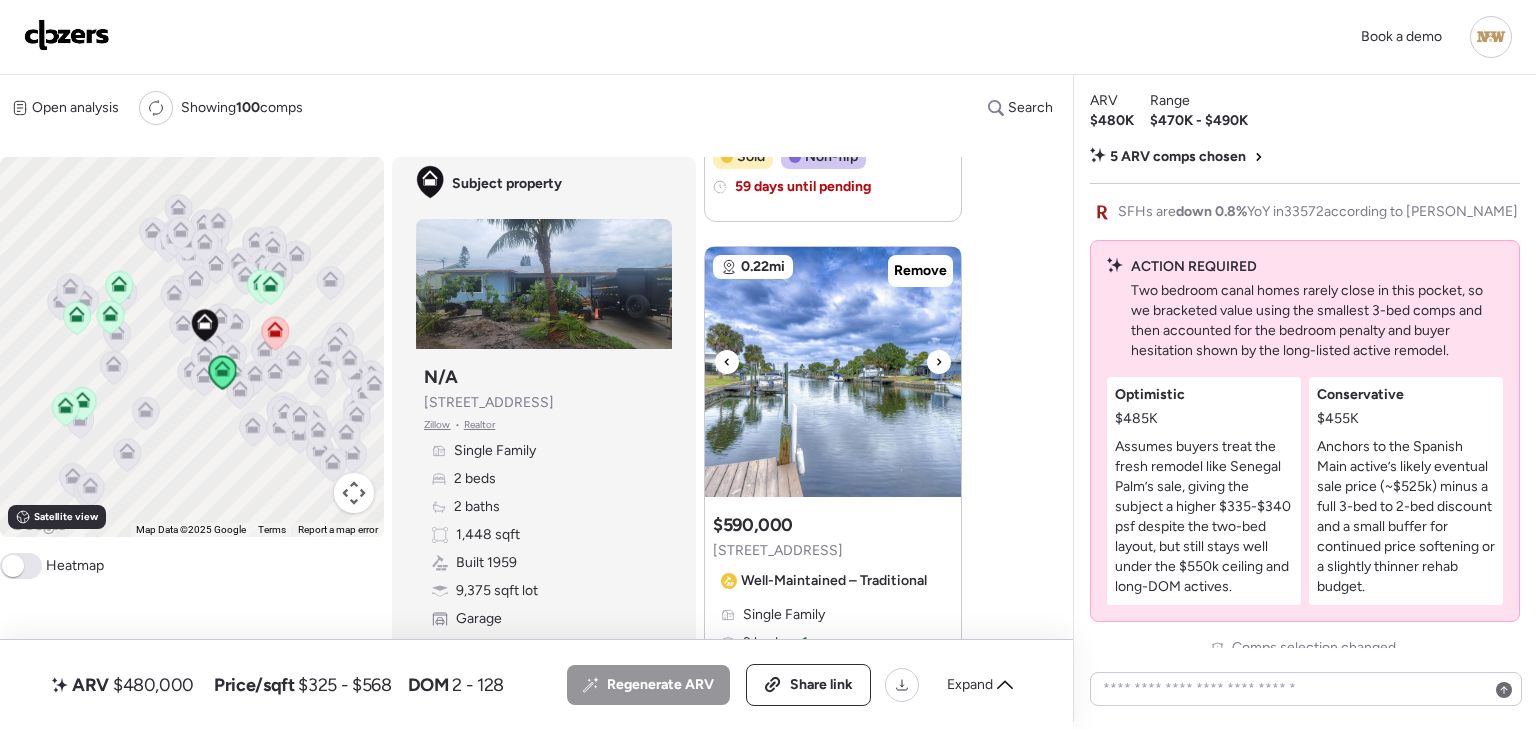 click at bounding box center (939, 362) 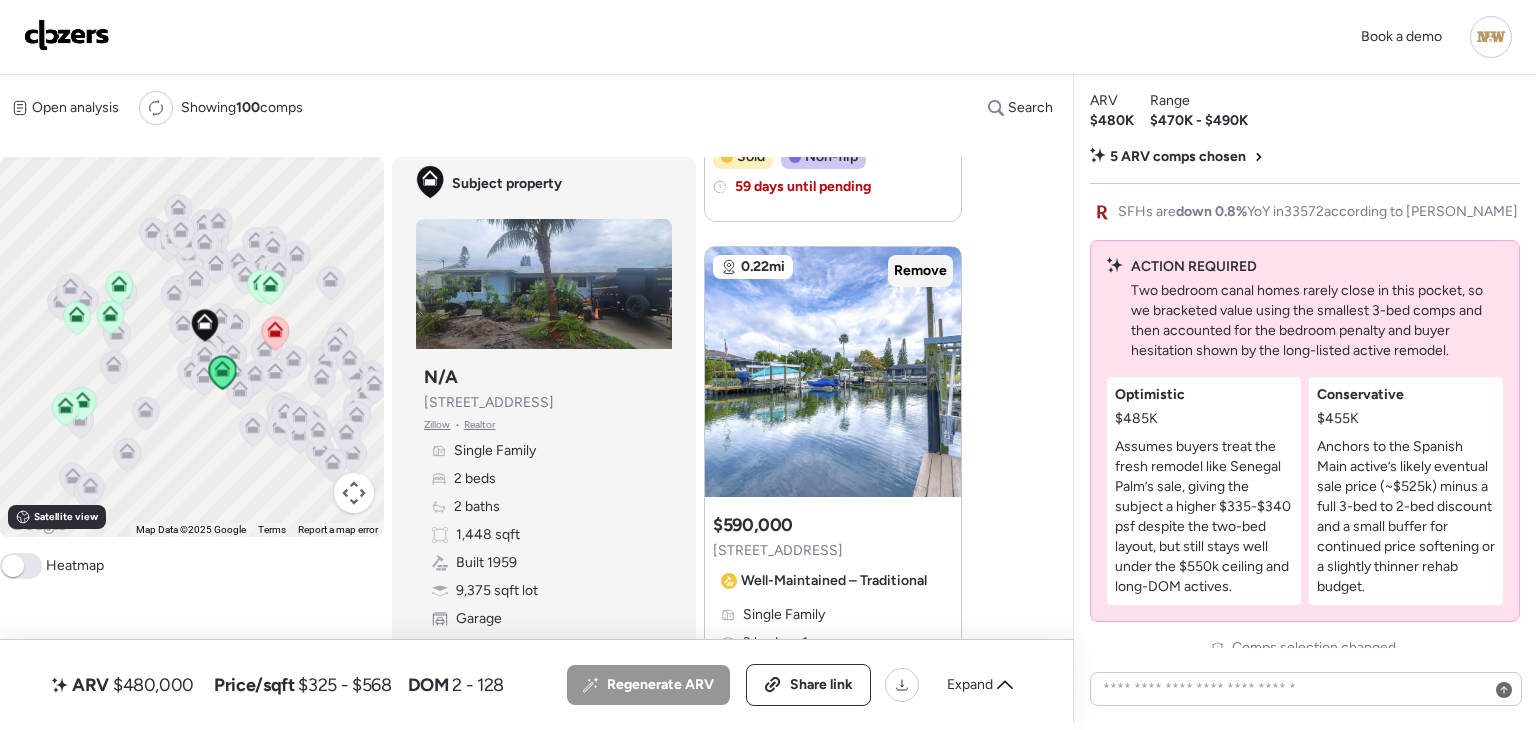 click on "Remove" at bounding box center (920, 271) 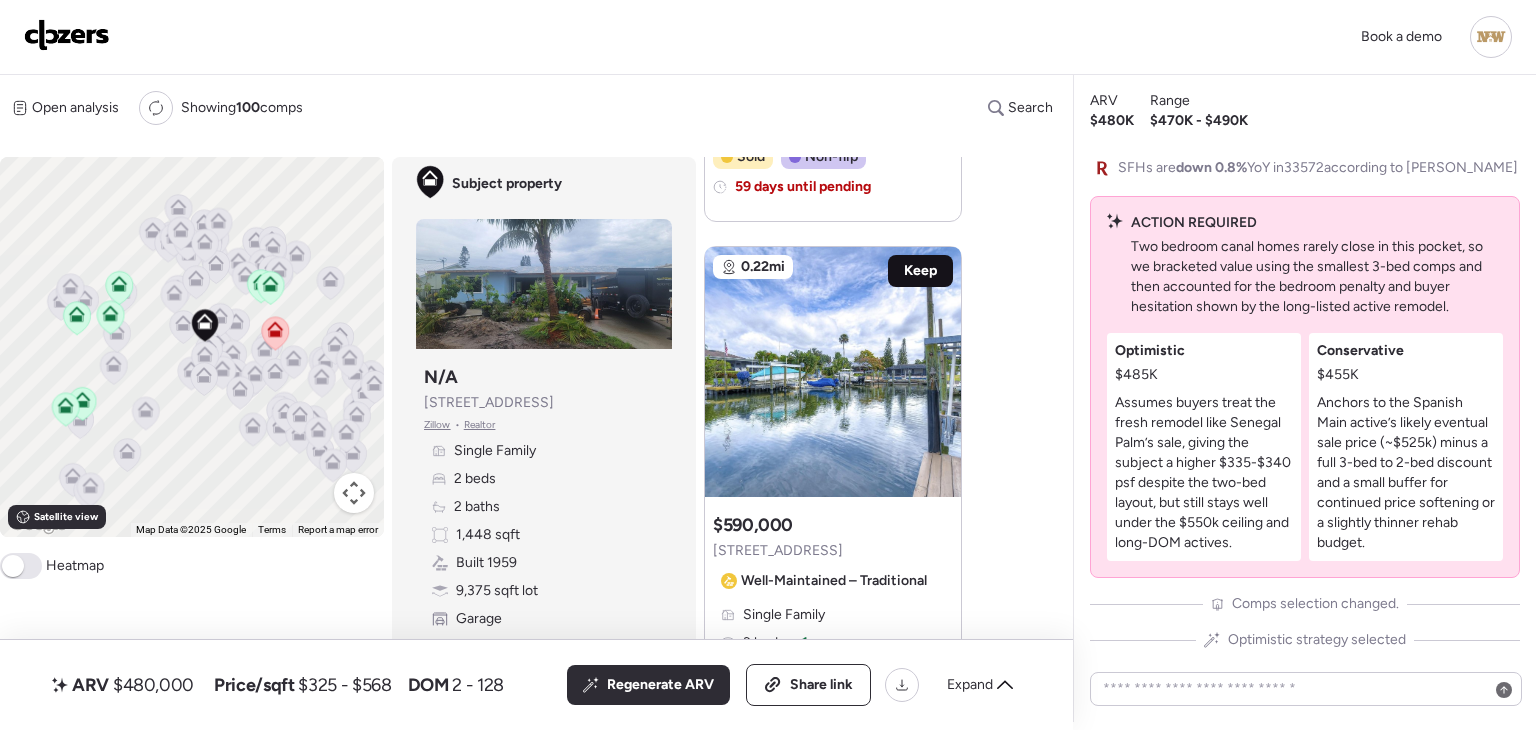 scroll, scrollTop: -1053, scrollLeft: 0, axis: vertical 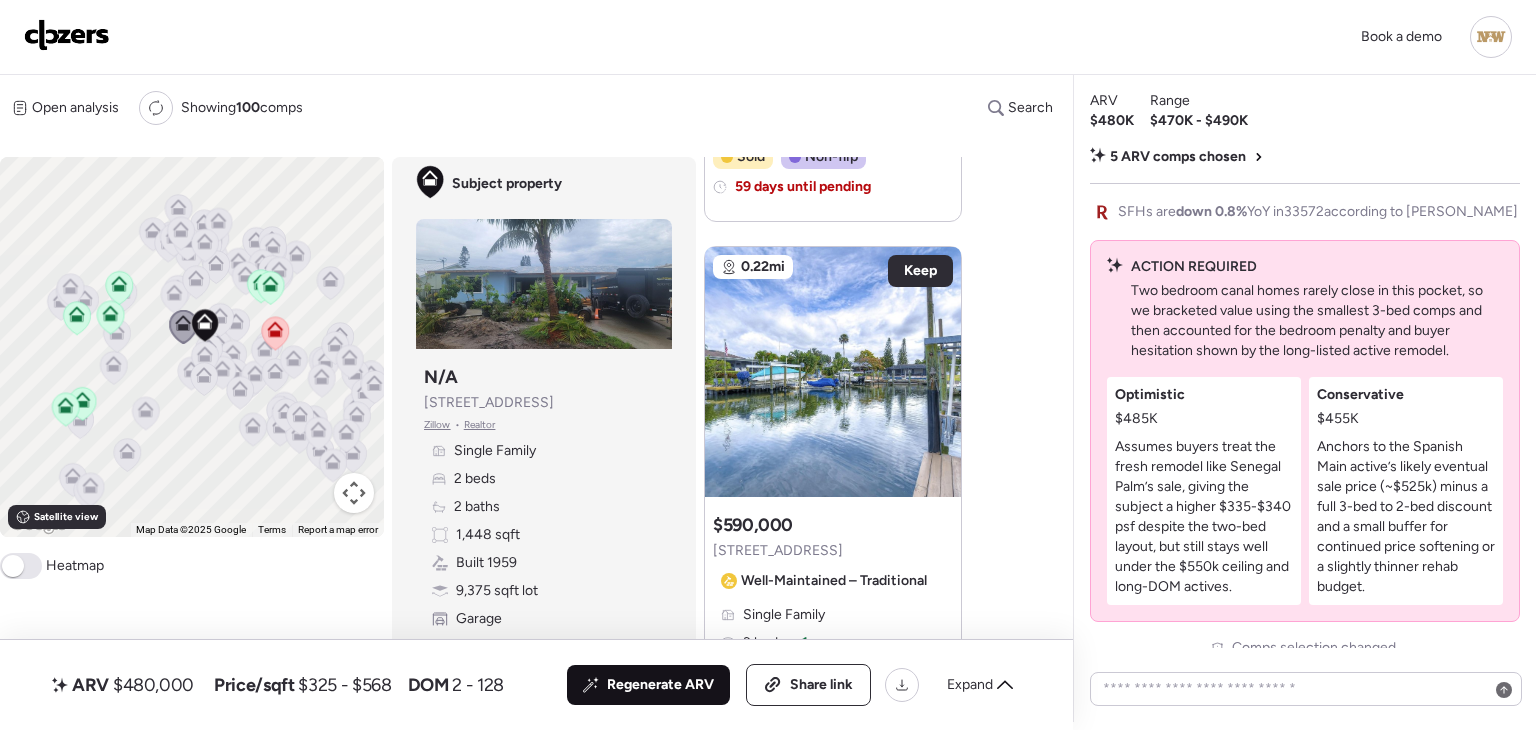 click on "Regenerate ARV" at bounding box center [660, 685] 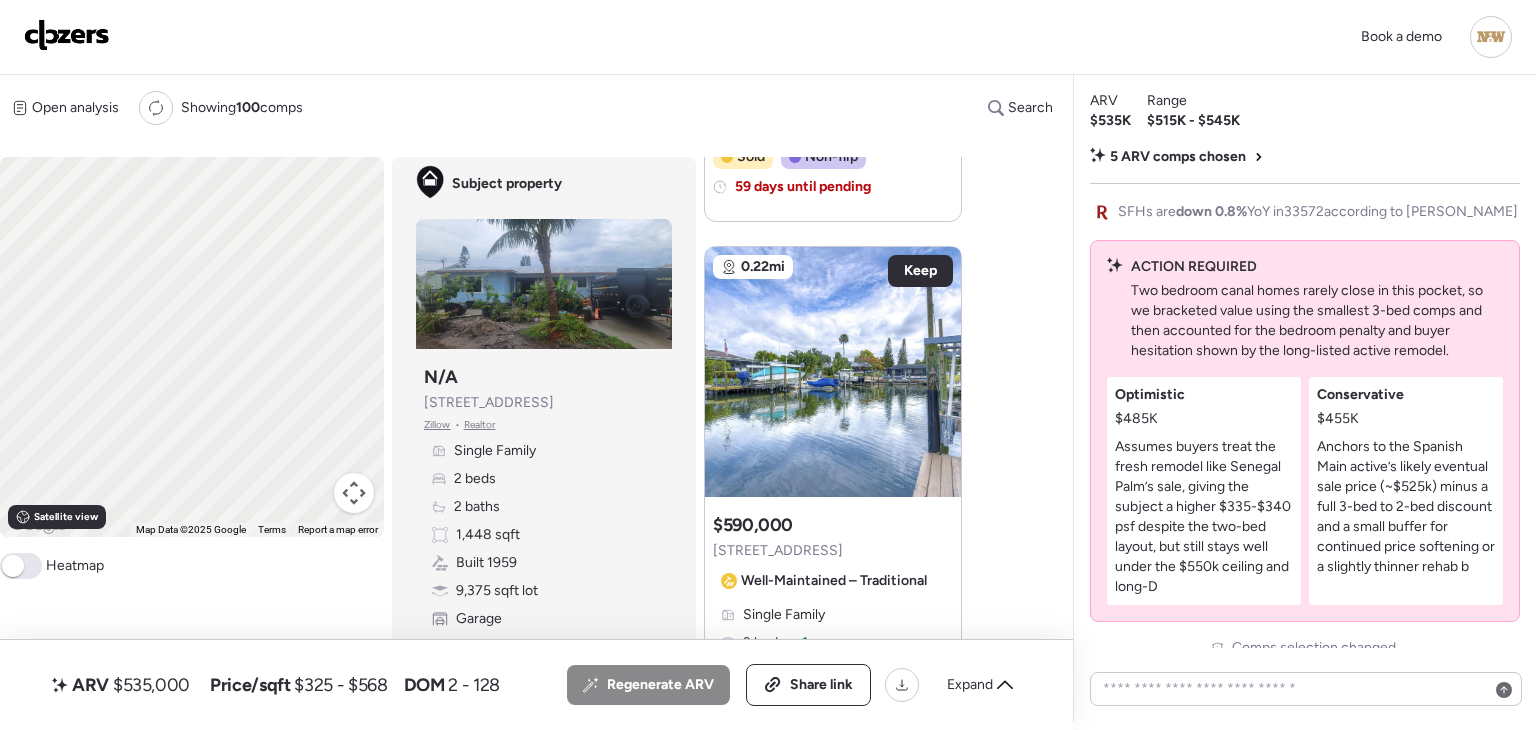scroll, scrollTop: -1289, scrollLeft: 0, axis: vertical 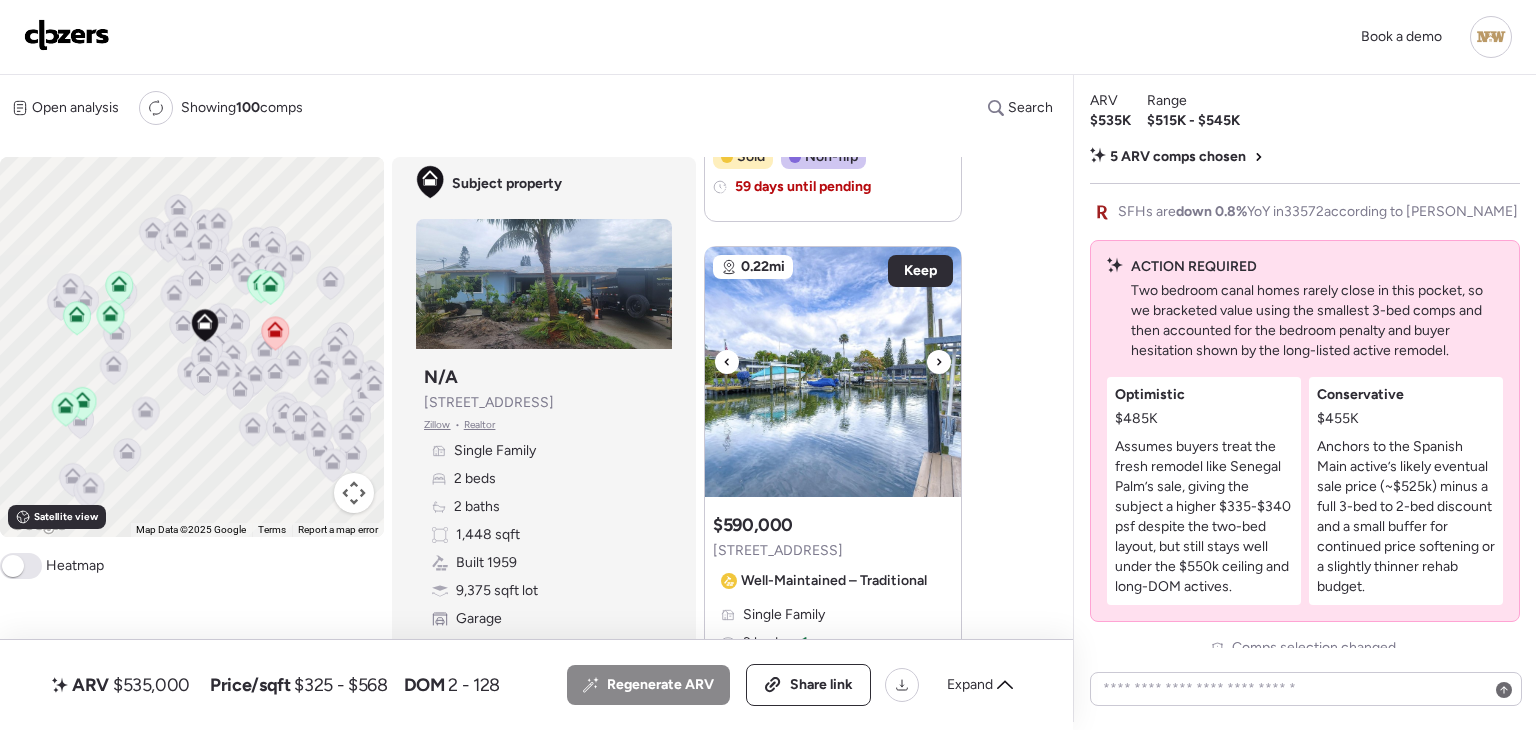 click 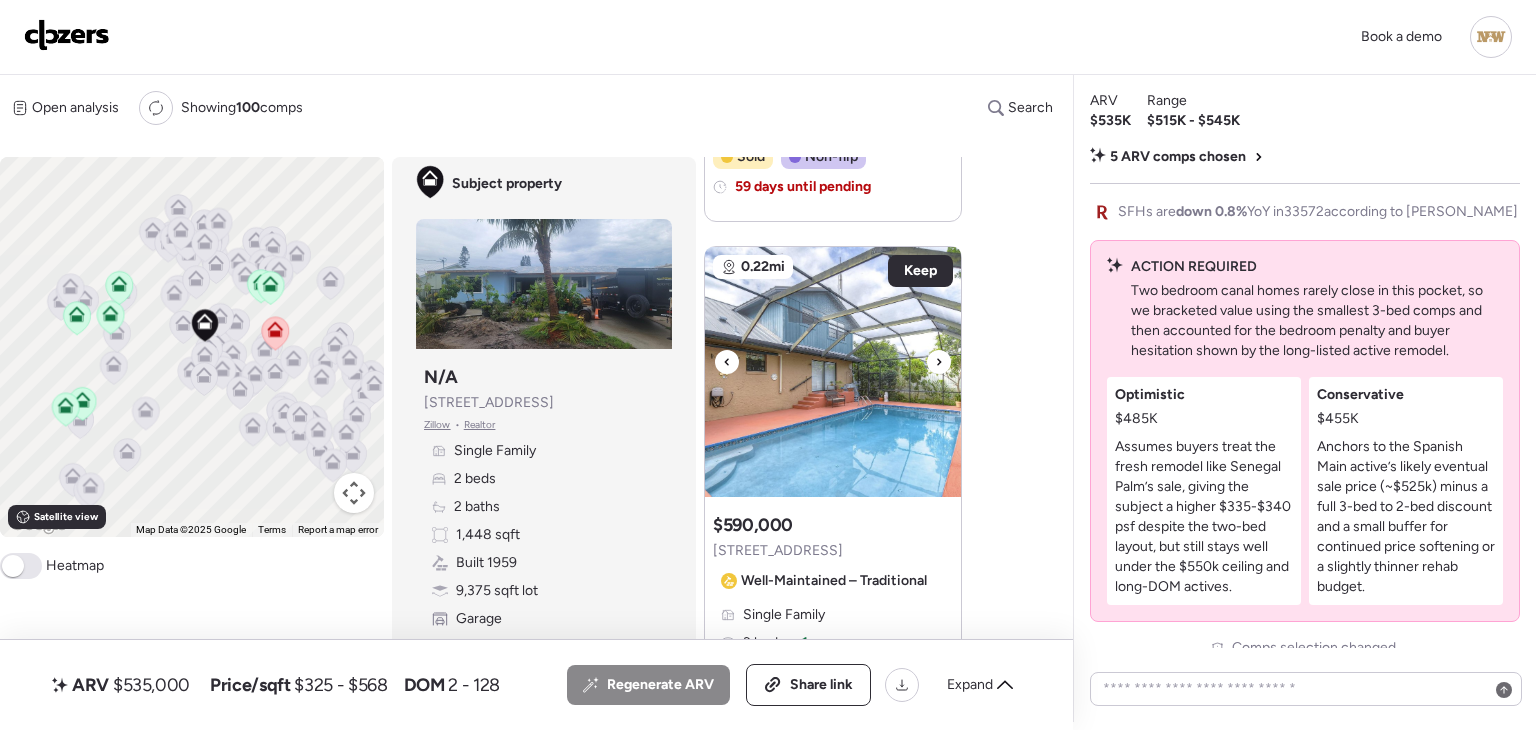 click 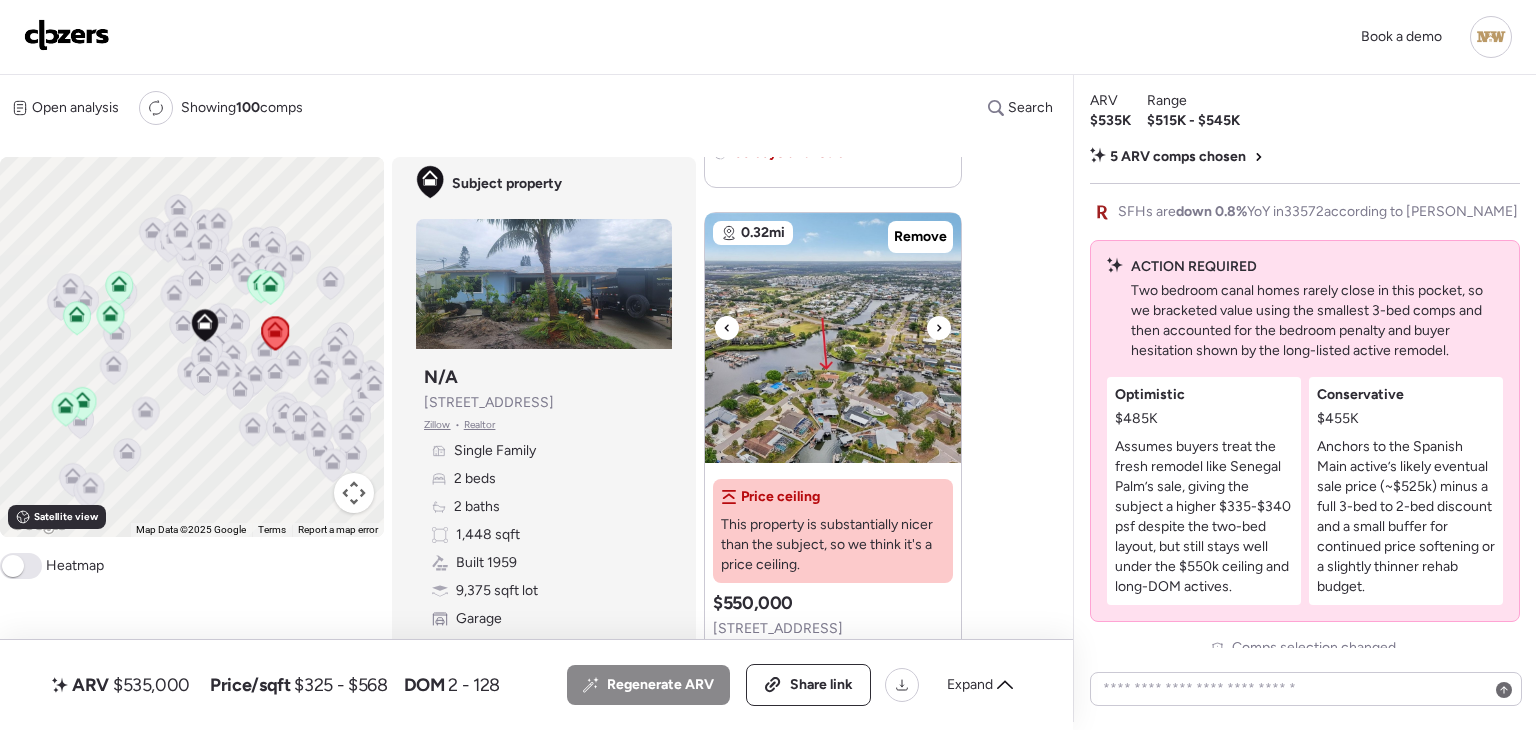 scroll, scrollTop: 2400, scrollLeft: 0, axis: vertical 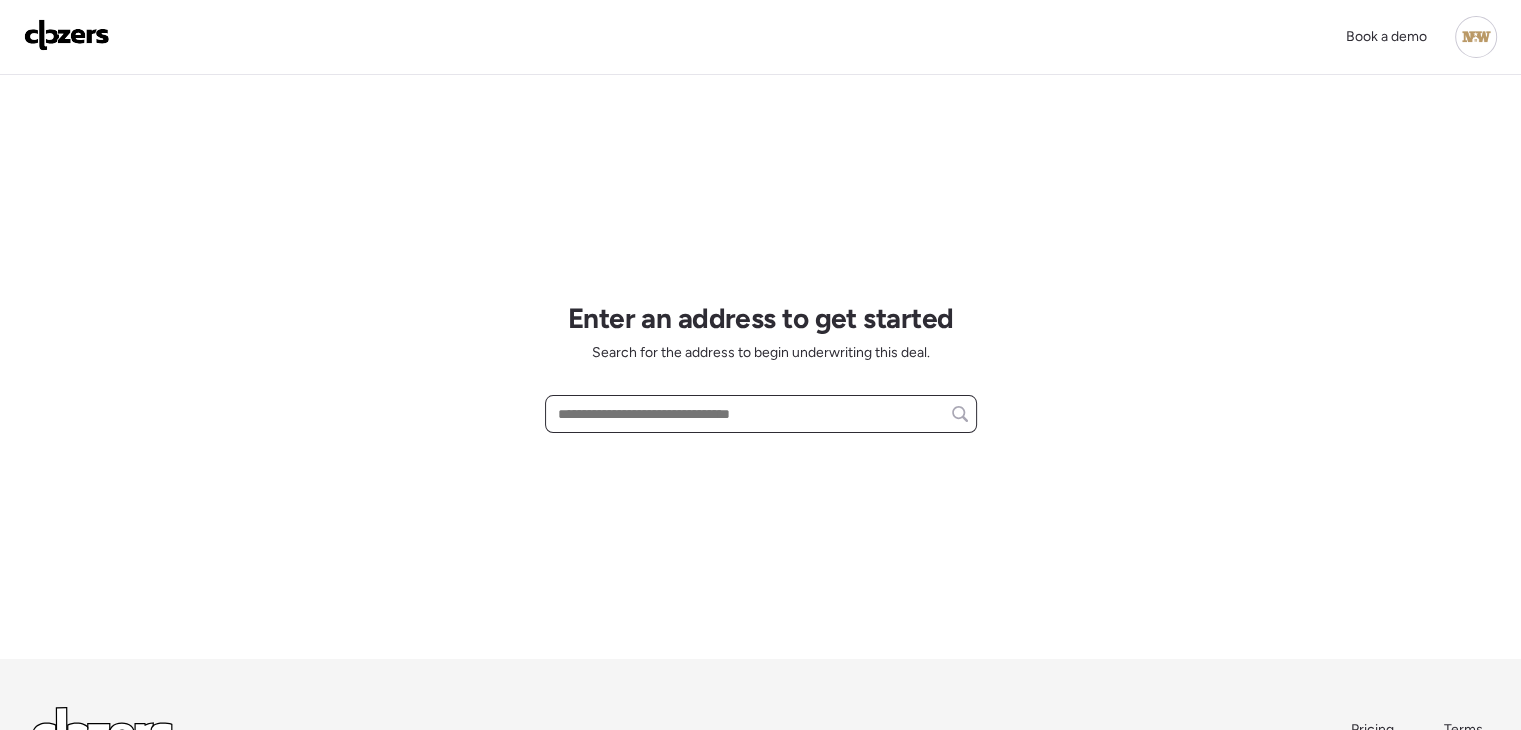click at bounding box center [761, 414] 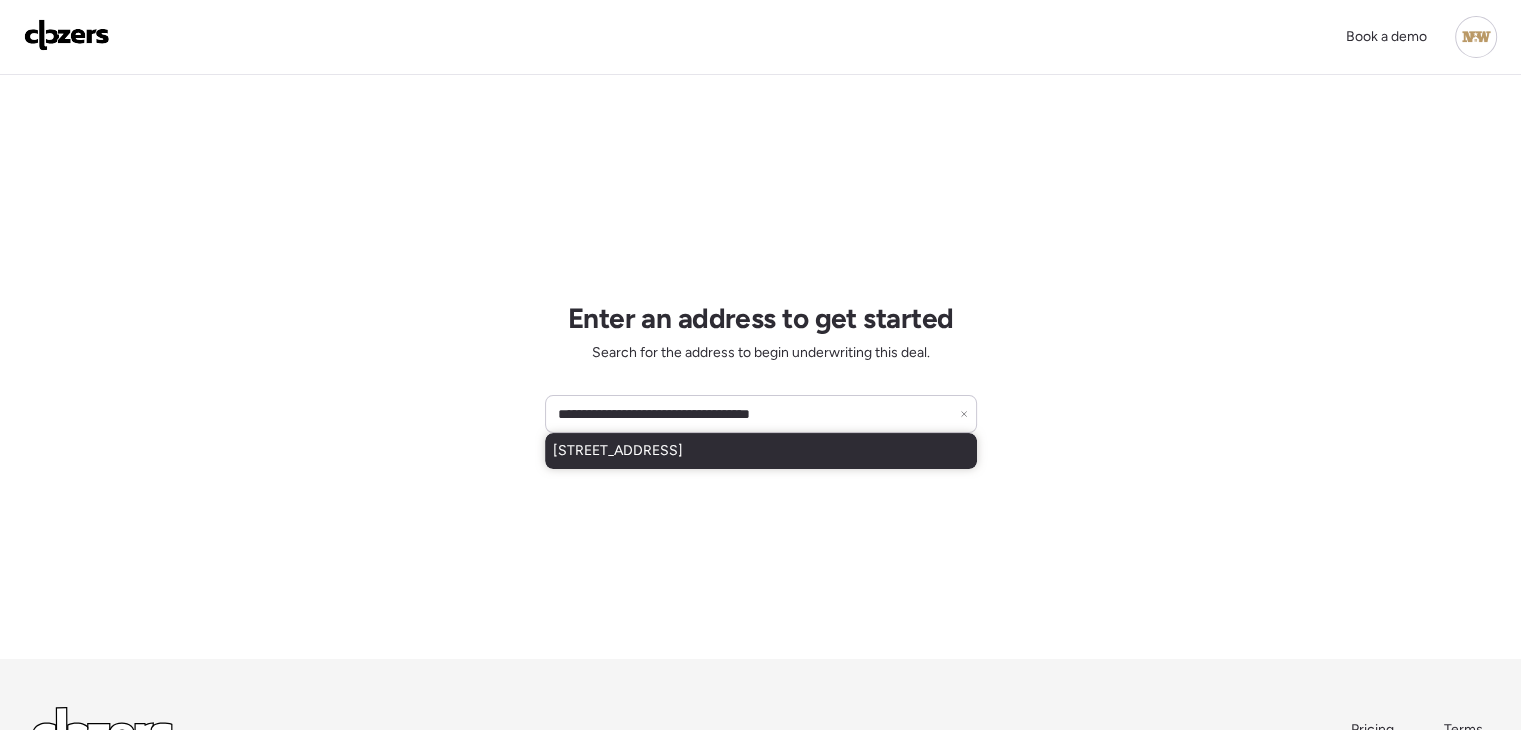 click on "[STREET_ADDRESS]" at bounding box center [618, 451] 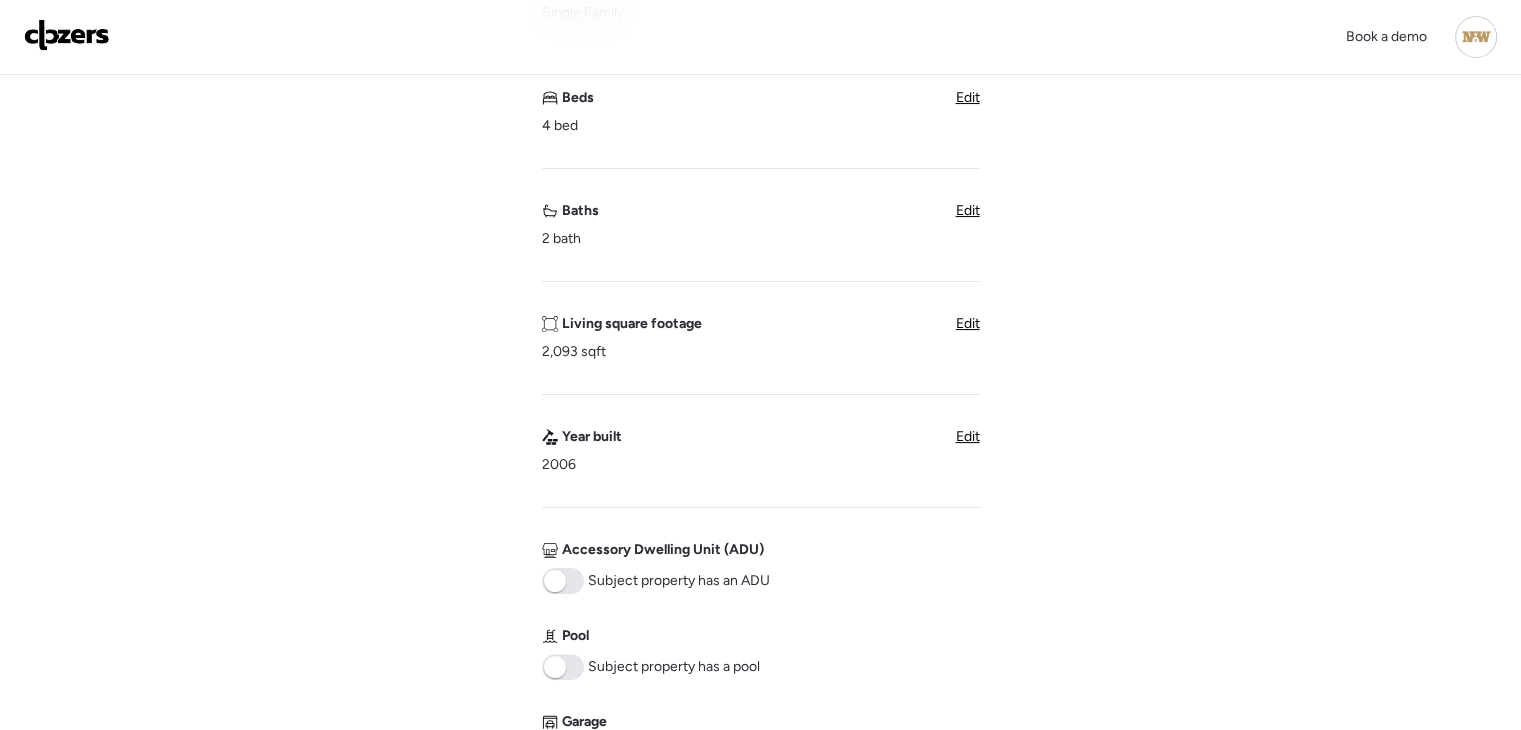 scroll, scrollTop: 500, scrollLeft: 0, axis: vertical 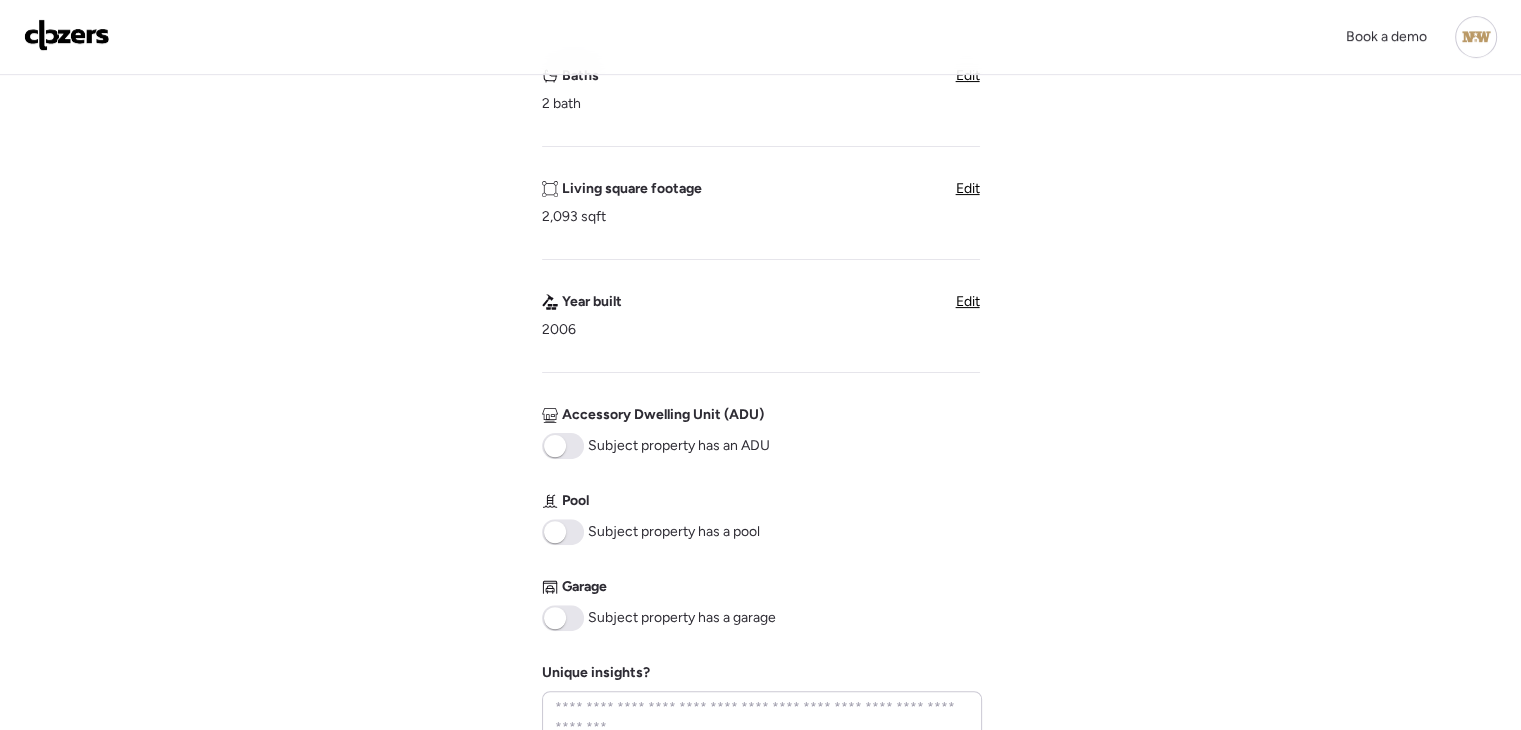 drag, startPoint x: 550, startPoint y: 617, endPoint x: 742, endPoint y: 613, distance: 192.04166 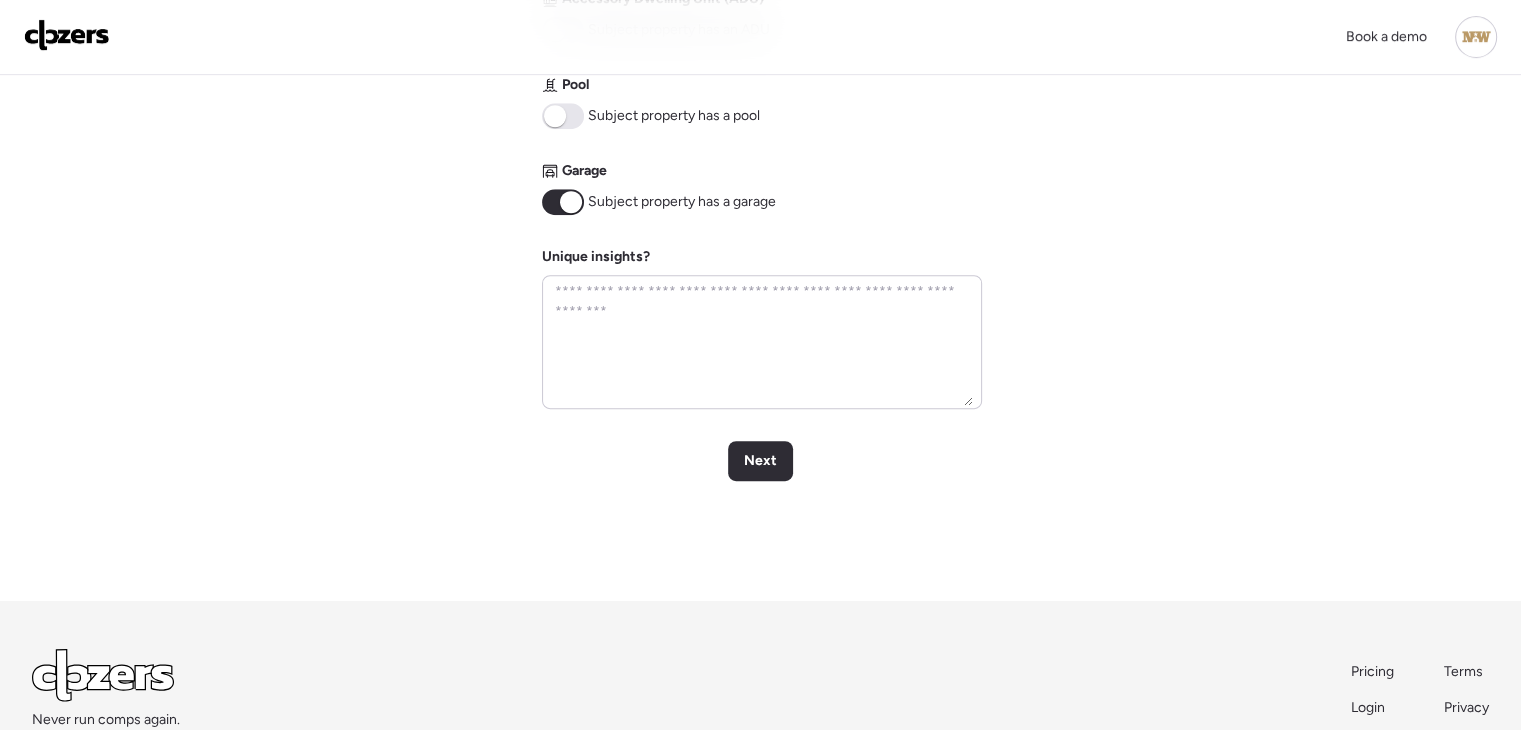 scroll, scrollTop: 1000, scrollLeft: 0, axis: vertical 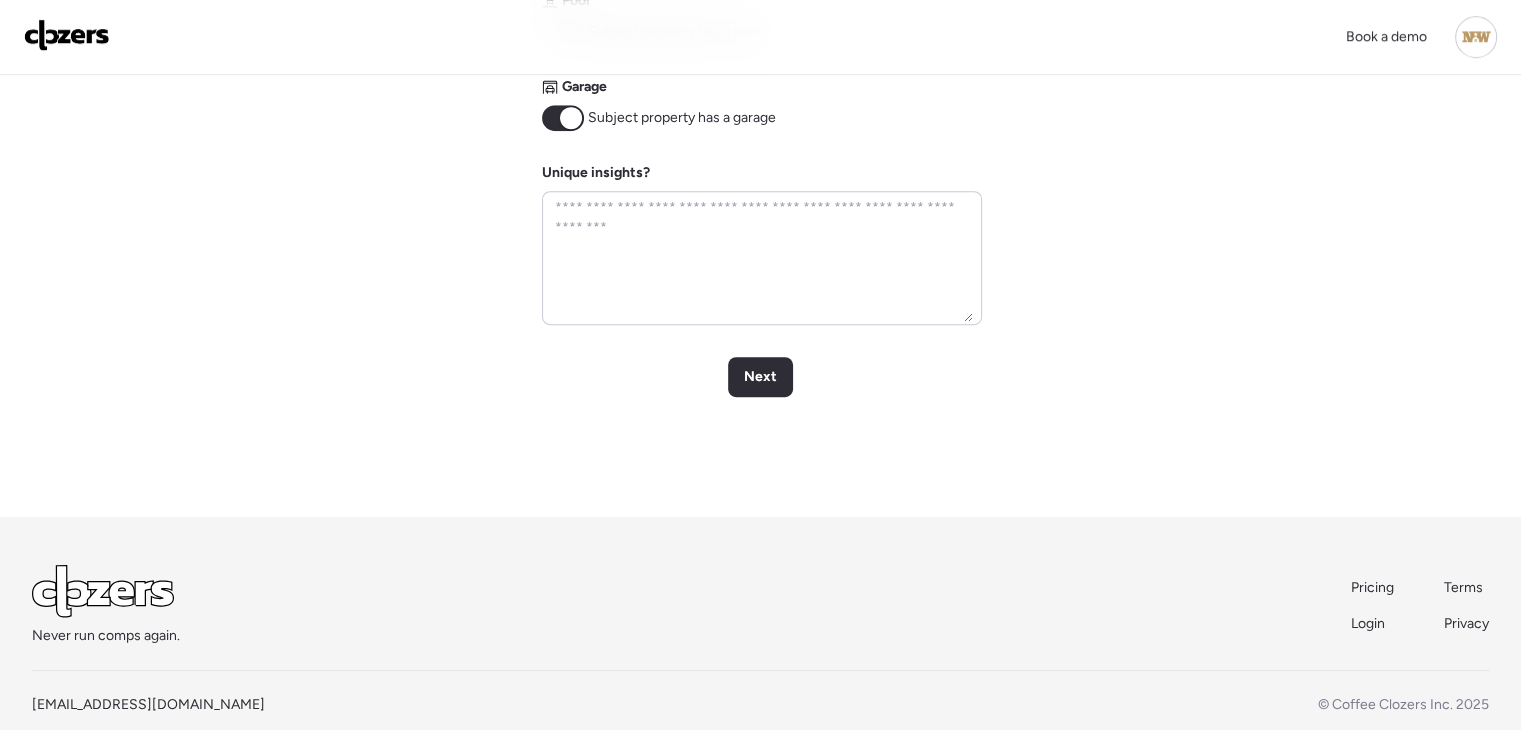 click on "Verify basic info Please verify that our data for this property is correct. Address 12783 Linden Dr, Spring Hill, FL 34609 Property type Single Family Beds 4 bed Edit Baths 2 bath Edit Living square footage 2,093 sqft Edit Year built 2006 Edit Accessory Dwelling Unit (ADU) Subject property has an ADU Pool Subject property has a pool Garage Subject property has a garage Unique insights? Next" at bounding box center (760, -204) 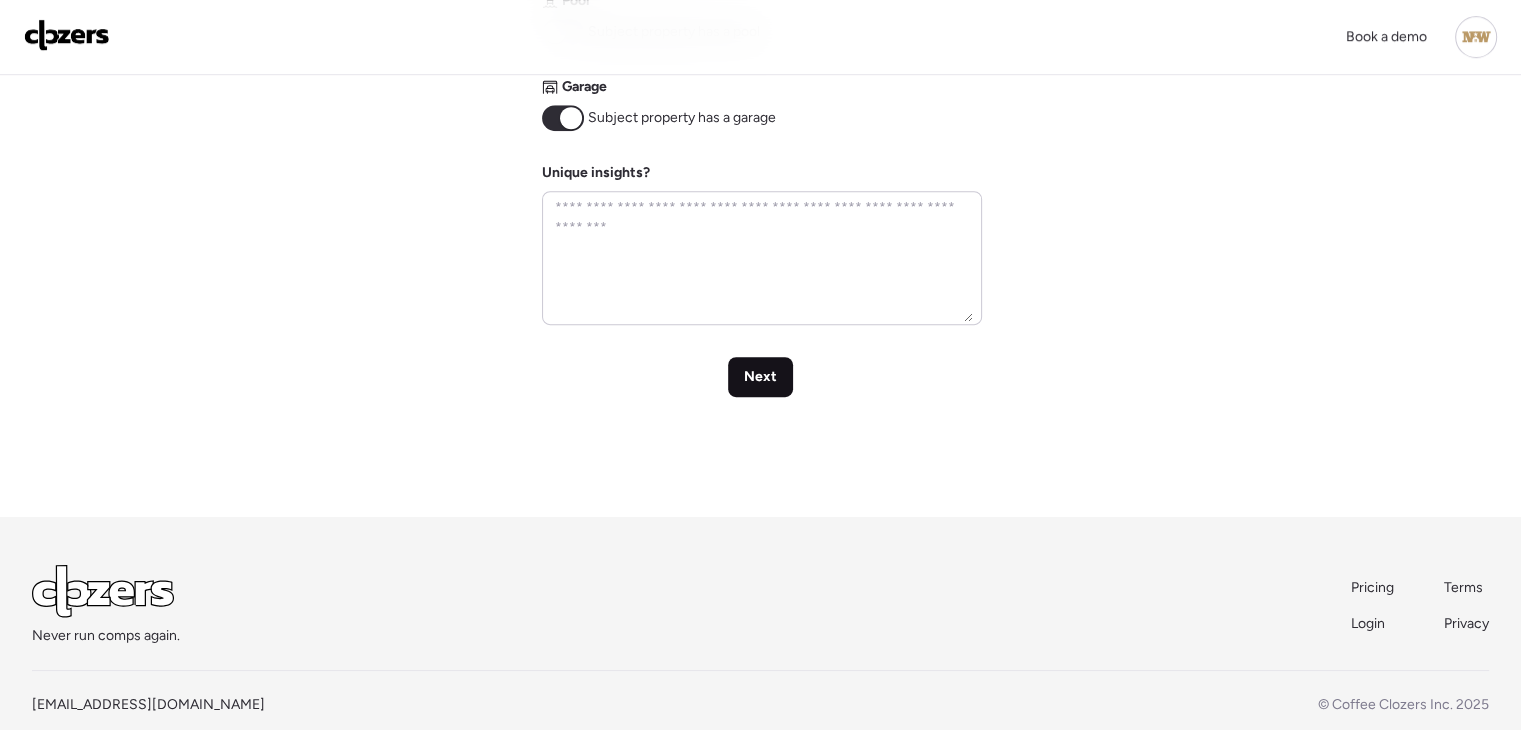 click on "Next" at bounding box center (760, 377) 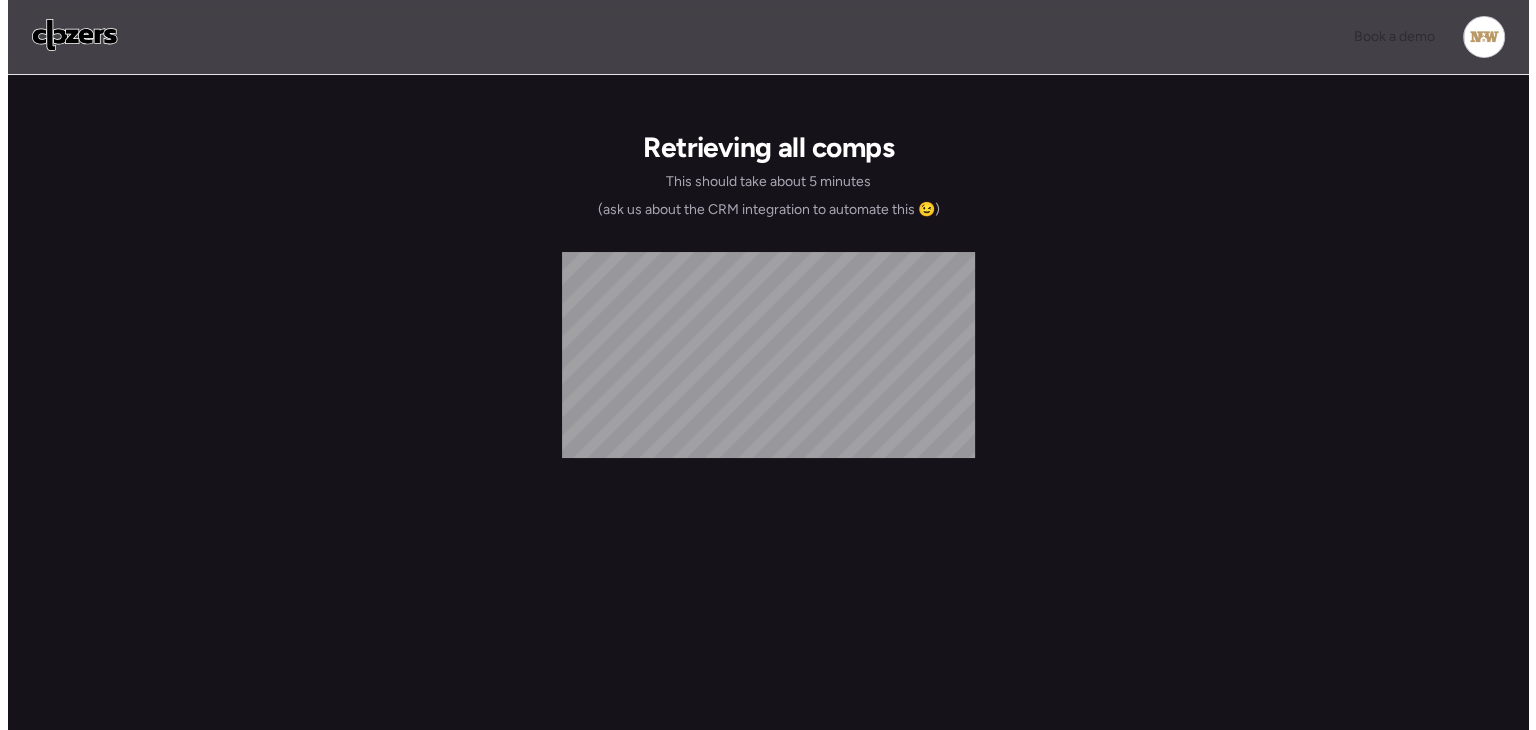 scroll, scrollTop: 0, scrollLeft: 0, axis: both 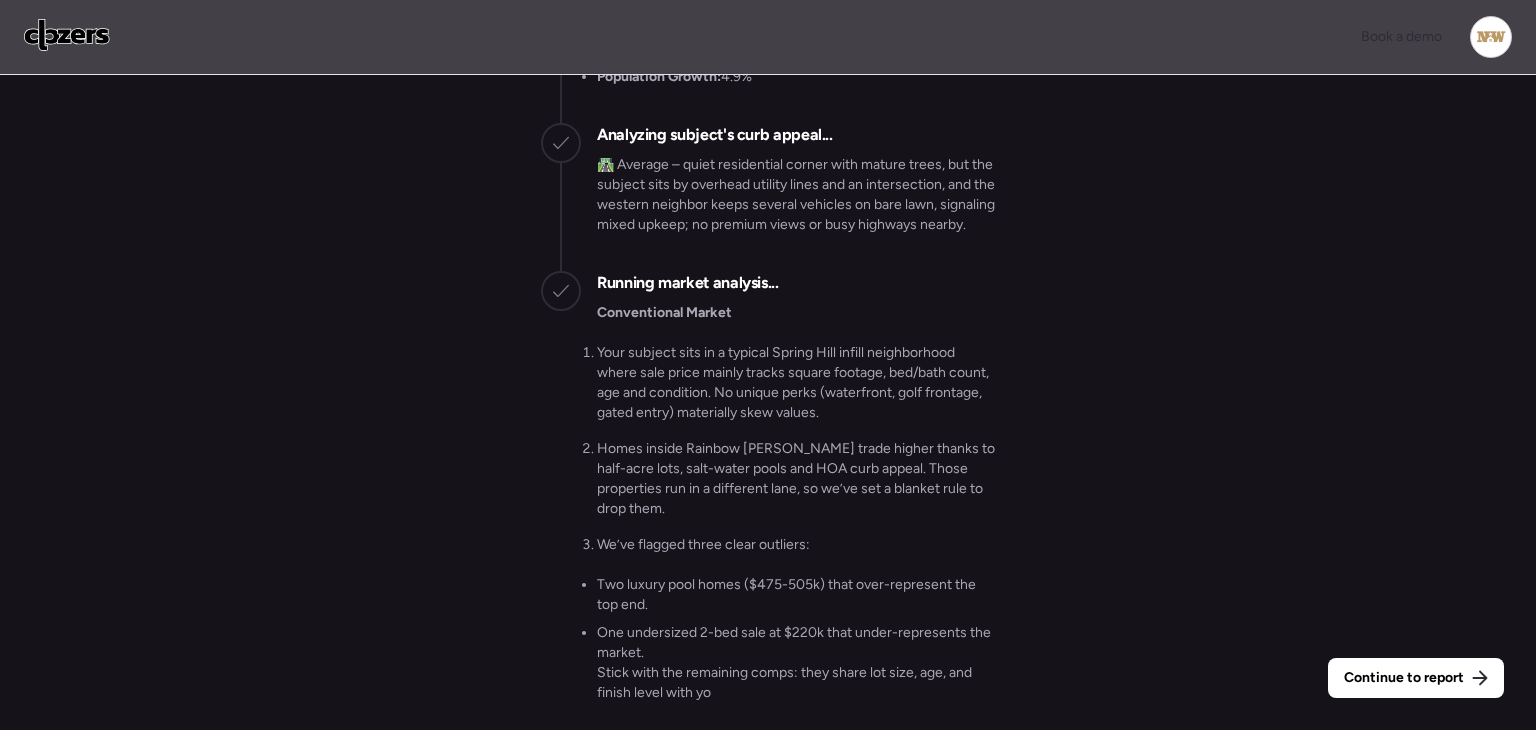 click on "Continue to report" at bounding box center [1416, 678] 